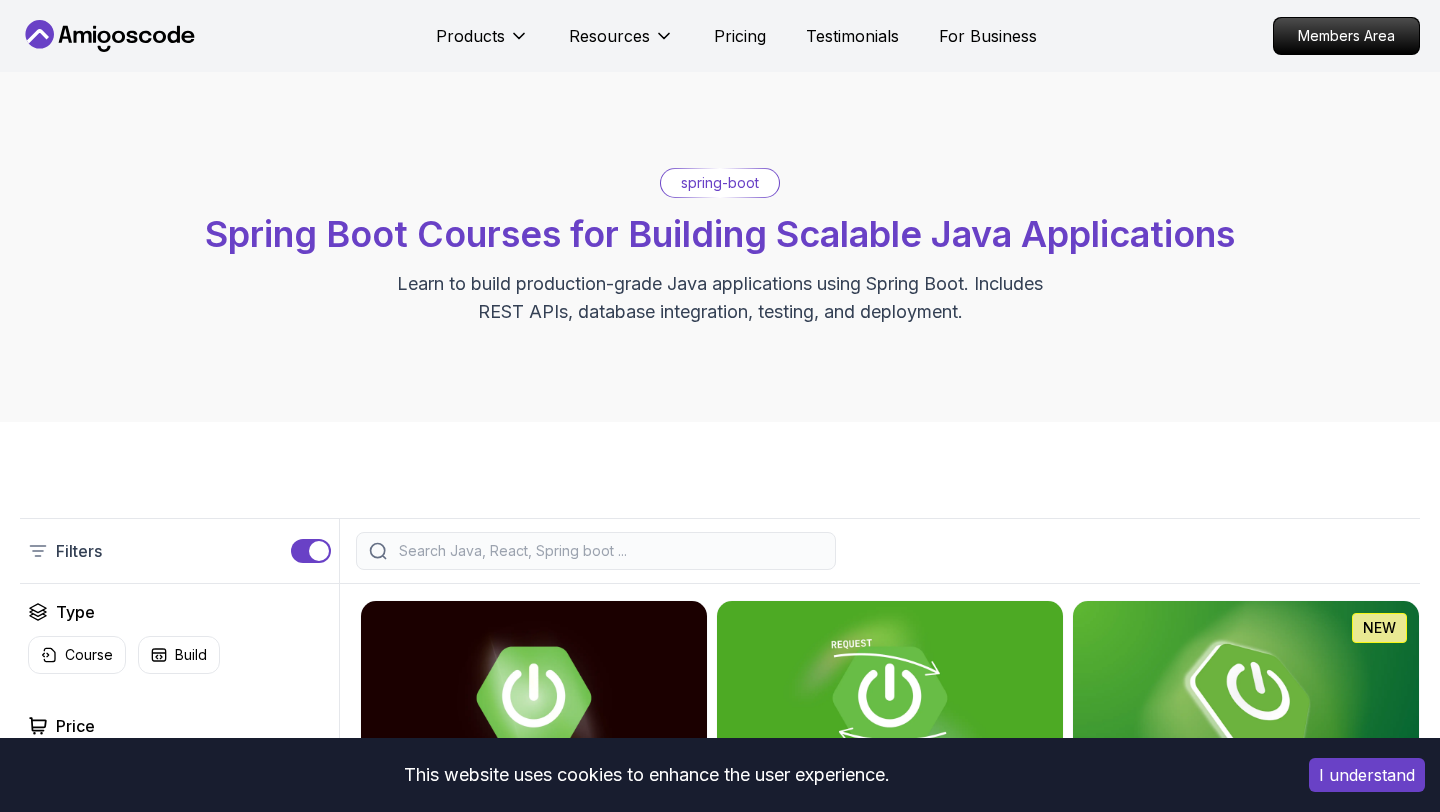 scroll, scrollTop: 54, scrollLeft: 0, axis: vertical 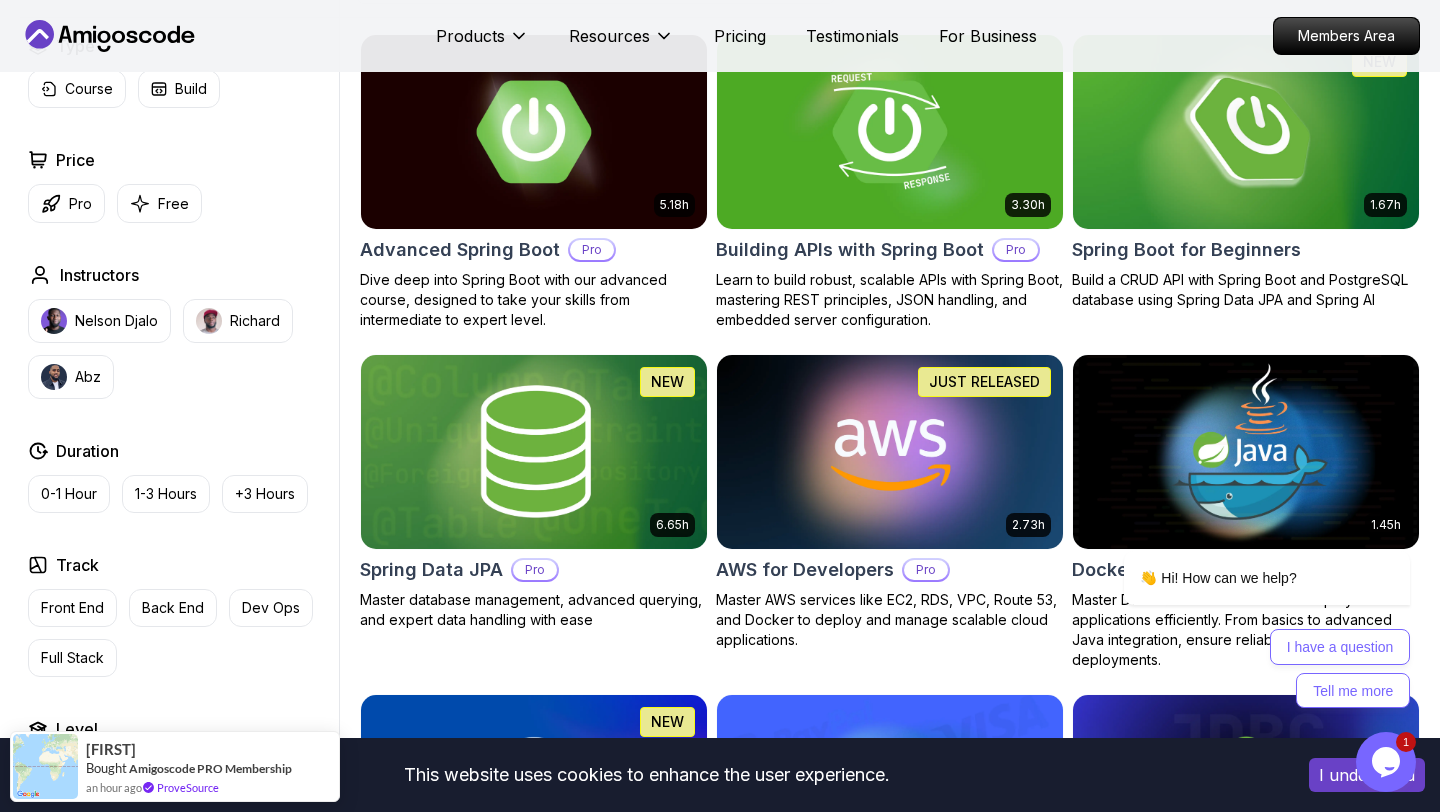 click on "This website uses cookies to enhance the user experience. I understand Products Resources Pricing Testimonials For Business Members Area Products Resources Pricing Testimonials For Business Members Area spring-boot Spring Boot Courses for Building Scalable Java Applications Learn to build production-grade Java applications using Spring Boot. Includes REST APIs, database integration, testing, and deployment. Filters Filters Type Course Build Price Pro Free Instructors [NAME] [NAME] Duration 0-1 Hour 1-3 Hours +3 Hours Track Front End Back End Dev Ops Full Stack Level Junior Mid-level Senior 5.18h Advanced Spring Boot Pro Dive deep into Spring Boot with our advanced course, designed to take your skills from intermediate to expert level. 3.30h Building APIs with Spring Boot Pro Learn to build robust, scalable APIs with Spring Boot, mastering REST principles, JSON handling, and embedded server configuration. 1.67h NEW Spring Boot for Beginners 6.65h NEW Spring Data JPA Pro 2.73h JUST RELEASED Pro 1.45h" at bounding box center [720, 1067] 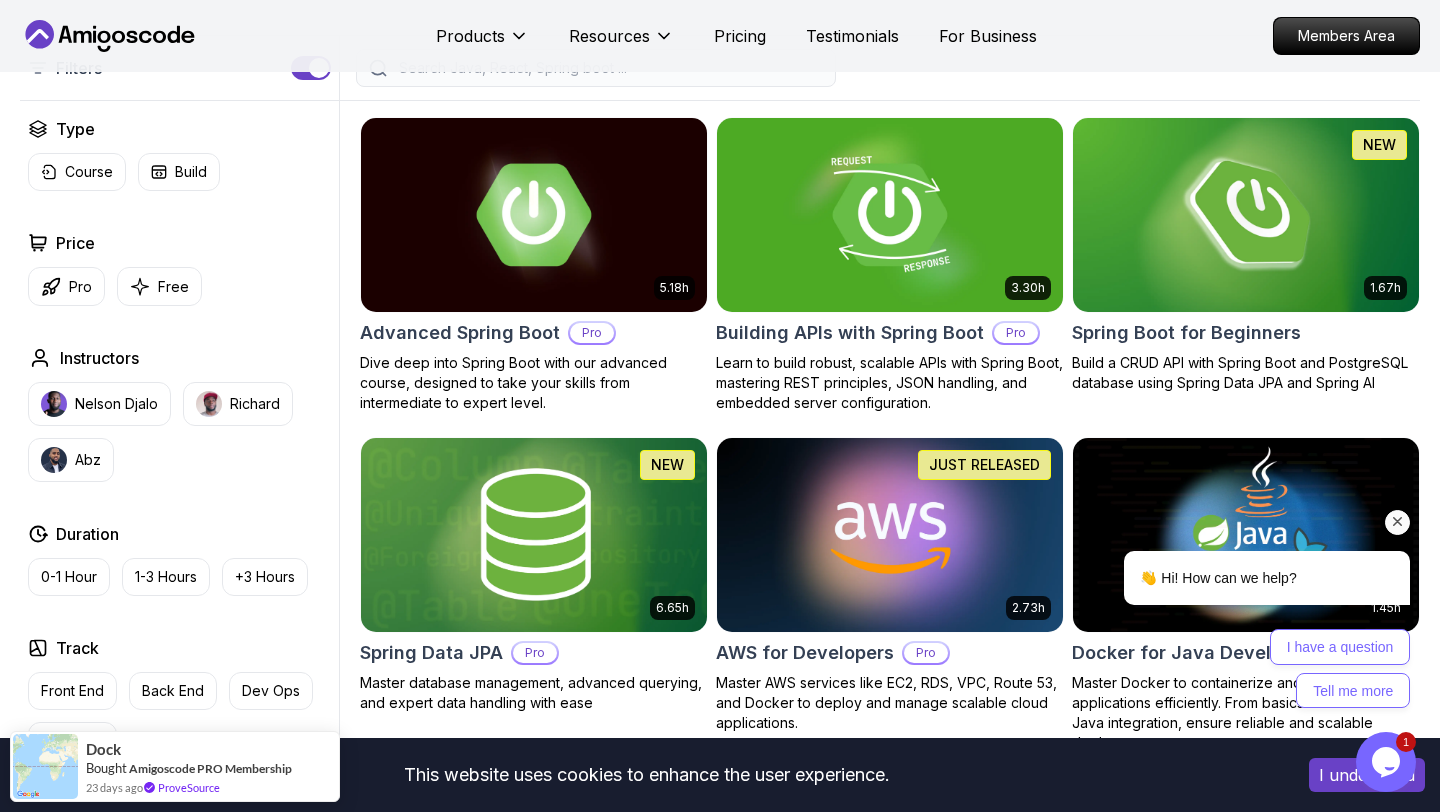 scroll, scrollTop: 481, scrollLeft: 0, axis: vertical 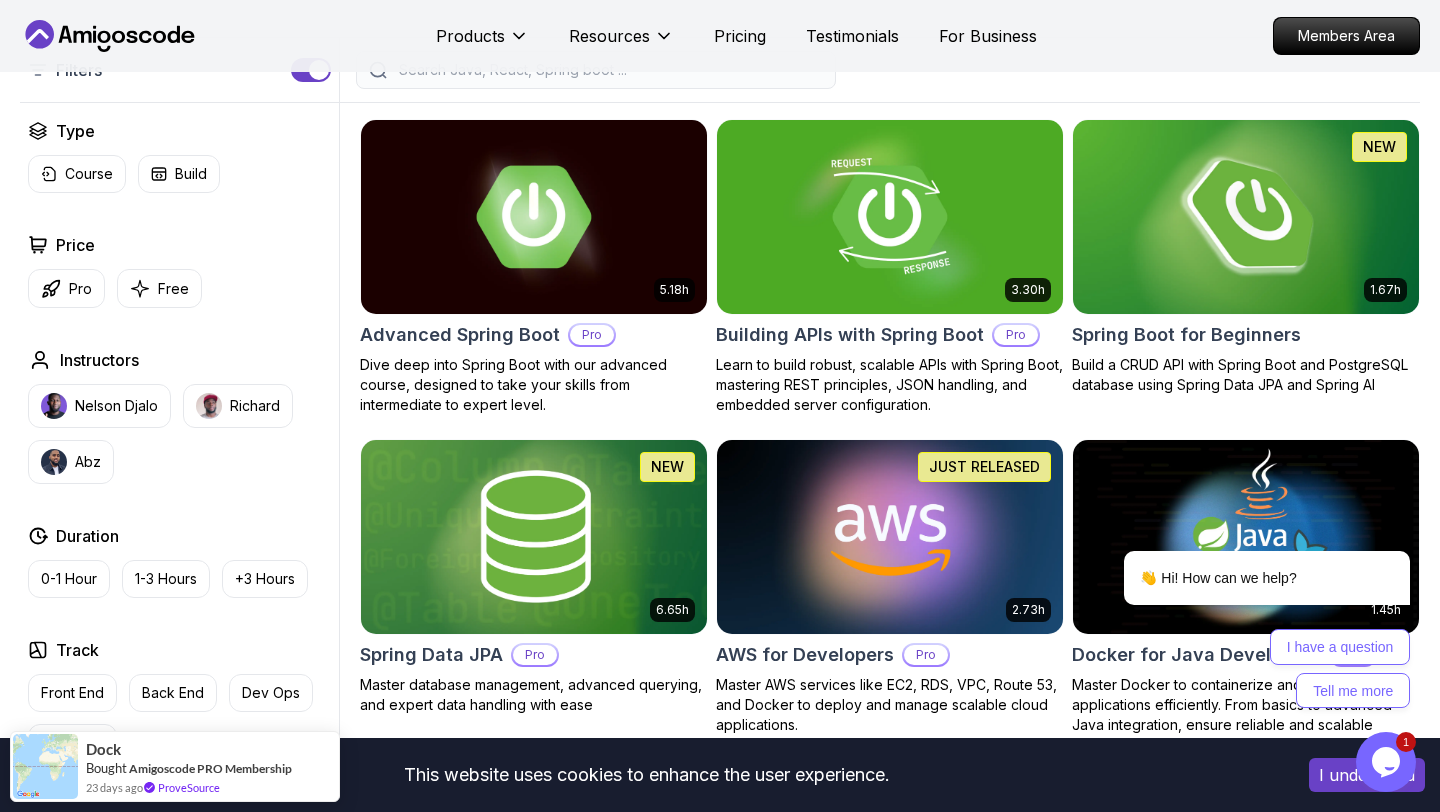 click at bounding box center [1245, 216] 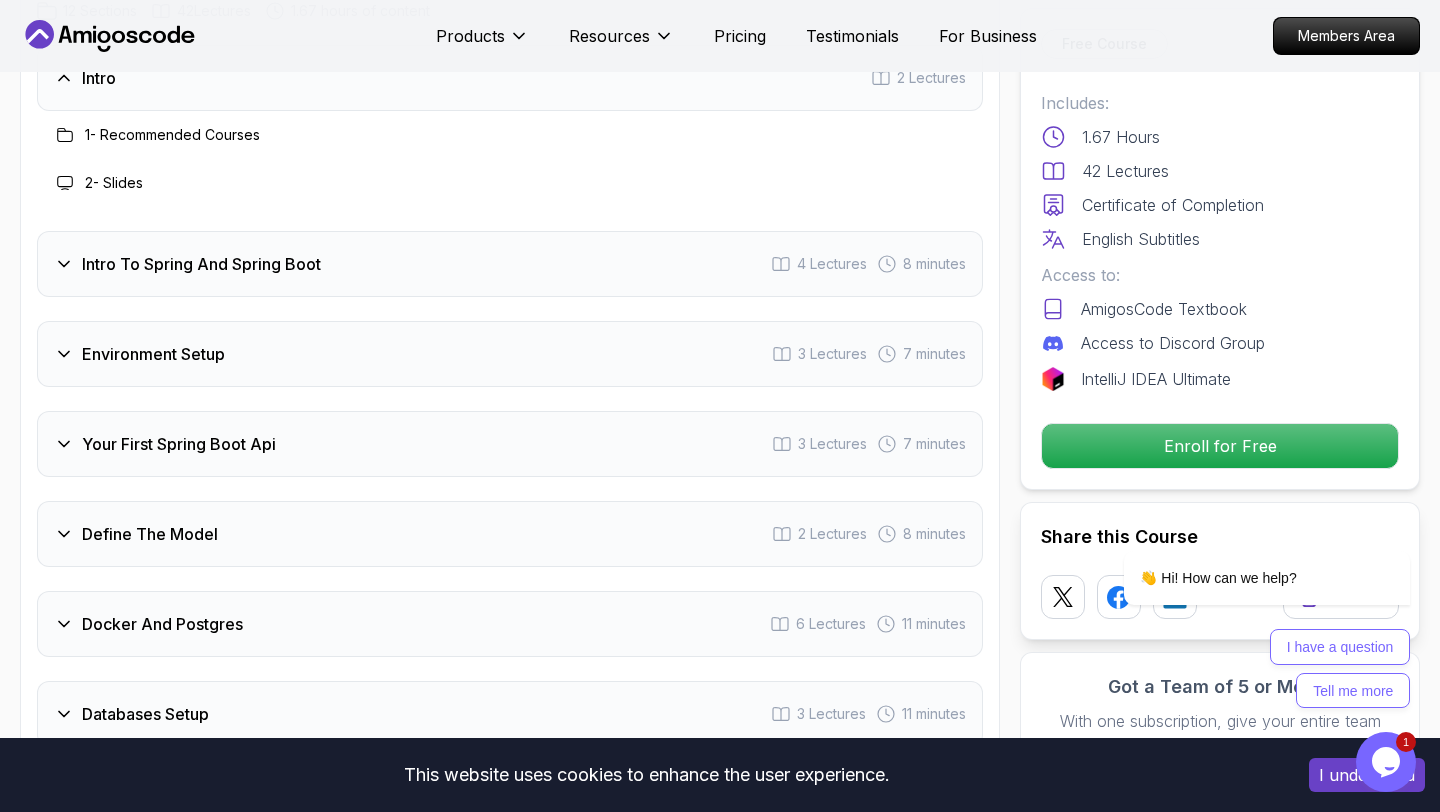 scroll, scrollTop: 2590, scrollLeft: 0, axis: vertical 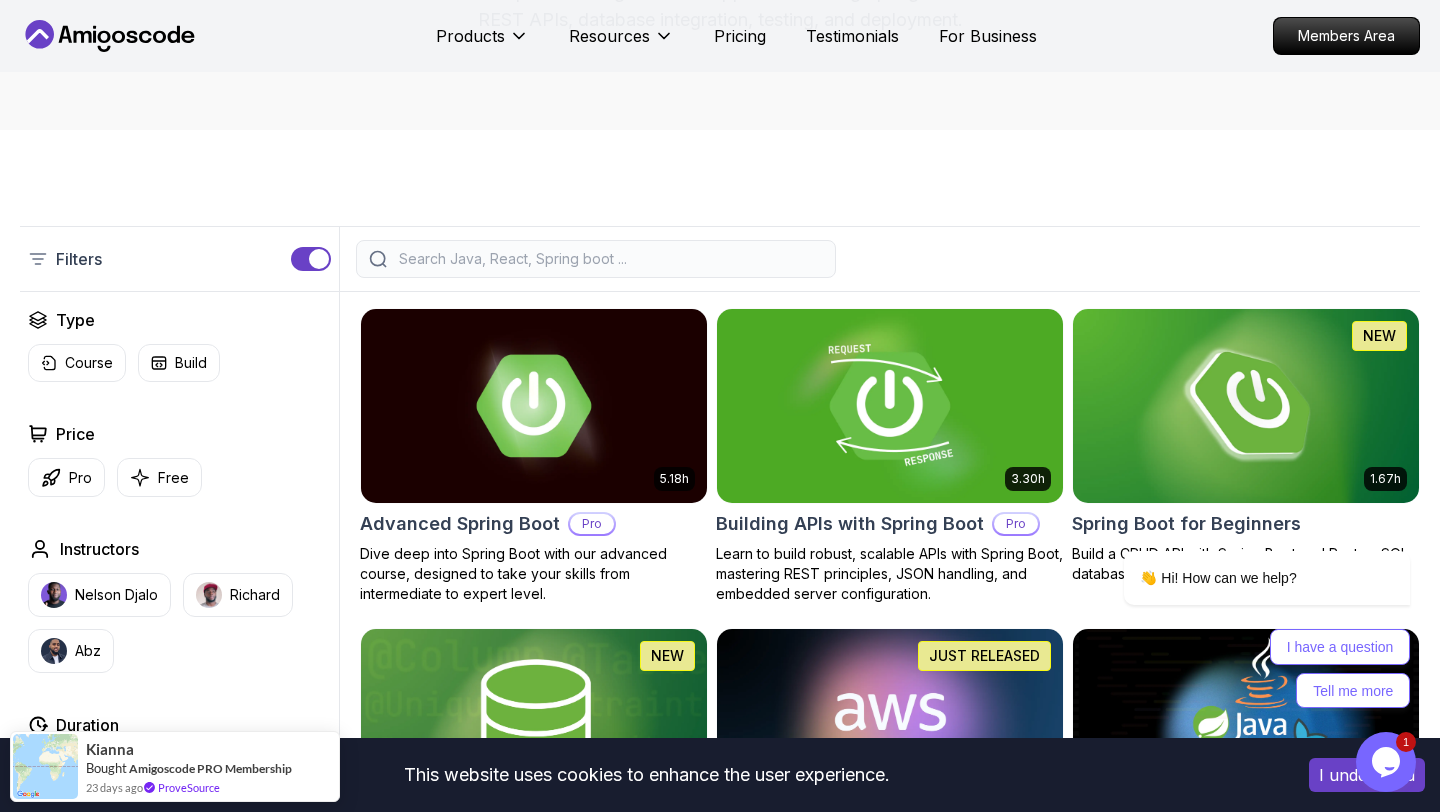 click at bounding box center [889, 405] 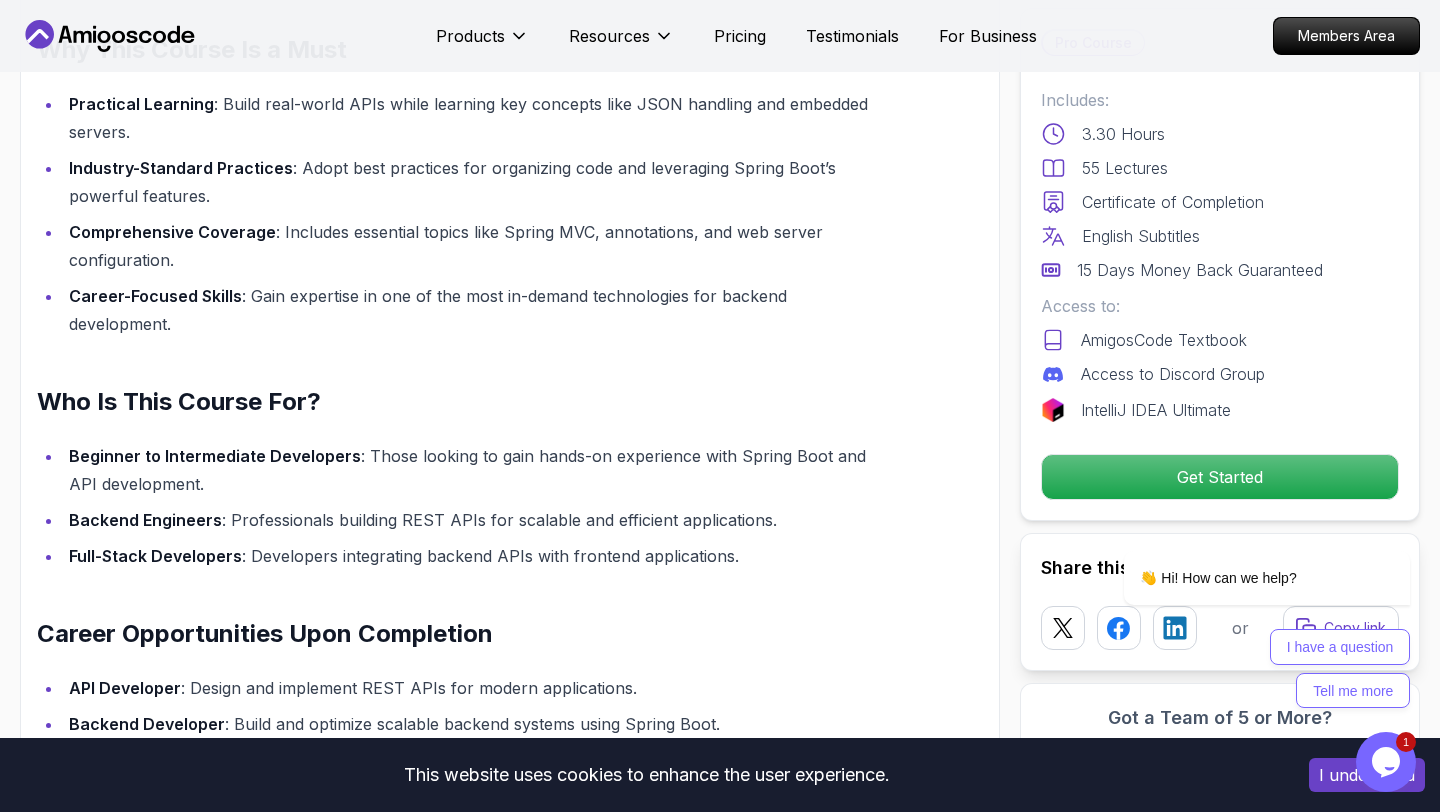 scroll, scrollTop: 1625, scrollLeft: 0, axis: vertical 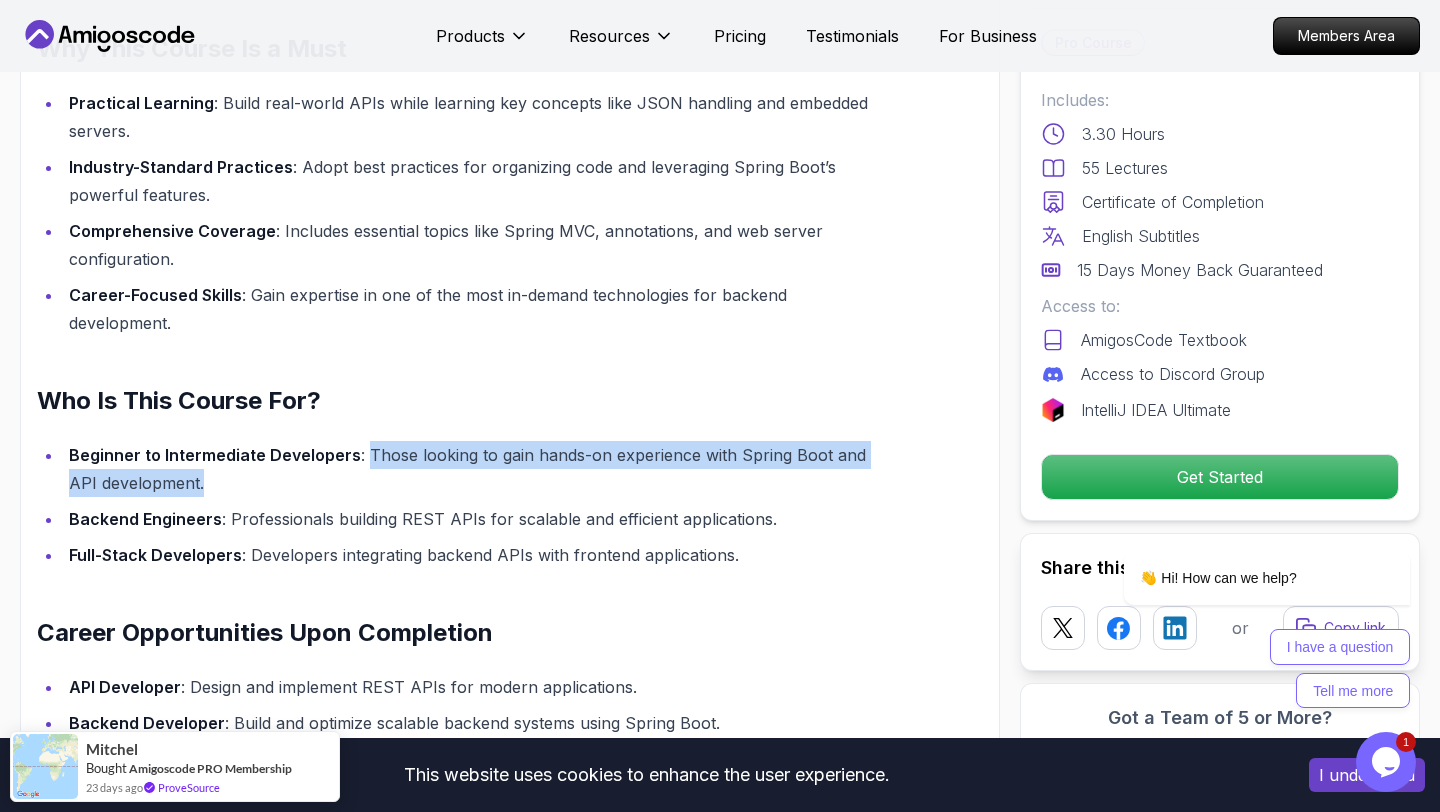 drag, startPoint x: 358, startPoint y: 446, endPoint x: 464, endPoint y: 472, distance: 109.14211 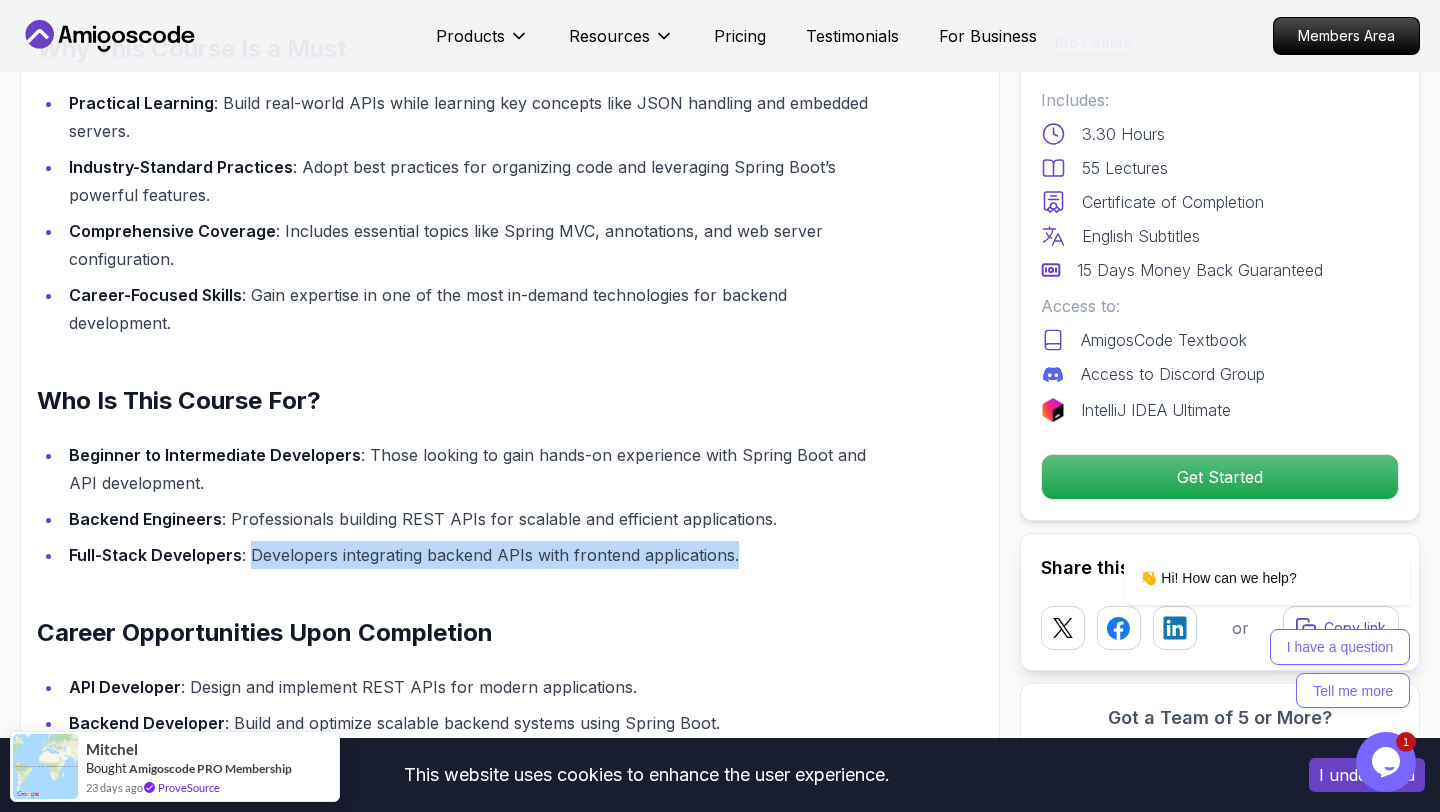 drag, startPoint x: 250, startPoint y: 548, endPoint x: 813, endPoint y: 532, distance: 563.2273 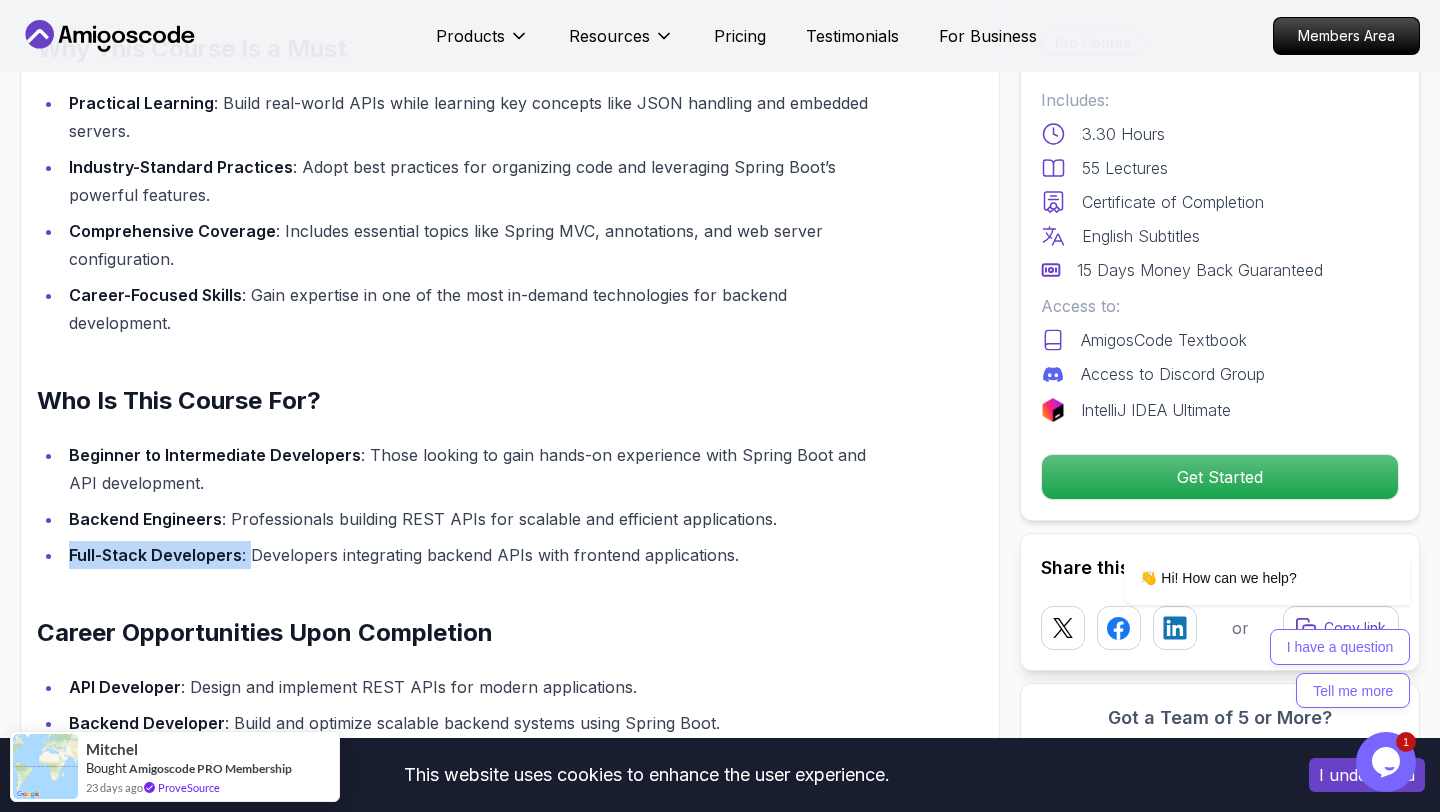 click on "Beginner to Intermediate Developers : Those looking to gain hands-on experience with Spring Boot and API development.
Backend Engineers : Professionals building REST APIs for scalable and efficient applications.
Full-Stack Developers : Developers integrating backend APIs with frontend applications." at bounding box center [462, 505] 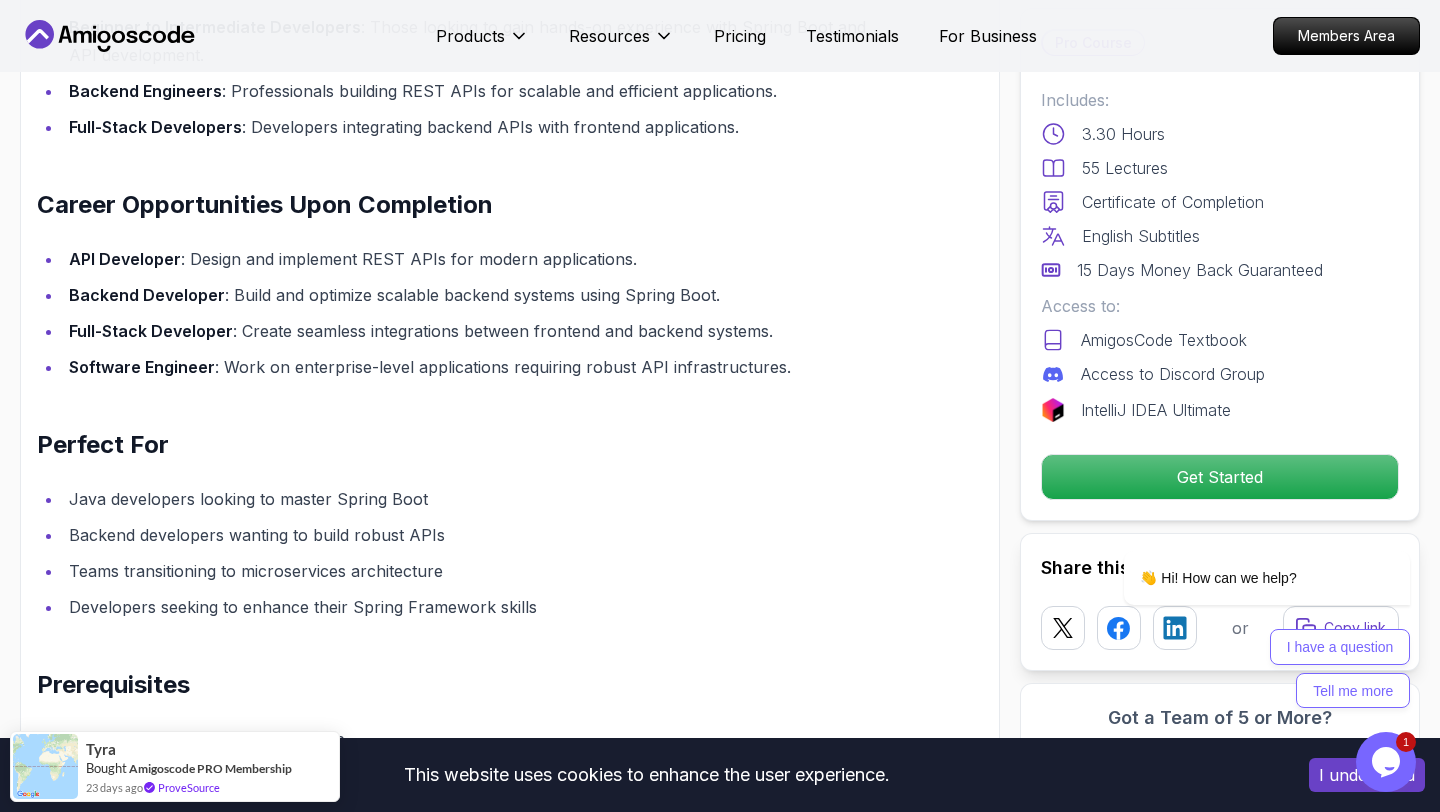 scroll, scrollTop: 2055, scrollLeft: 0, axis: vertical 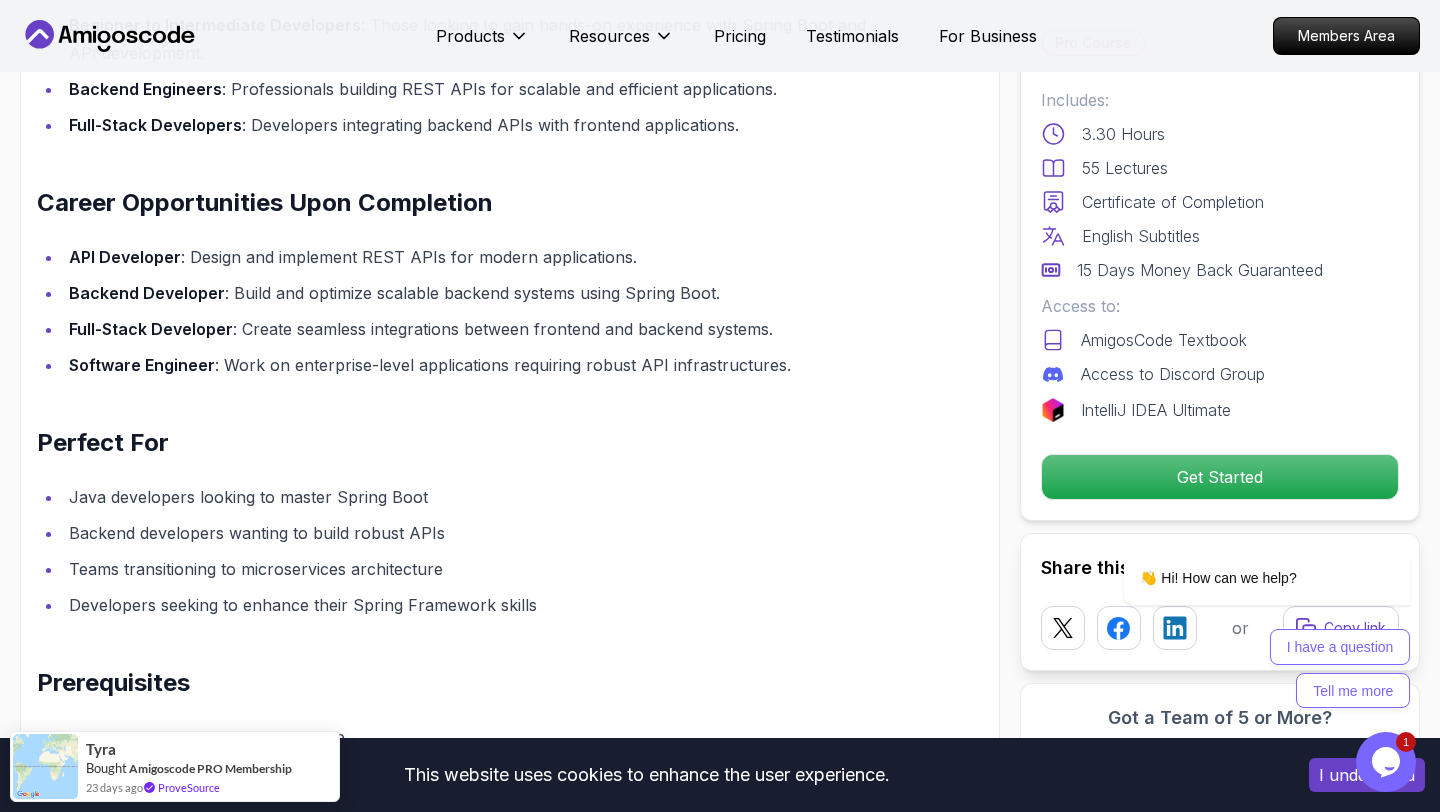 click on "Backend developers wanting to build robust APIs" at bounding box center [475, 533] 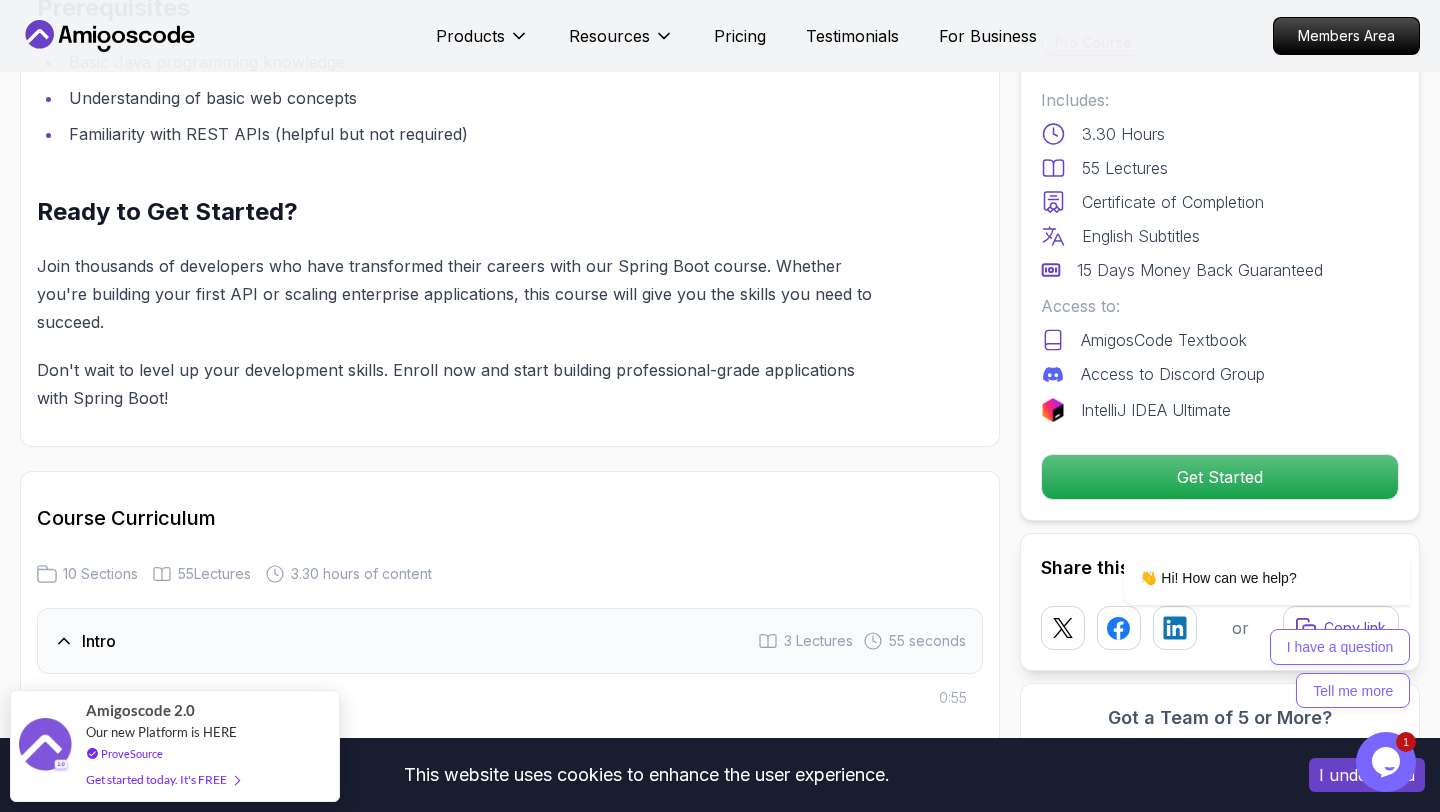 scroll, scrollTop: 2722, scrollLeft: 0, axis: vertical 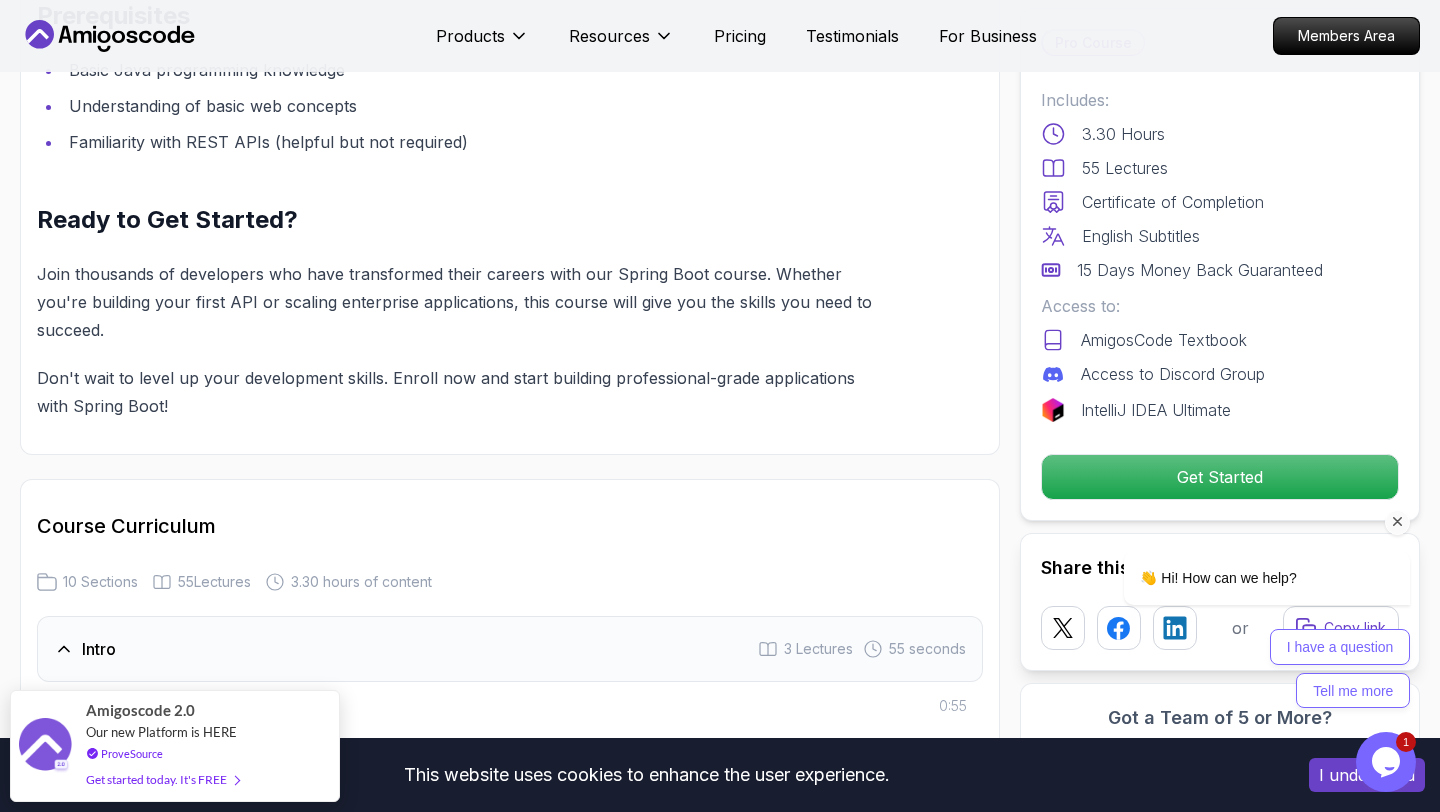click on "👋 Hi! How can we help? I have a question Tell me more" at bounding box center (1240, 553) 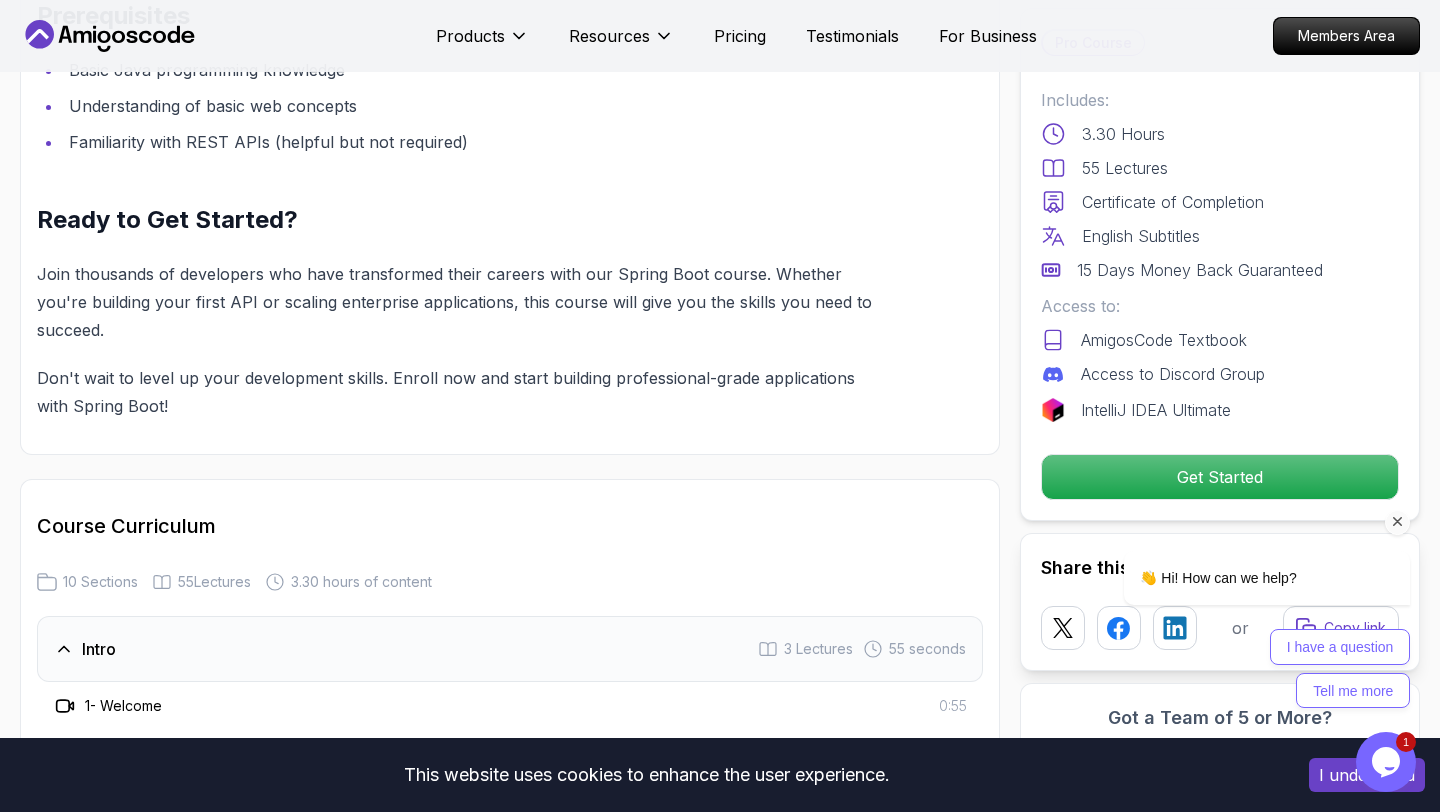 click on "👋 Hi! How can we help? I have a question Tell me more" at bounding box center (1240, 553) 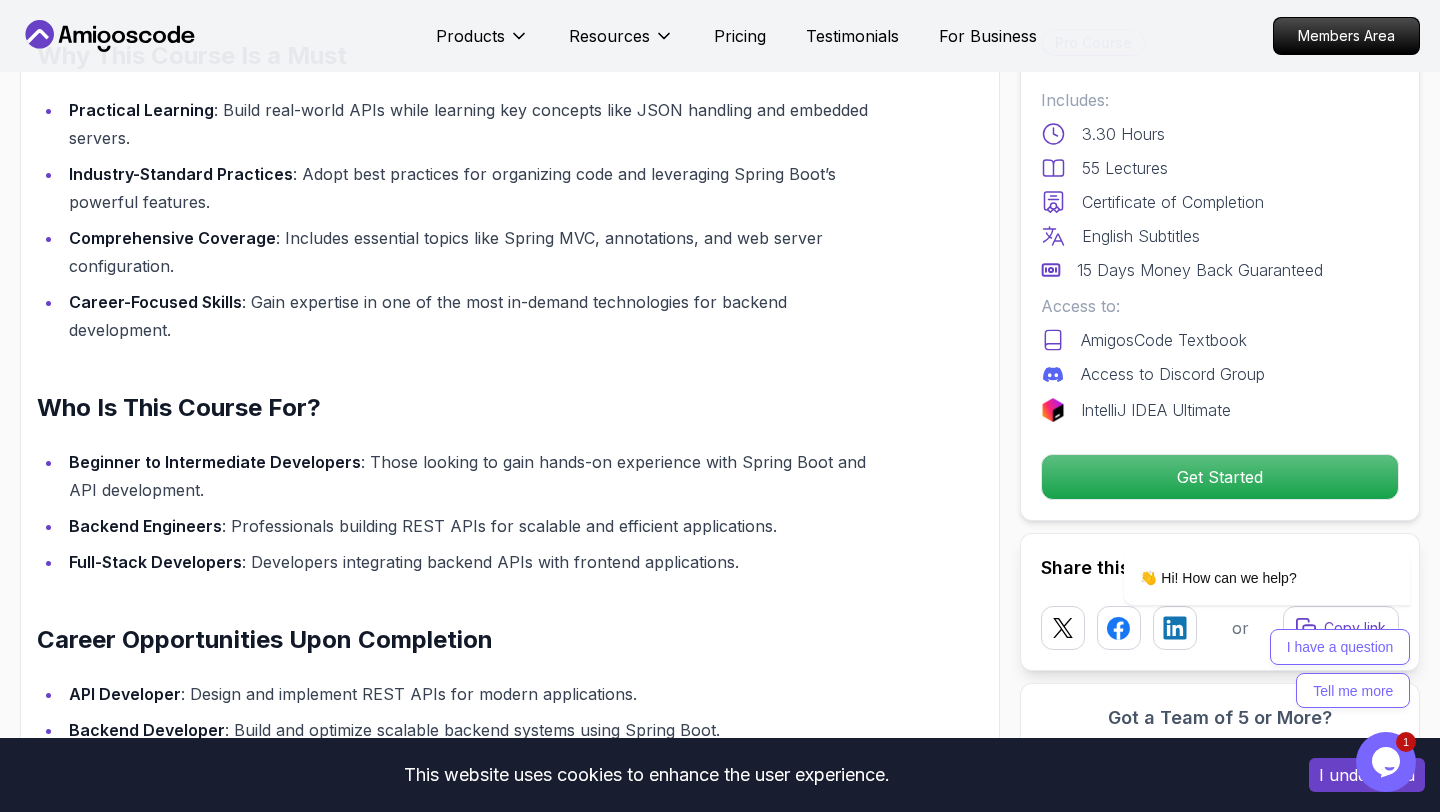scroll, scrollTop: 1539, scrollLeft: 0, axis: vertical 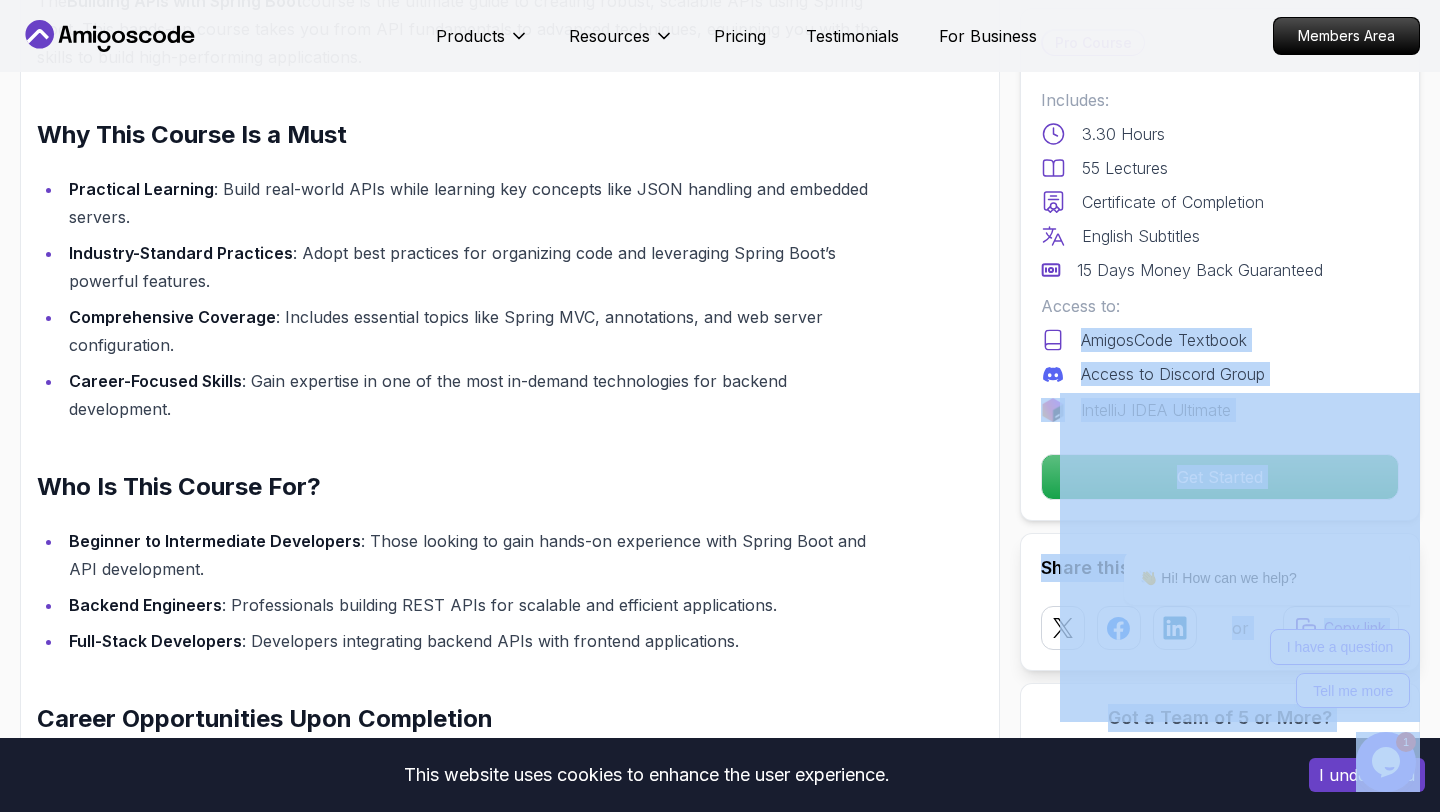 drag, startPoint x: 2319, startPoint y: 691, endPoint x: 1257, endPoint y: 423, distance: 1095.2936 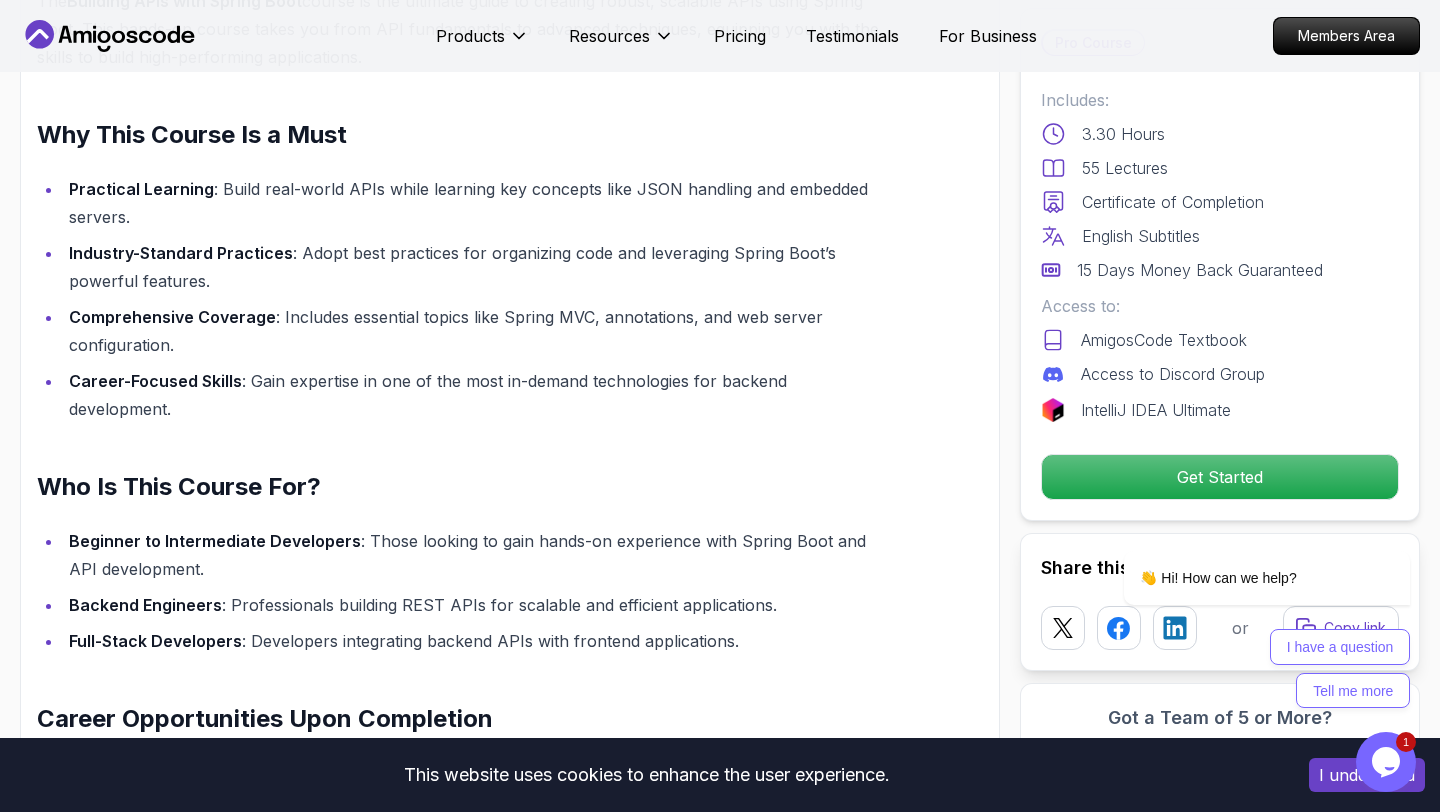 click on "Building REST APIs with Spring Boot
The  Building APIs with Spring Boot  course is the ultimate guide to creating robust, scalable APIs using Spring Boot. This hands-on course takes you from API fundamentals to advanced techniques, equipping you with the skills to build high-performing applications.
Why This Course Is a Must
Practical Learning : Build real-world APIs while learning key concepts like JSON handling and embedded servers.
Industry-Standard Practices : Adopt best practices for organizing code and leveraging Spring Boot’s powerful features.
Comprehensive Coverage : Includes essential topics like Spring MVC, annotations, and web server configuration.
Career-Focused Skills : Gain expertise in one of the most in-demand technologies for backend development.
Who Is This Course For?
Beginner to Intermediate Developers : Those looking to gain hands-on experience with Spring Boot and API development.
Backend Engineers
Full-Stack Developers
API Developer" at bounding box center [510, 753] 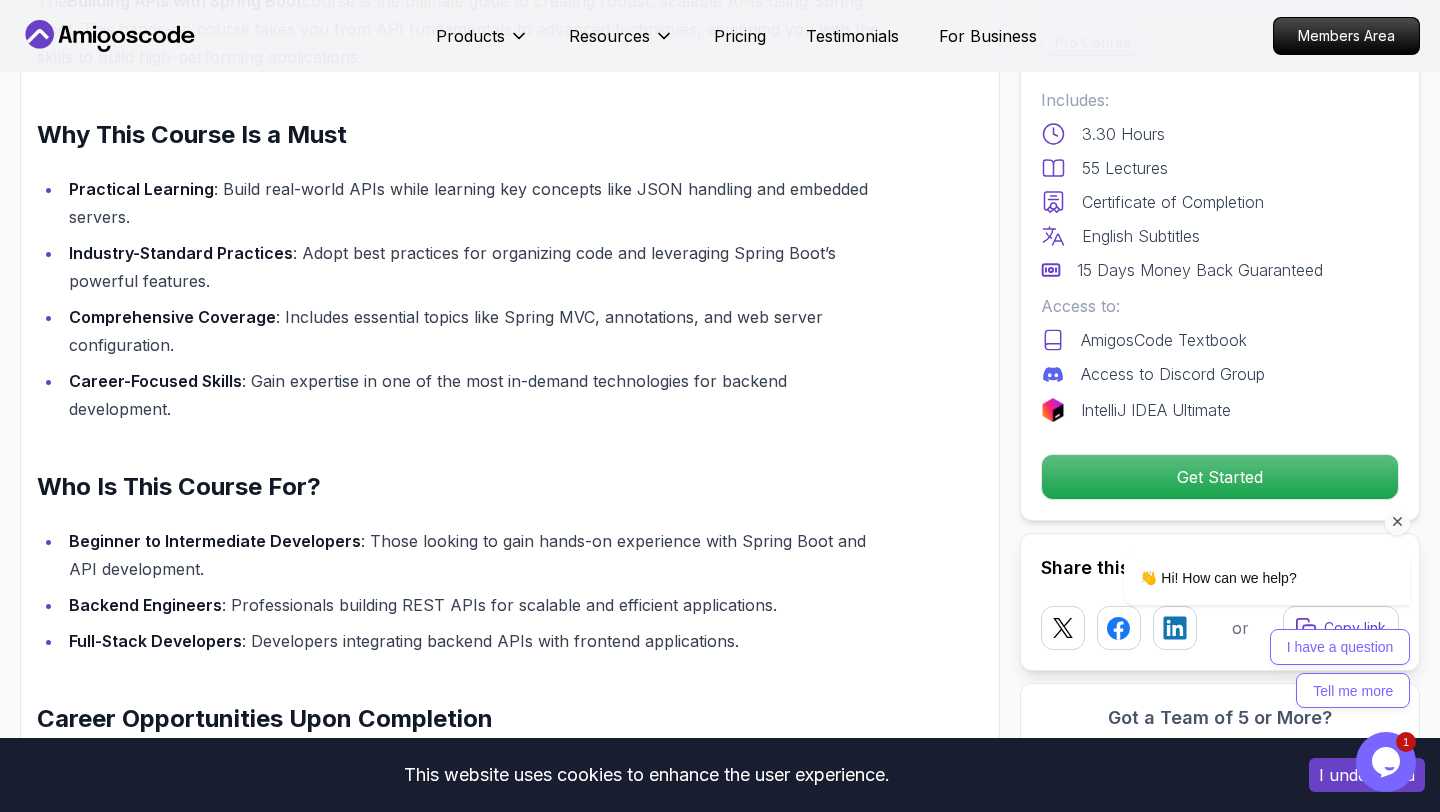 click at bounding box center (1398, 522) 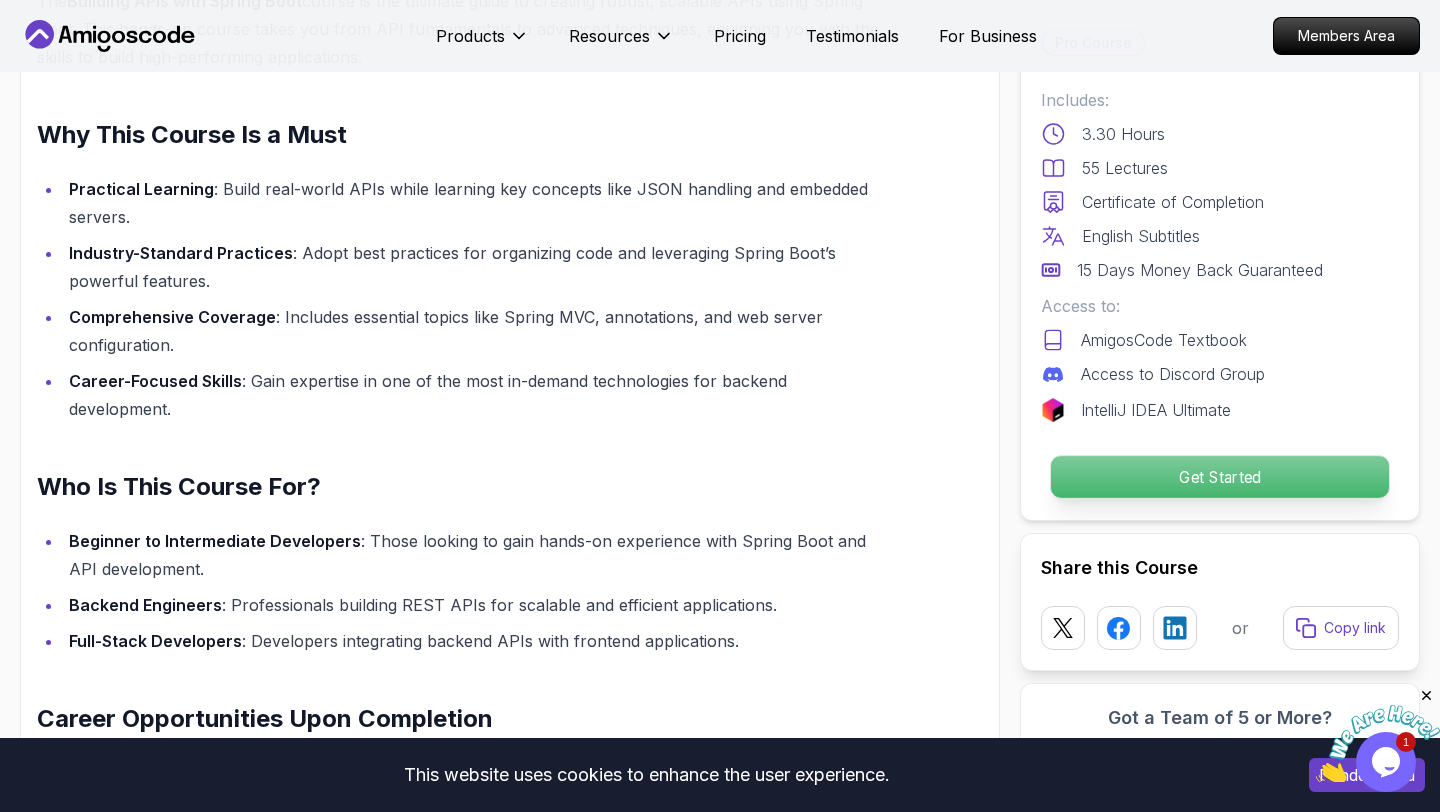 click on "Get Started" at bounding box center (1220, 477) 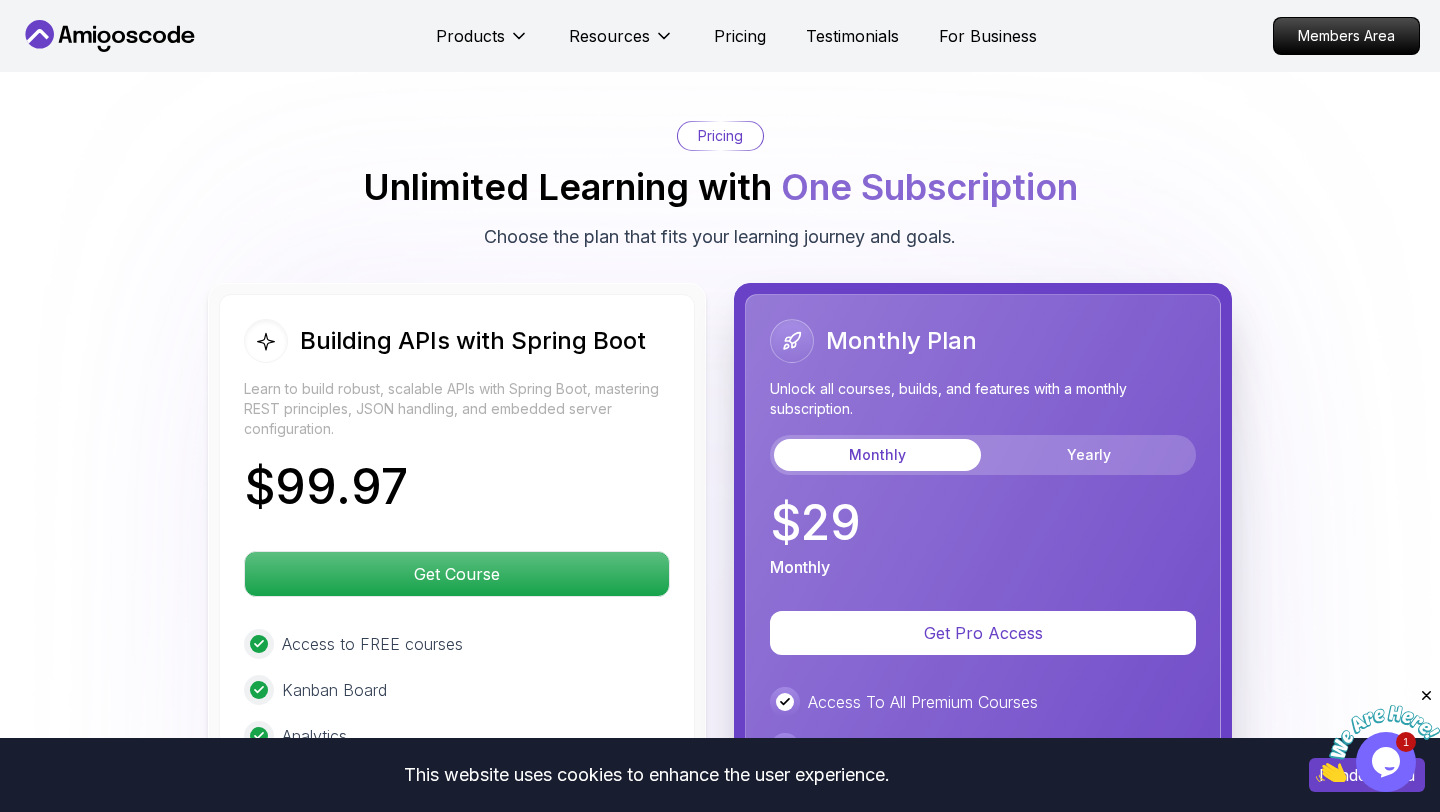 scroll, scrollTop: 4530, scrollLeft: 0, axis: vertical 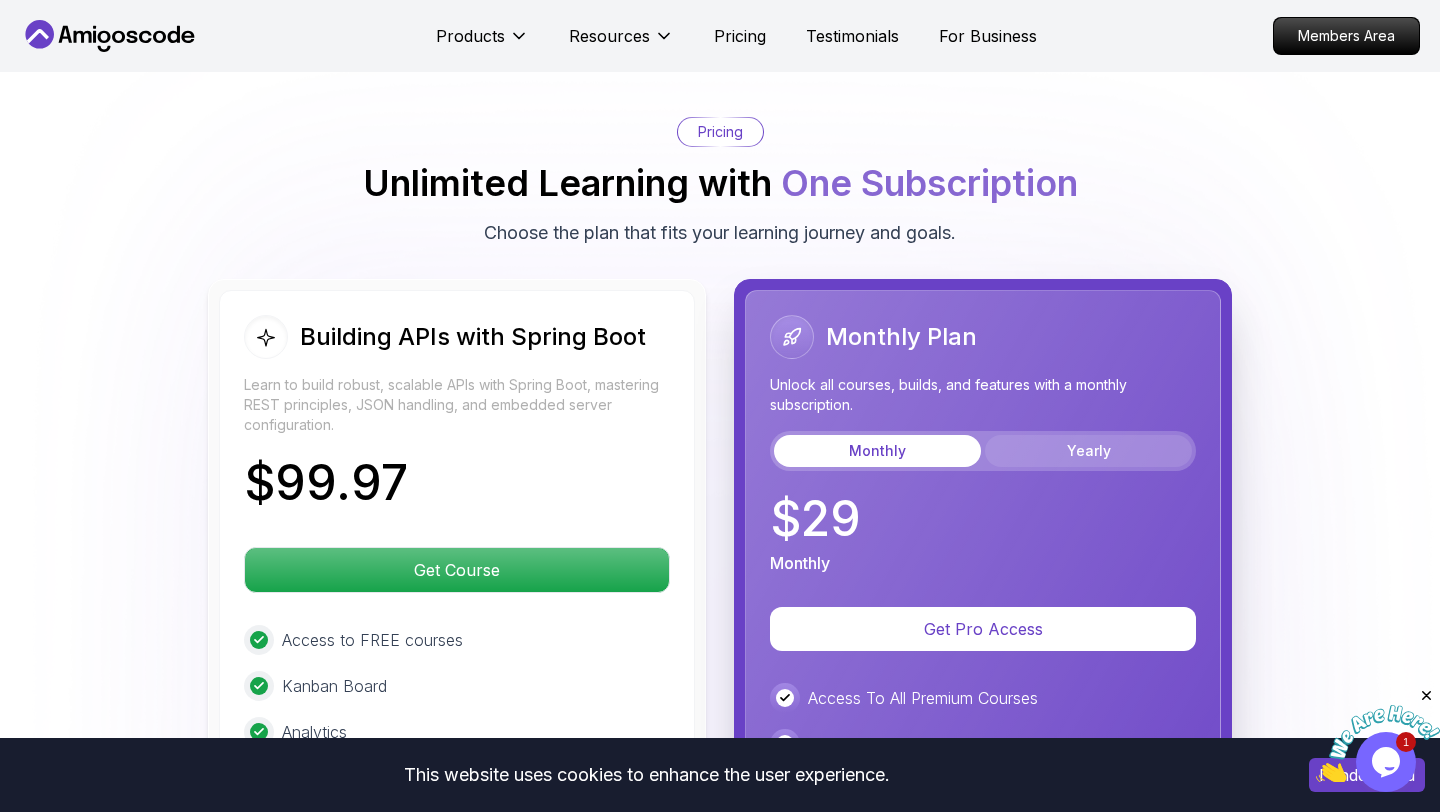 click on "Yearly" at bounding box center (1088, 451) 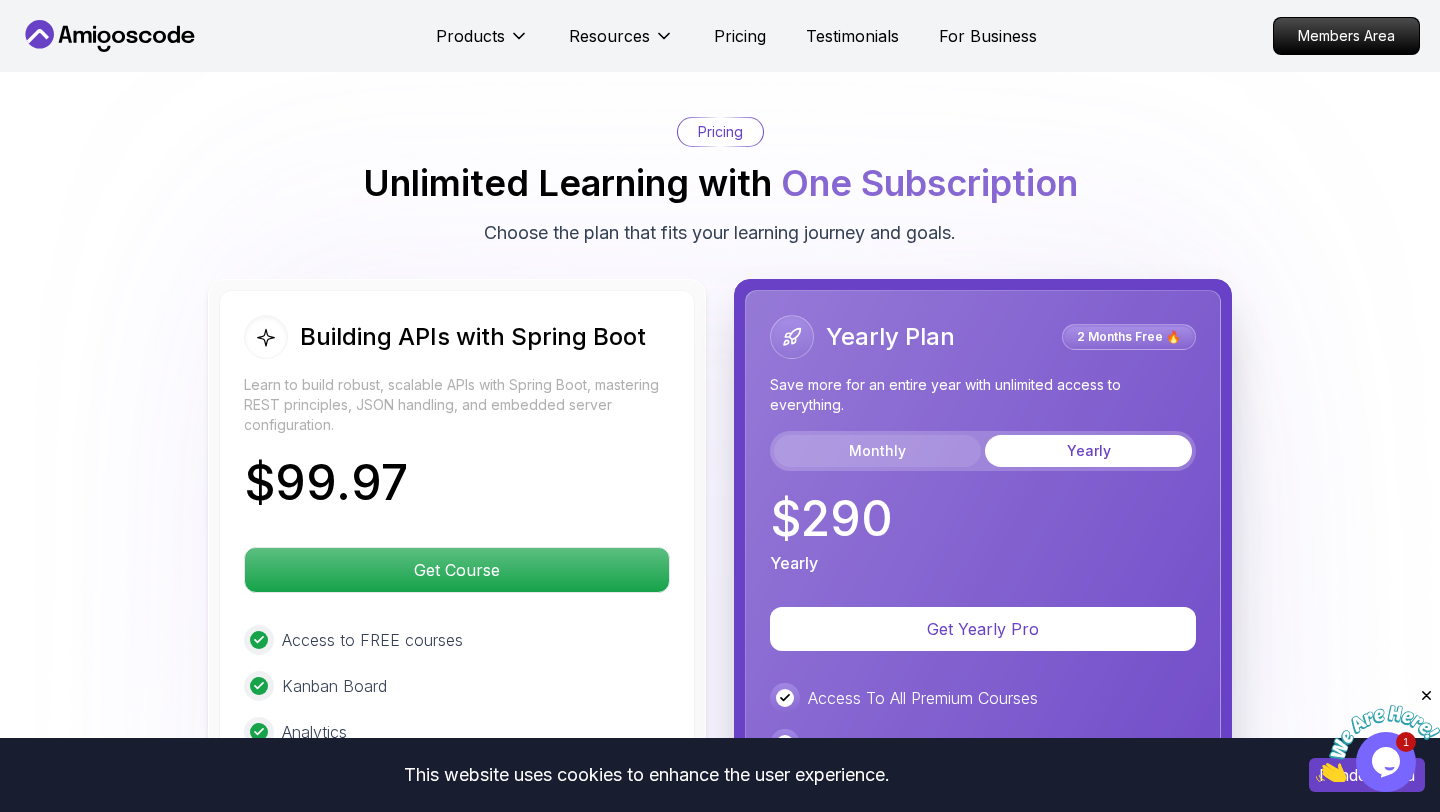 click on "Monthly" at bounding box center [877, 451] 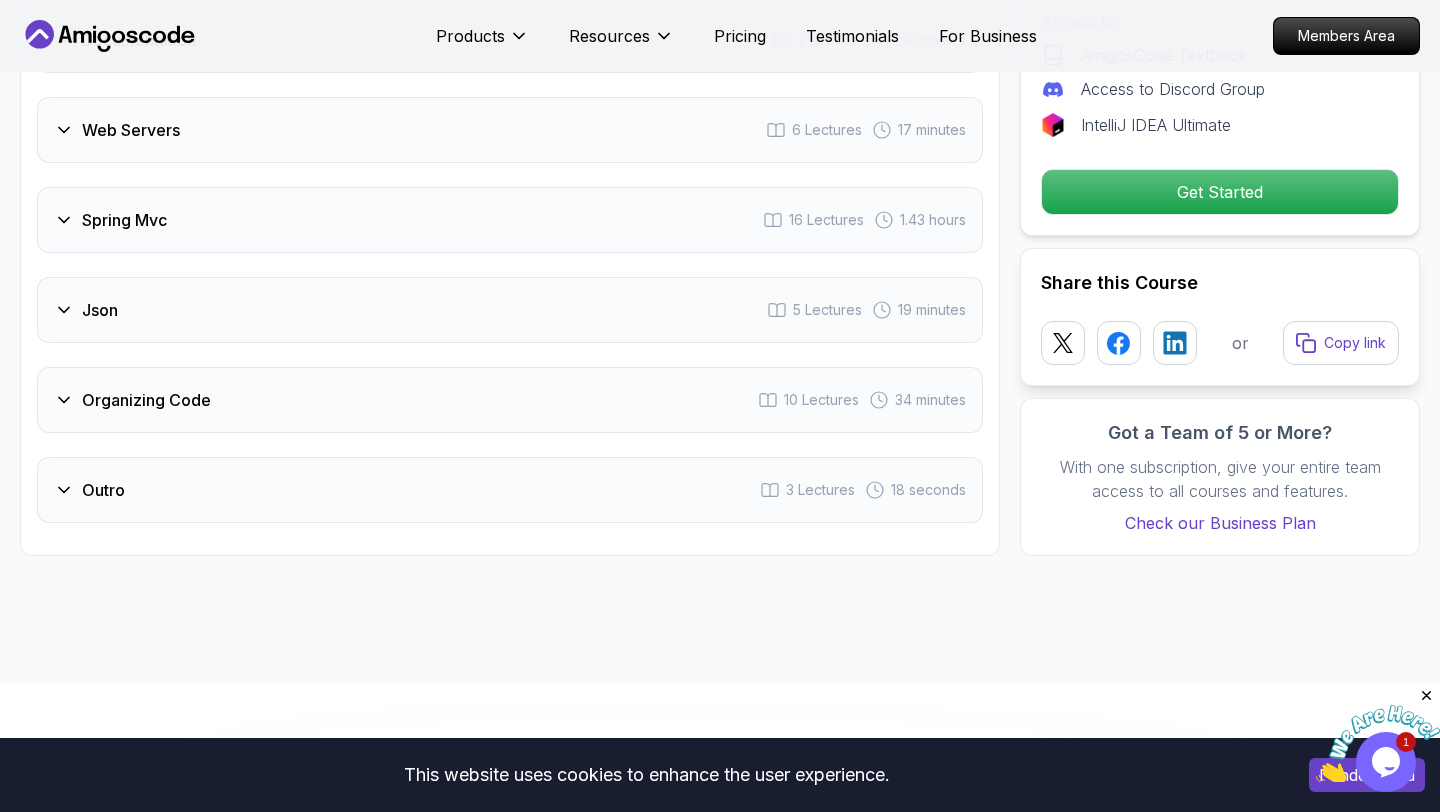 scroll, scrollTop: 3841, scrollLeft: 0, axis: vertical 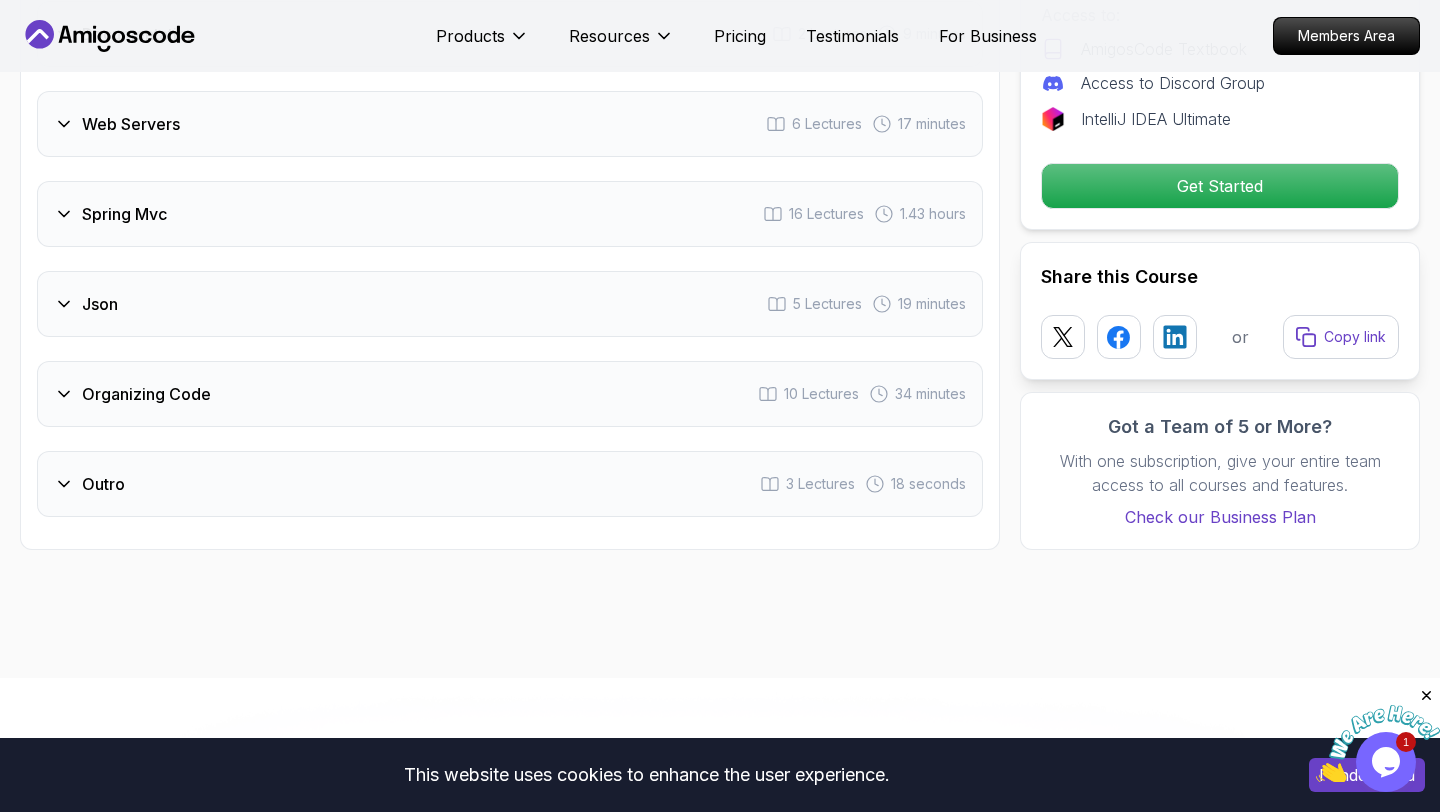 click on "Outro 3   Lectures     18 seconds" at bounding box center [510, 484] 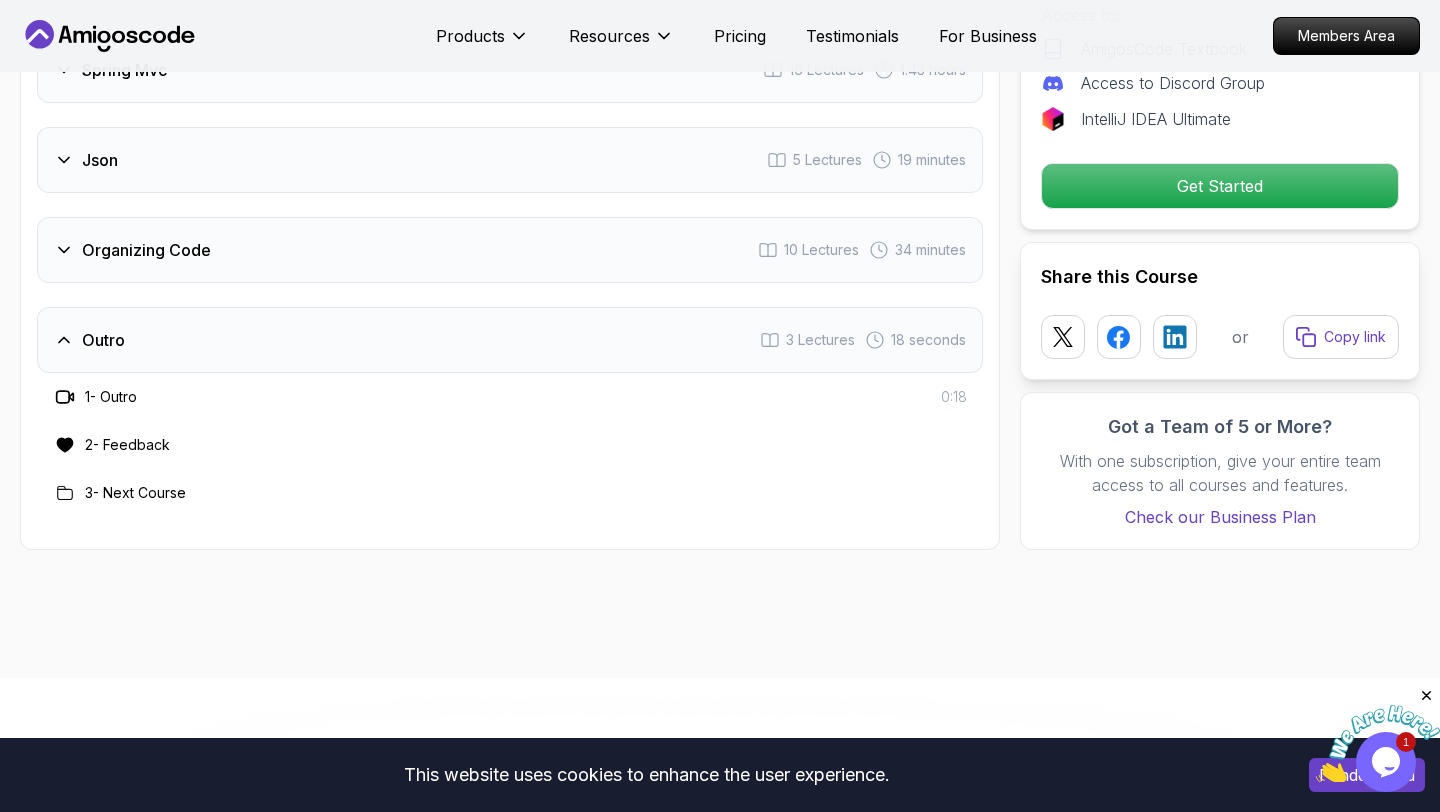 scroll, scrollTop: 3697, scrollLeft: 0, axis: vertical 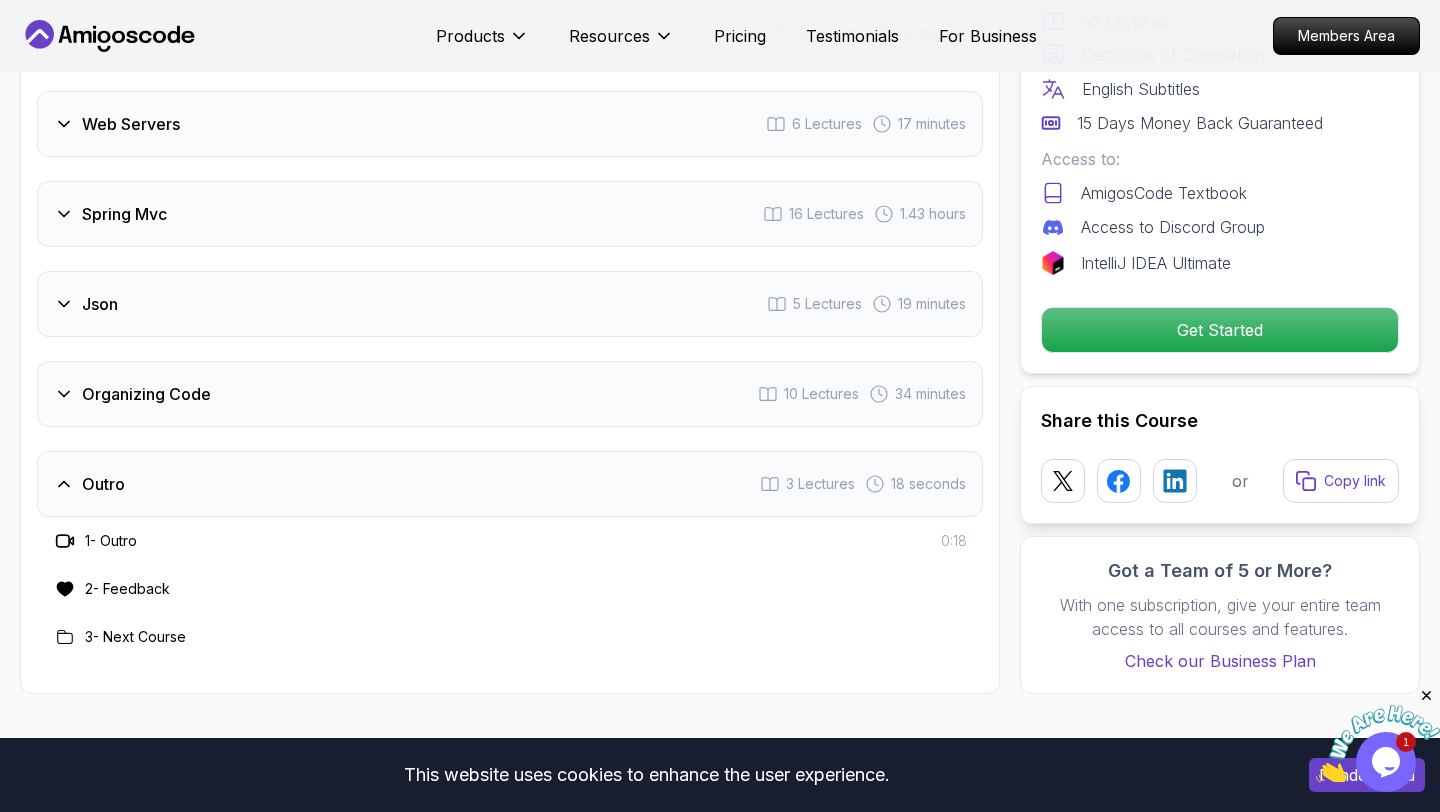 click on "Outro 3   Lectures     18 seconds" at bounding box center (510, 484) 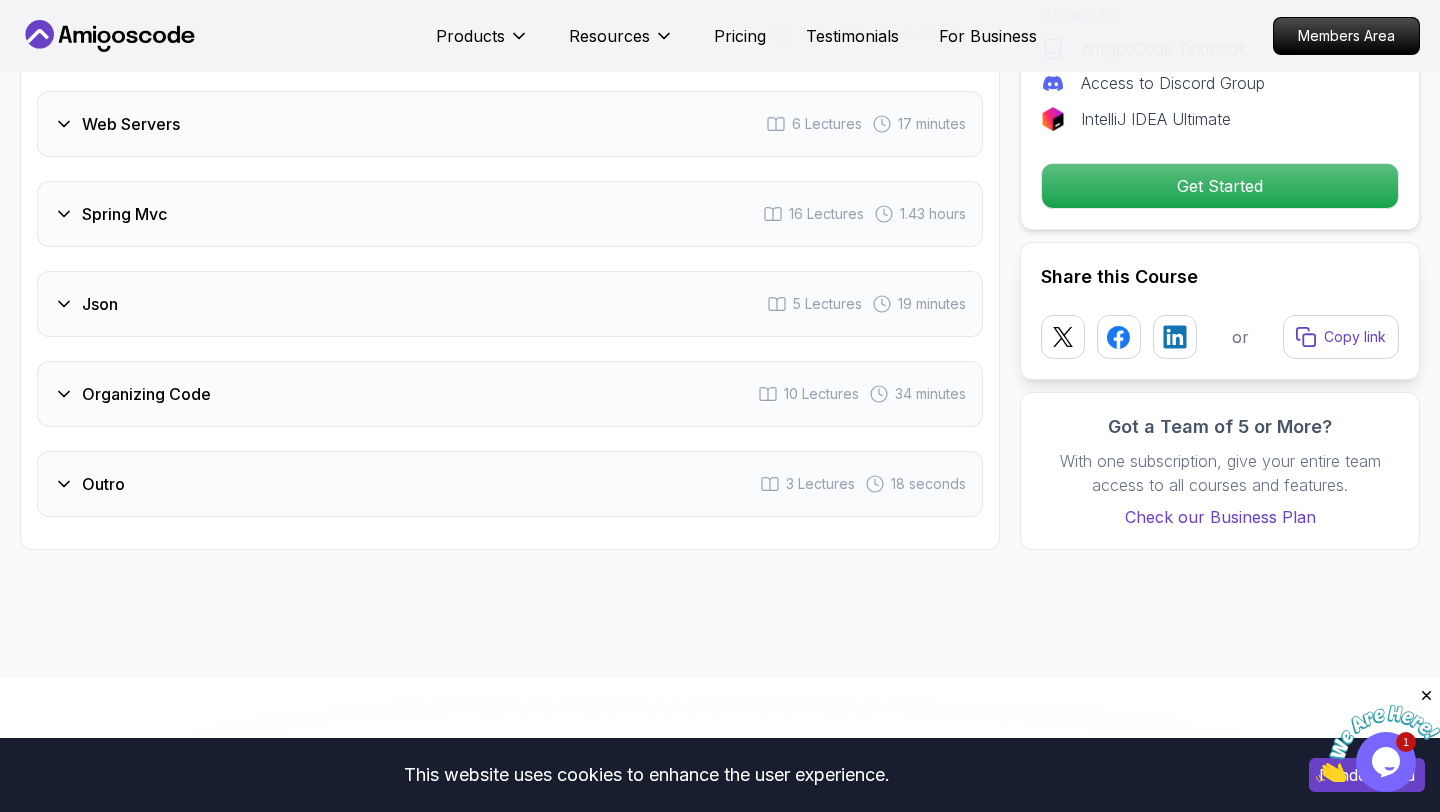 click on "Organizing Code 10   Lectures     34 minutes" at bounding box center [510, 394] 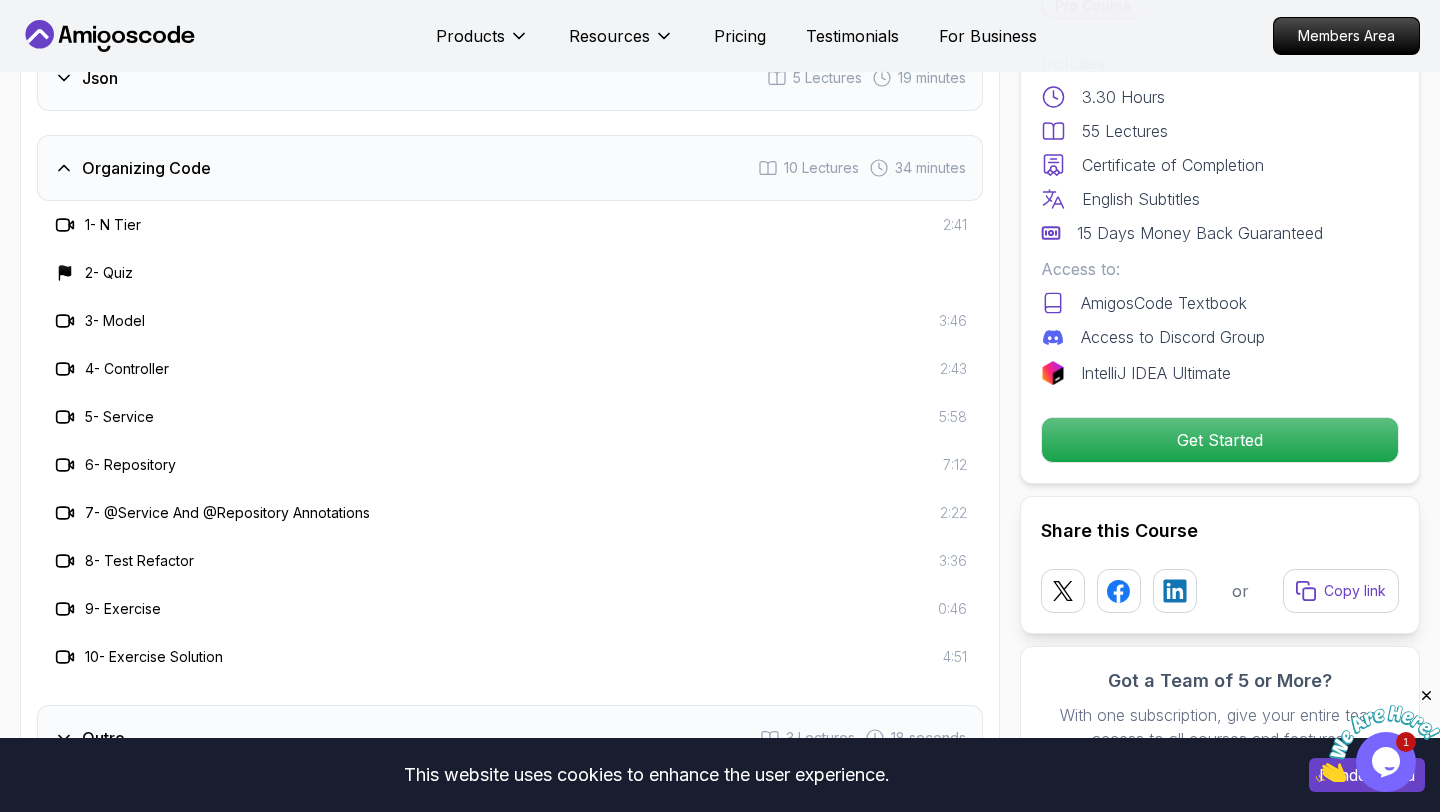 scroll, scrollTop: 3493, scrollLeft: 0, axis: vertical 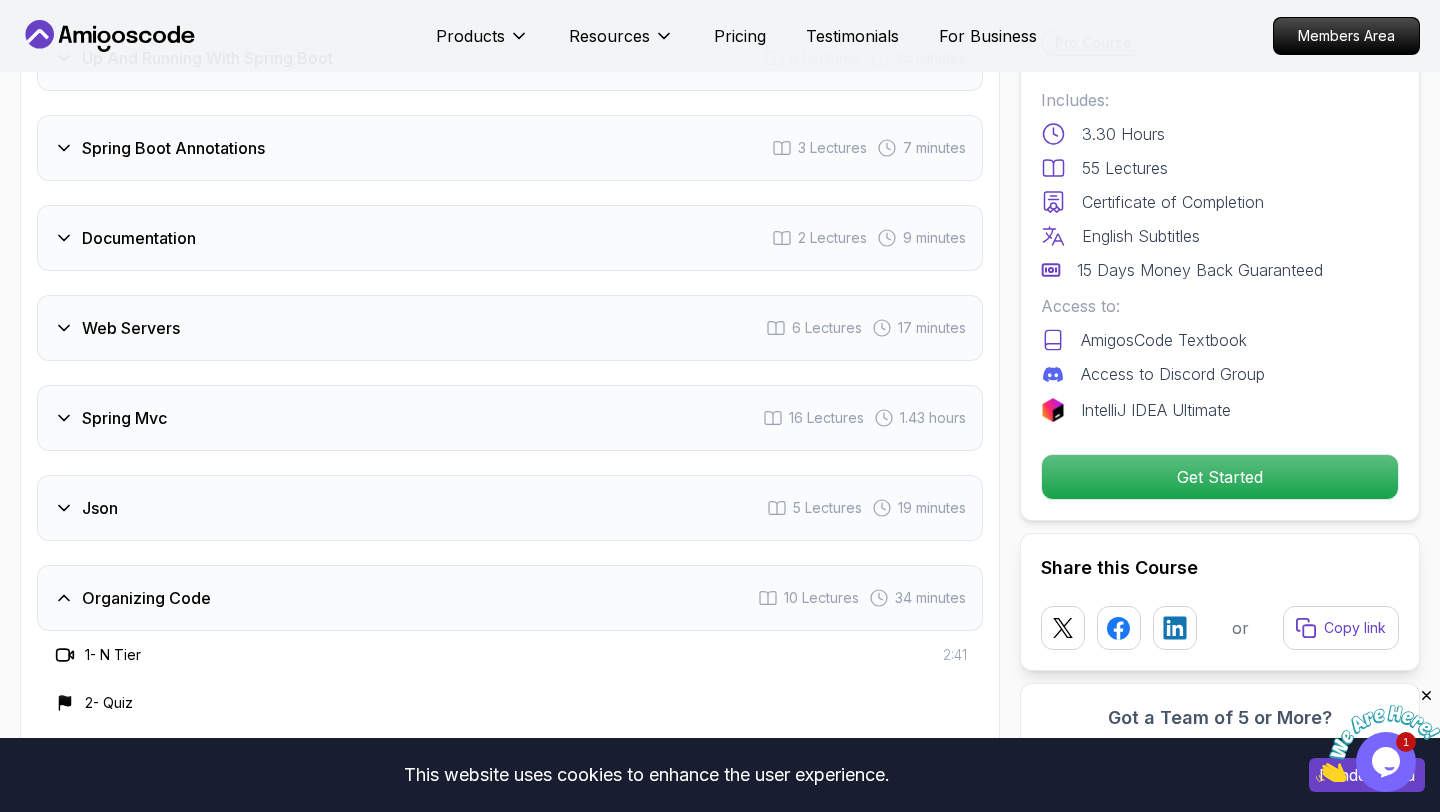 click on "Organizing Code 10   Lectures     34 minutes" at bounding box center (510, 598) 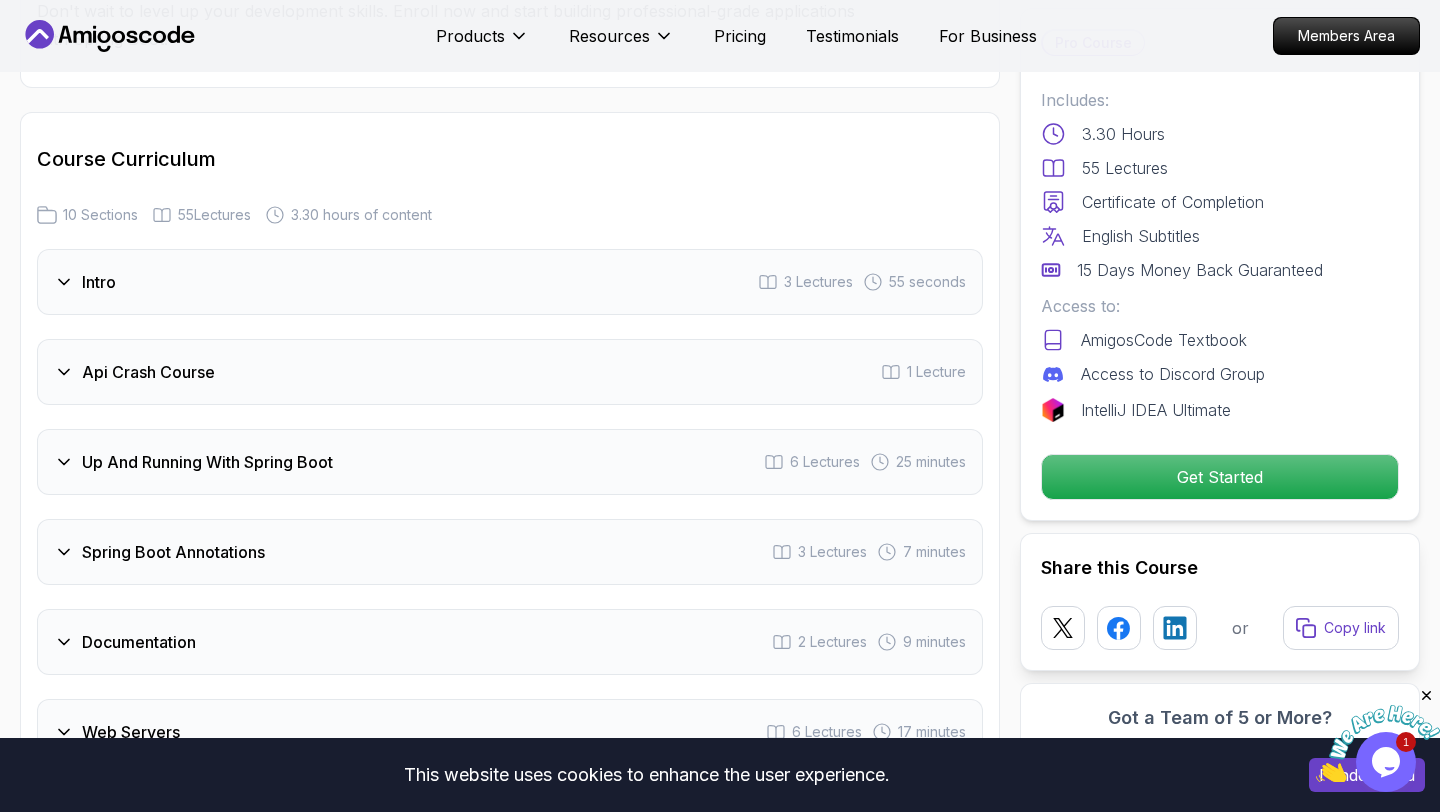 scroll, scrollTop: 3036, scrollLeft: 0, axis: vertical 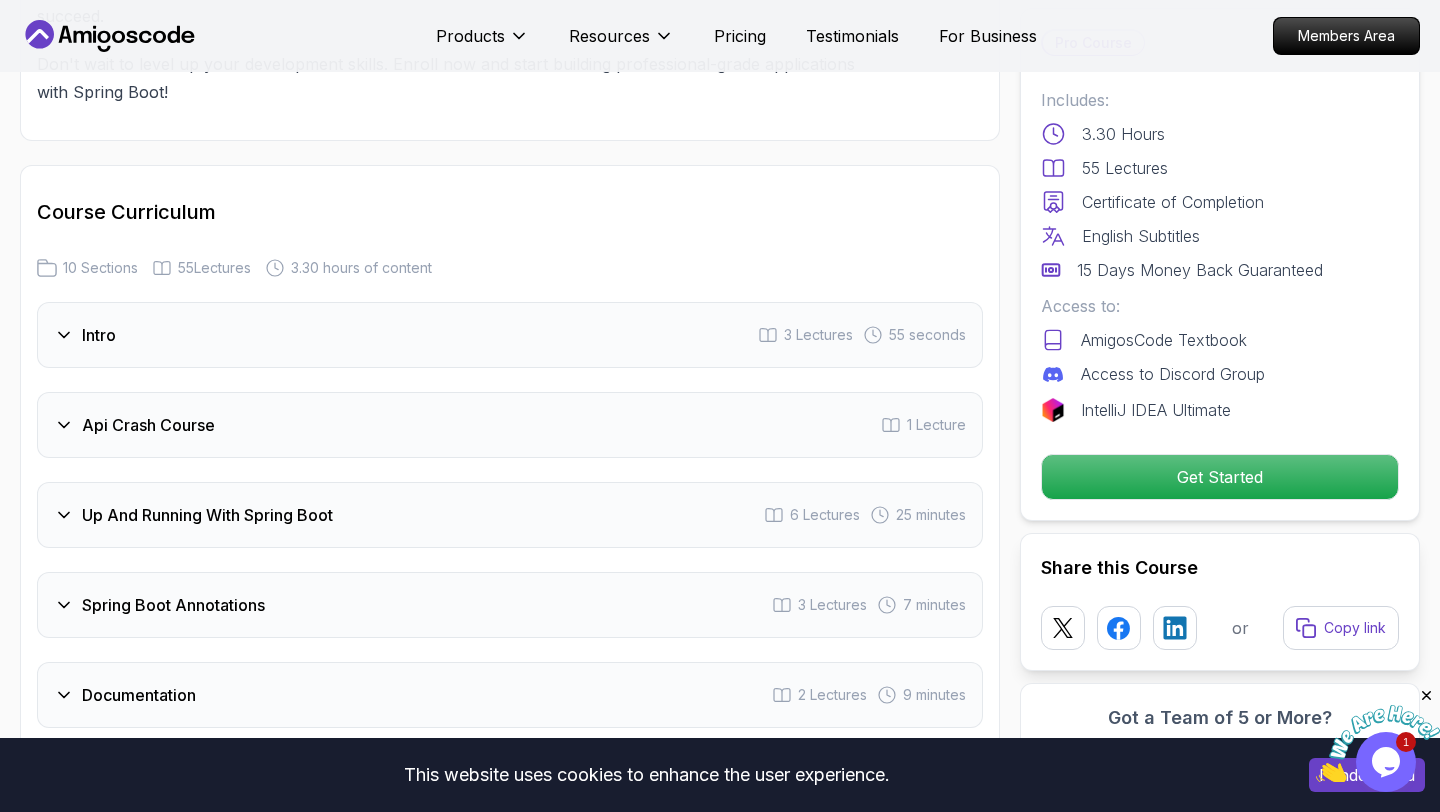 click on "Api Crash Course 1   Lecture" at bounding box center [510, 425] 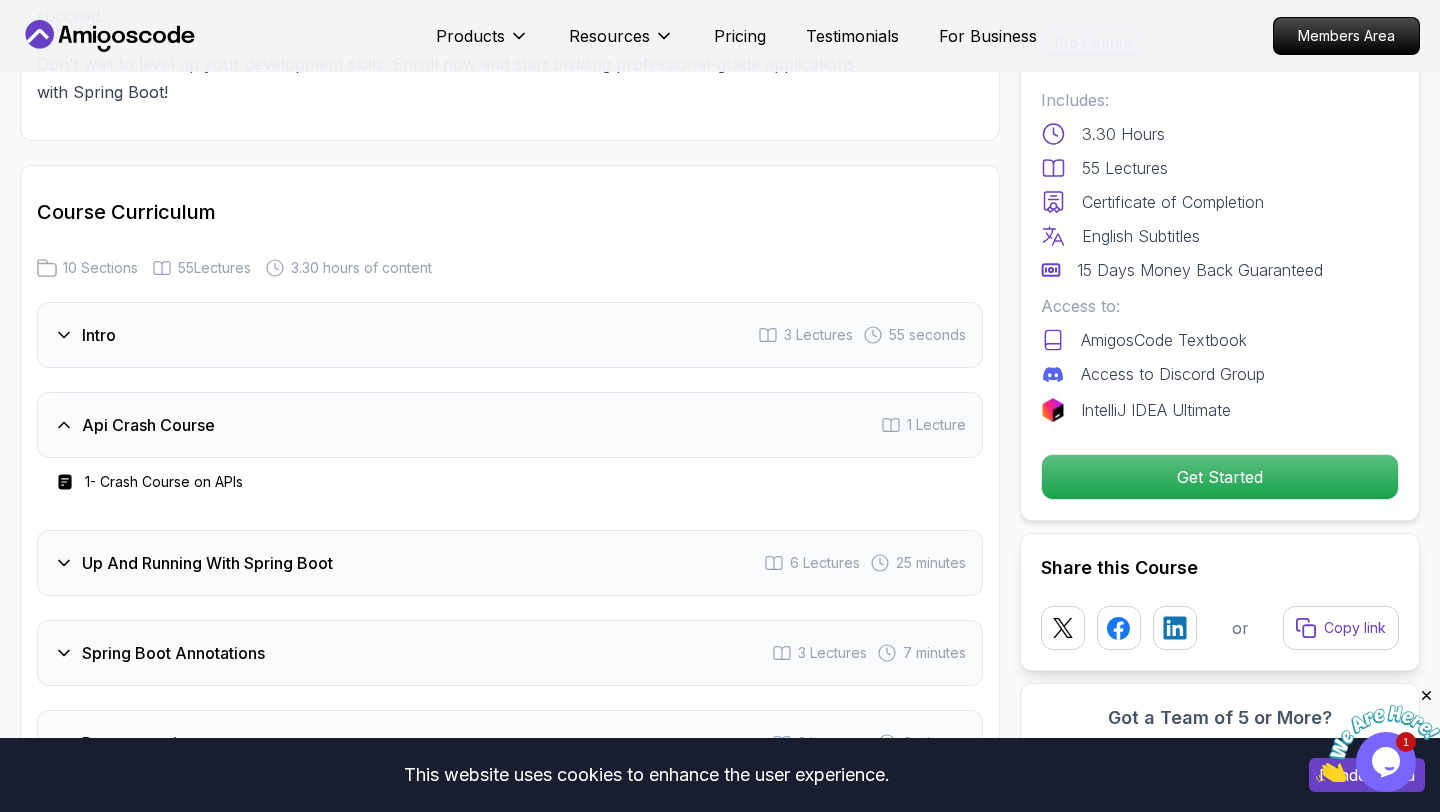 scroll, scrollTop: 3034, scrollLeft: 0, axis: vertical 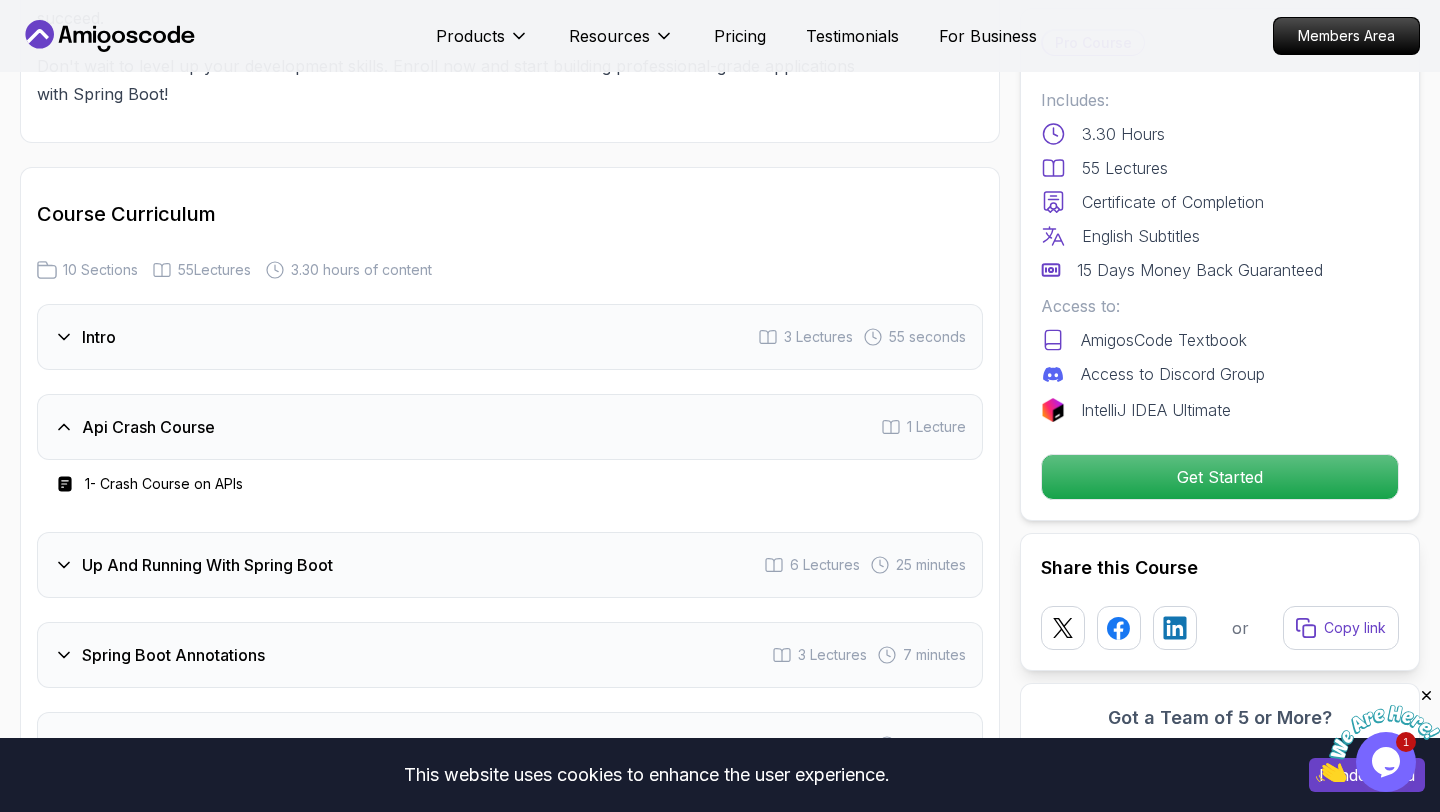 click on "1  -   Crash Course on APIs" at bounding box center (164, 484) 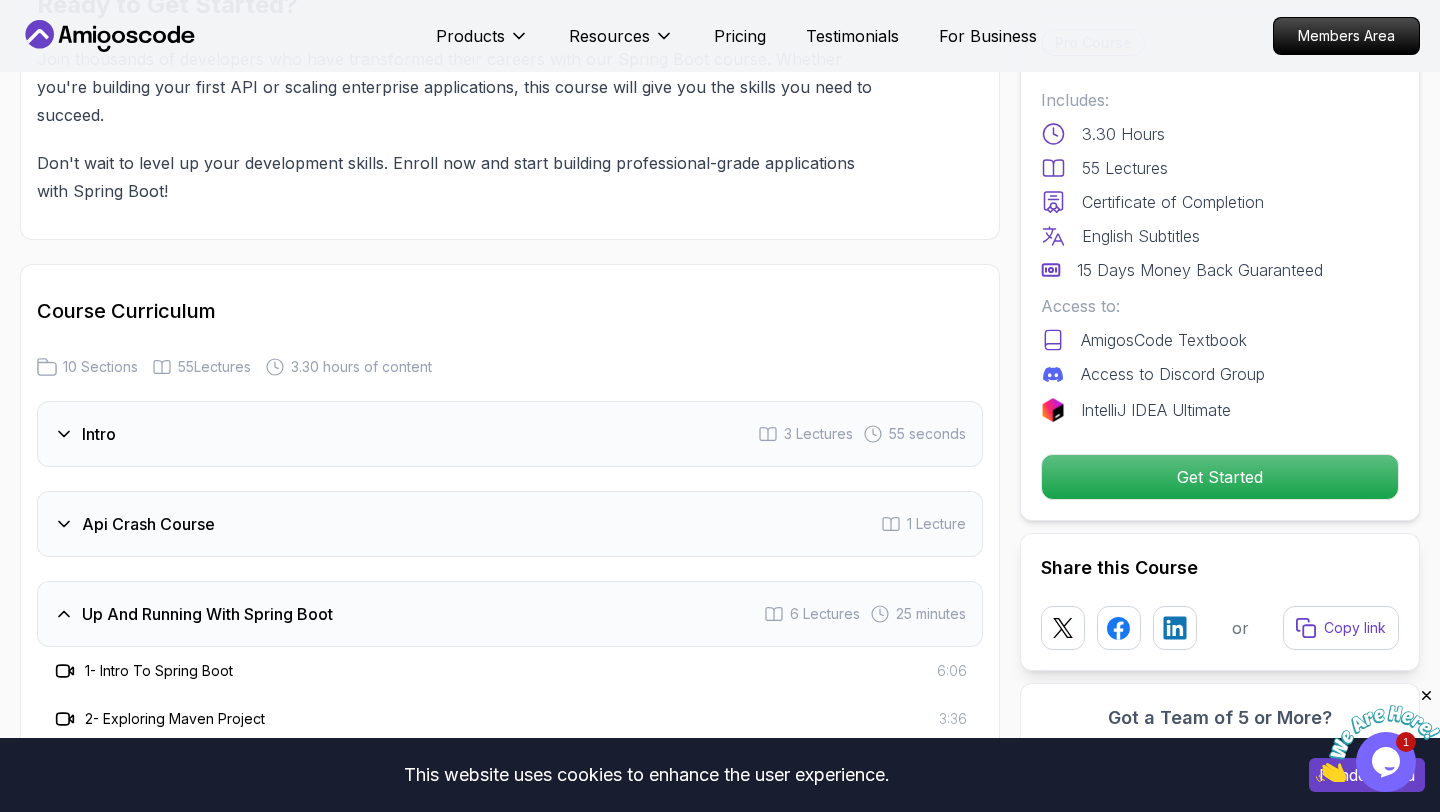 scroll, scrollTop: 2906, scrollLeft: 0, axis: vertical 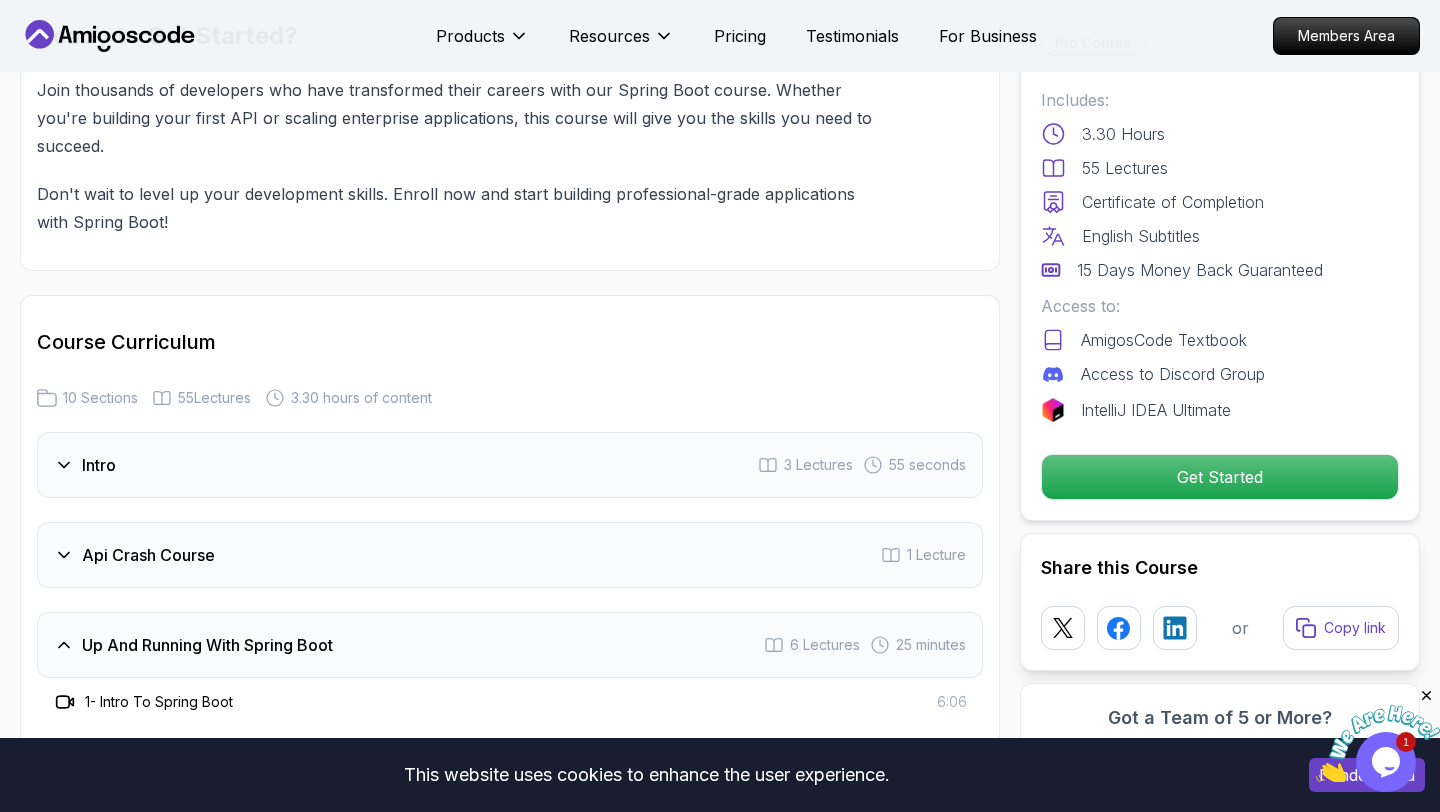 click on "Api Crash Course" at bounding box center (148, 555) 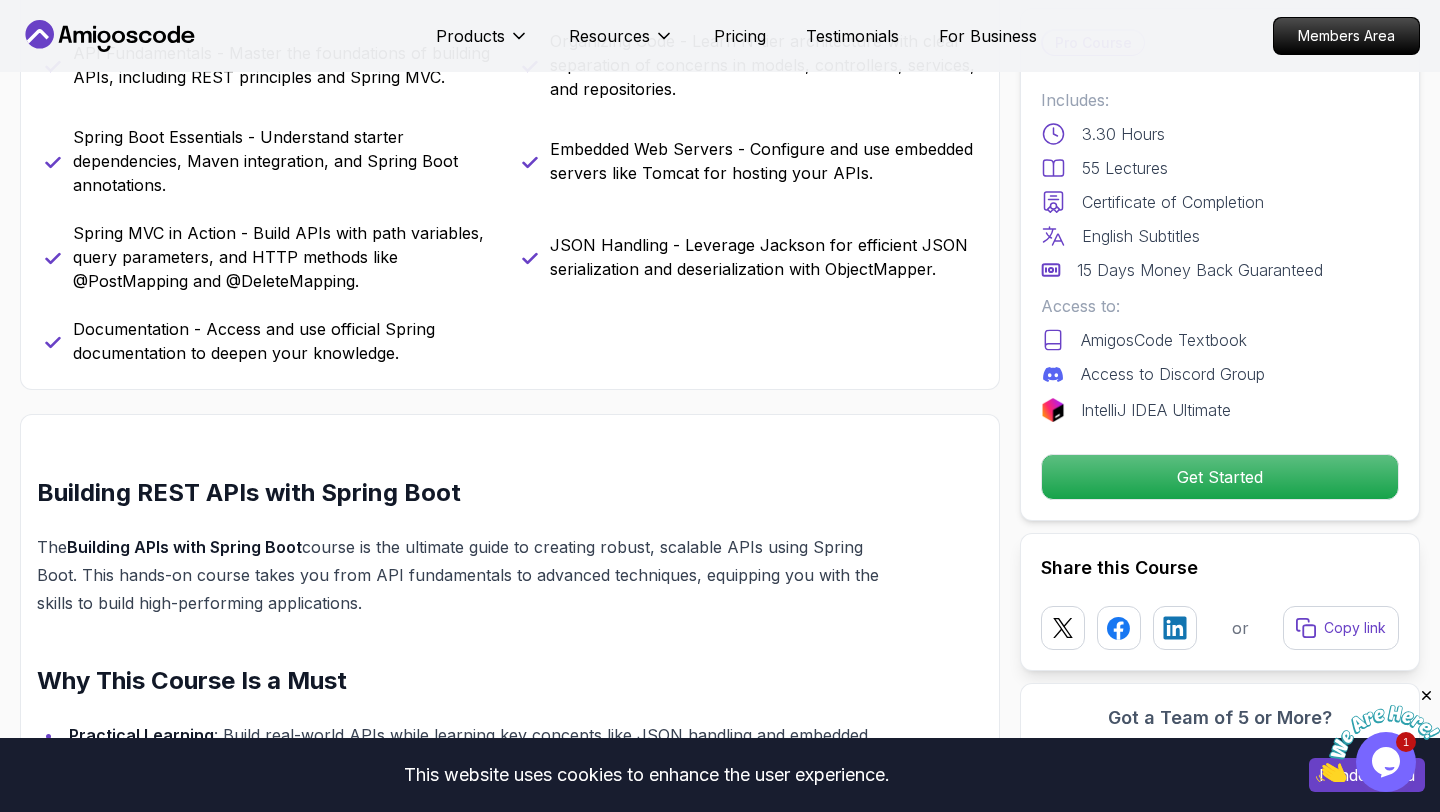 scroll, scrollTop: 947, scrollLeft: 0, axis: vertical 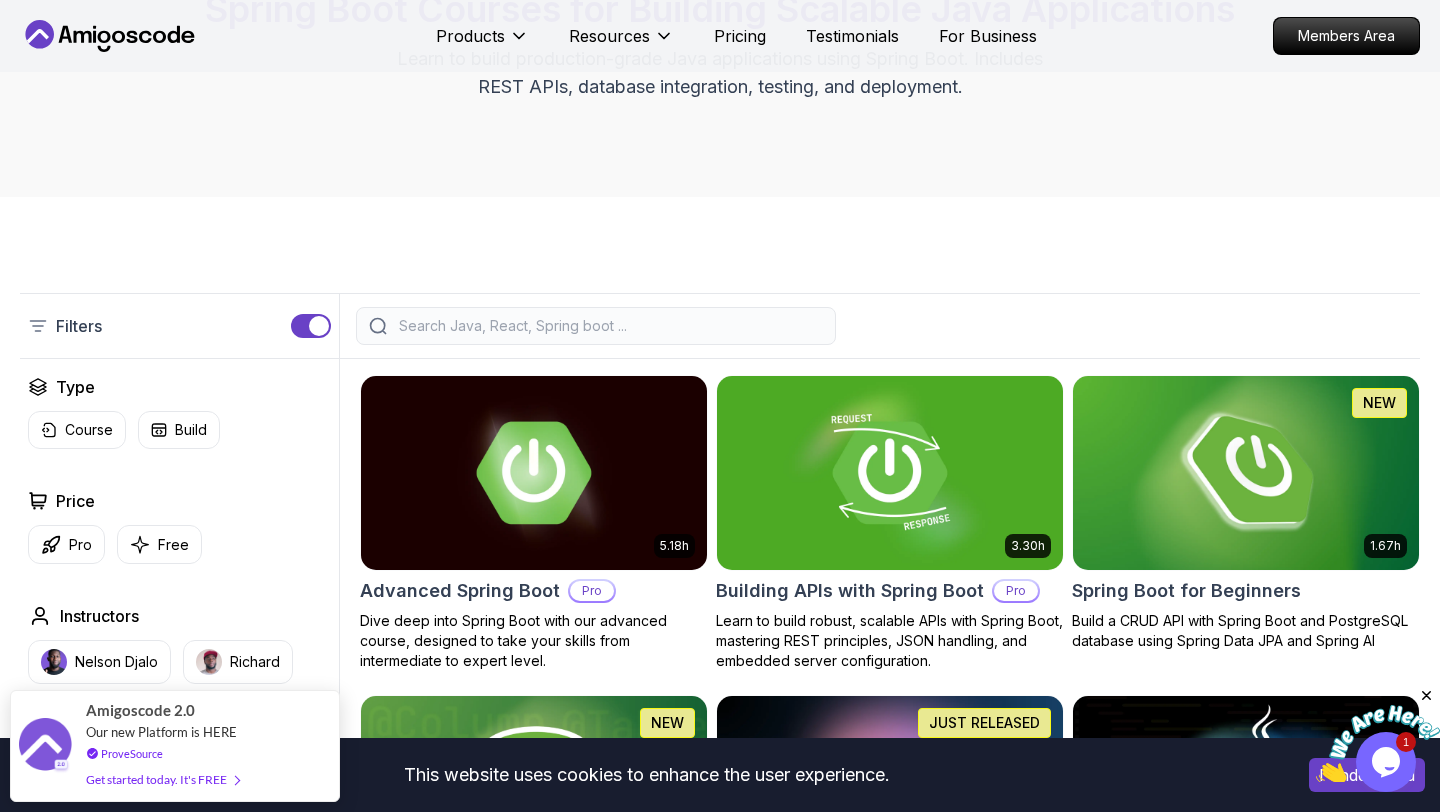 click at bounding box center (1245, 472) 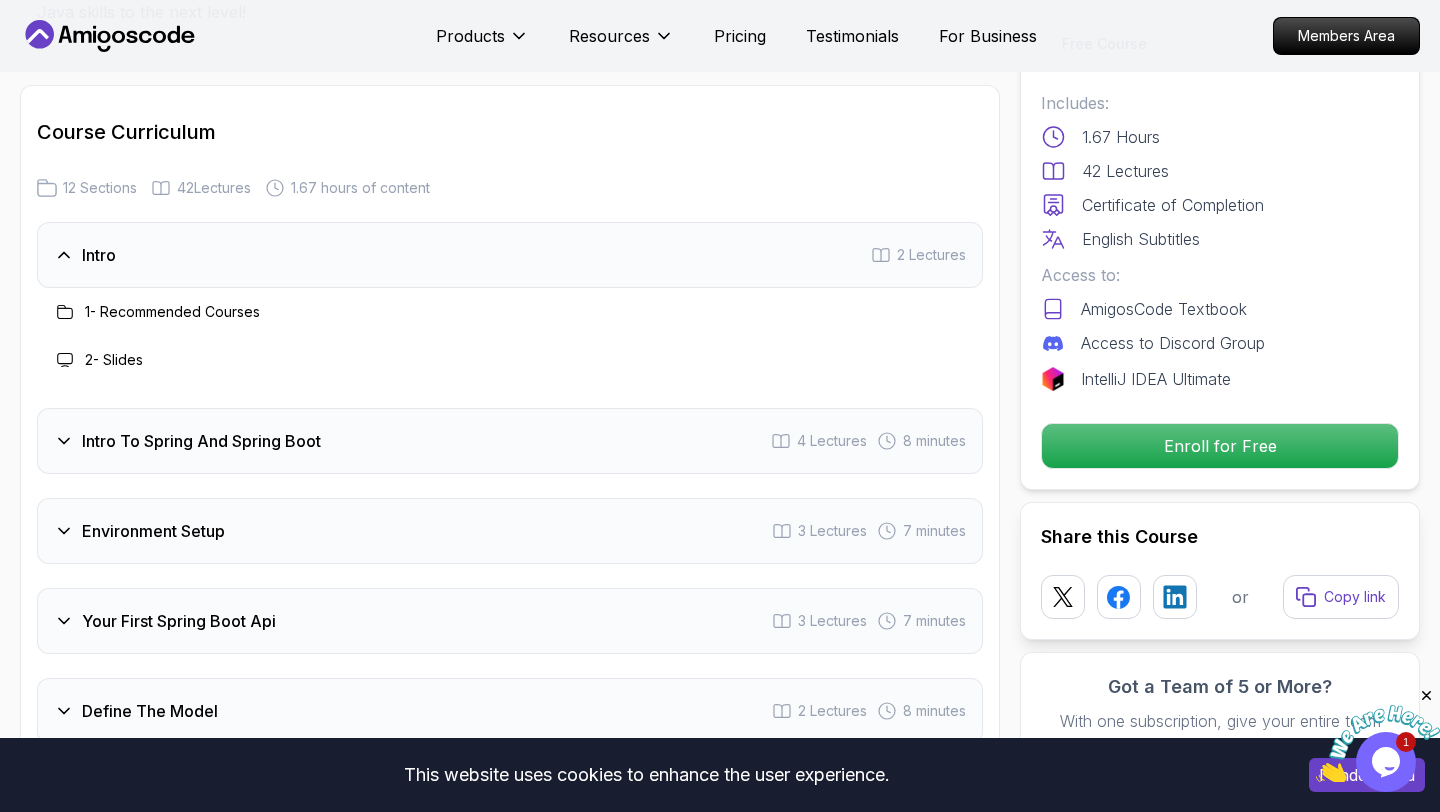 scroll, scrollTop: 2426, scrollLeft: 0, axis: vertical 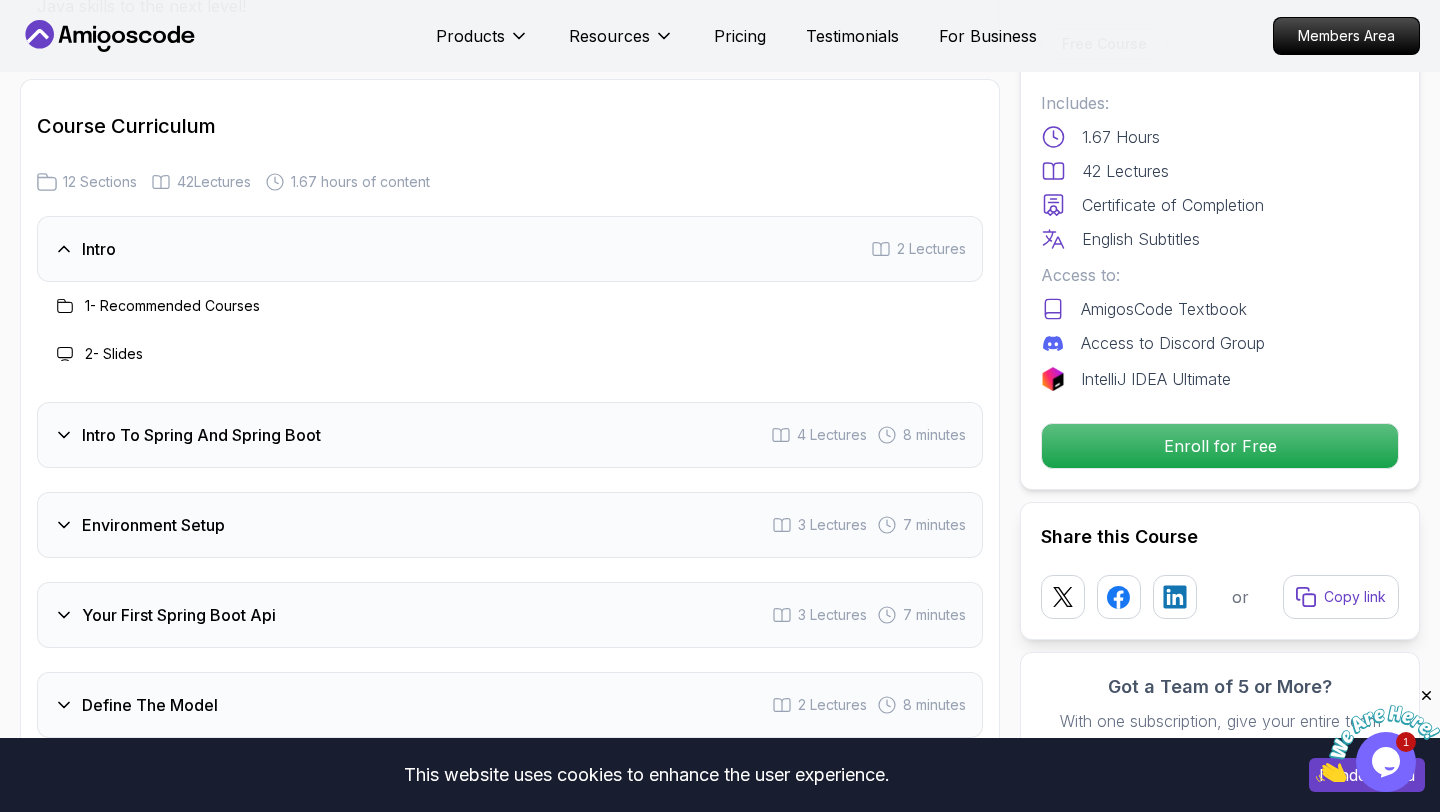 click on "Intro To Spring And Spring Boot 4   Lectures     8 minutes" at bounding box center (510, 435) 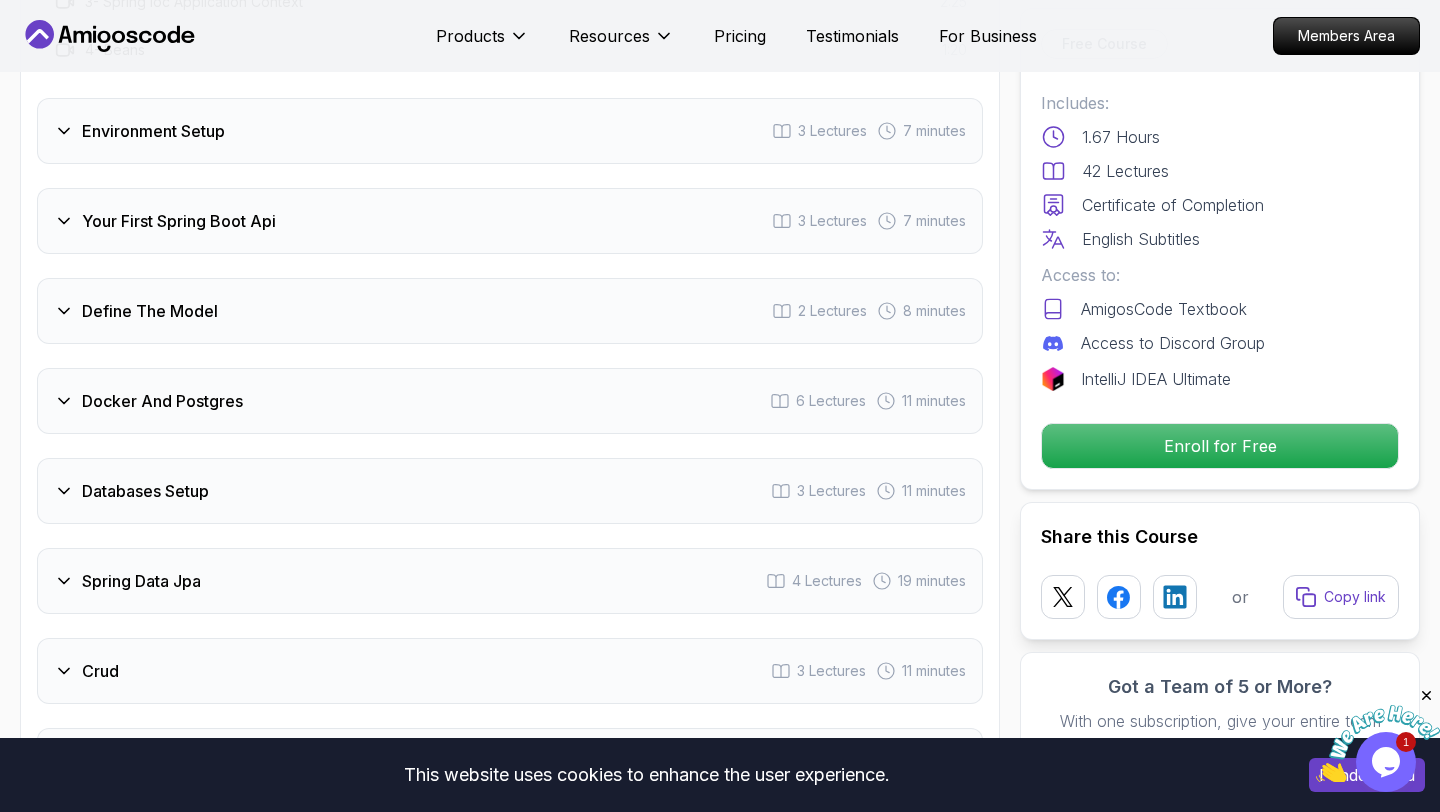 scroll, scrollTop: 2931, scrollLeft: 0, axis: vertical 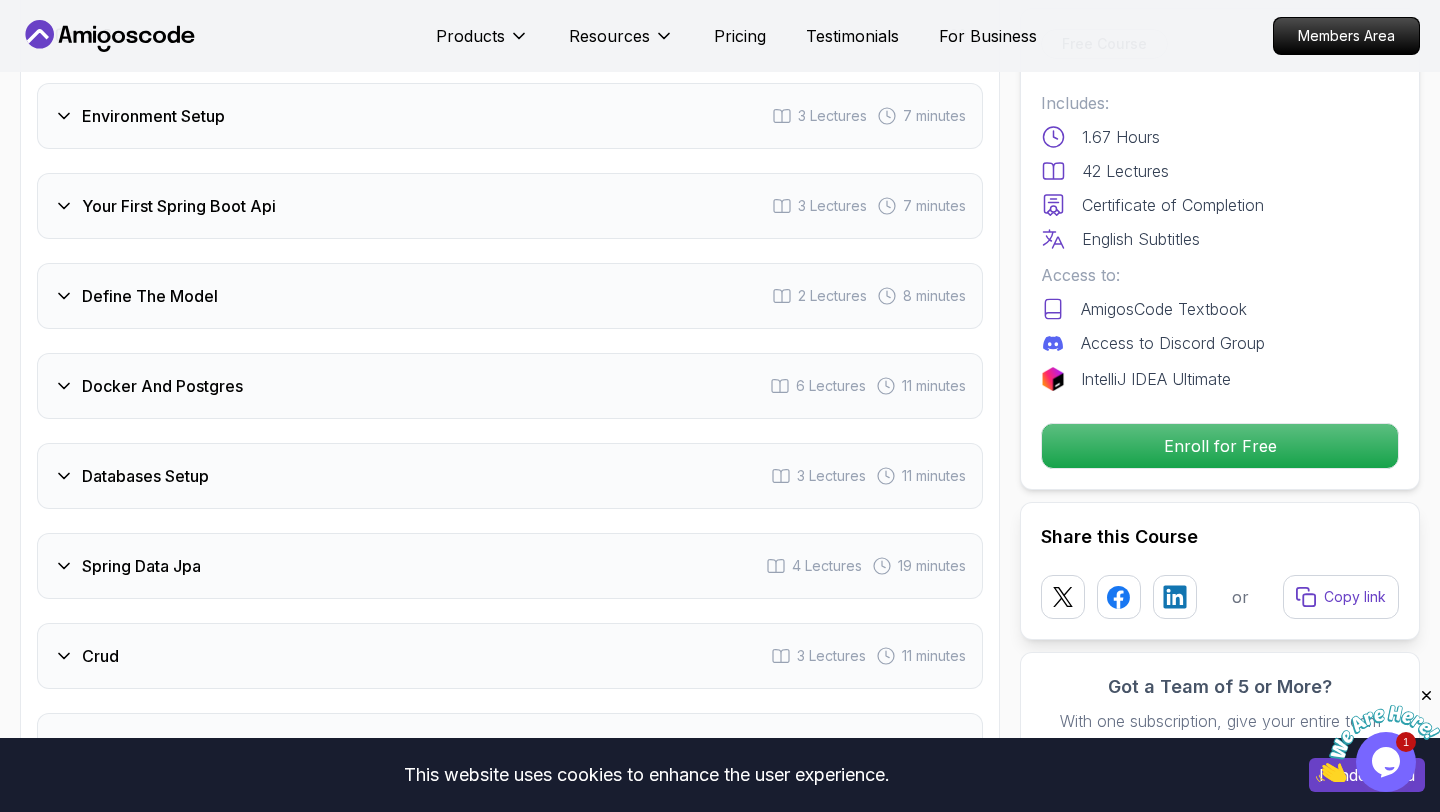click on "Docker And Postgres" at bounding box center (162, 386) 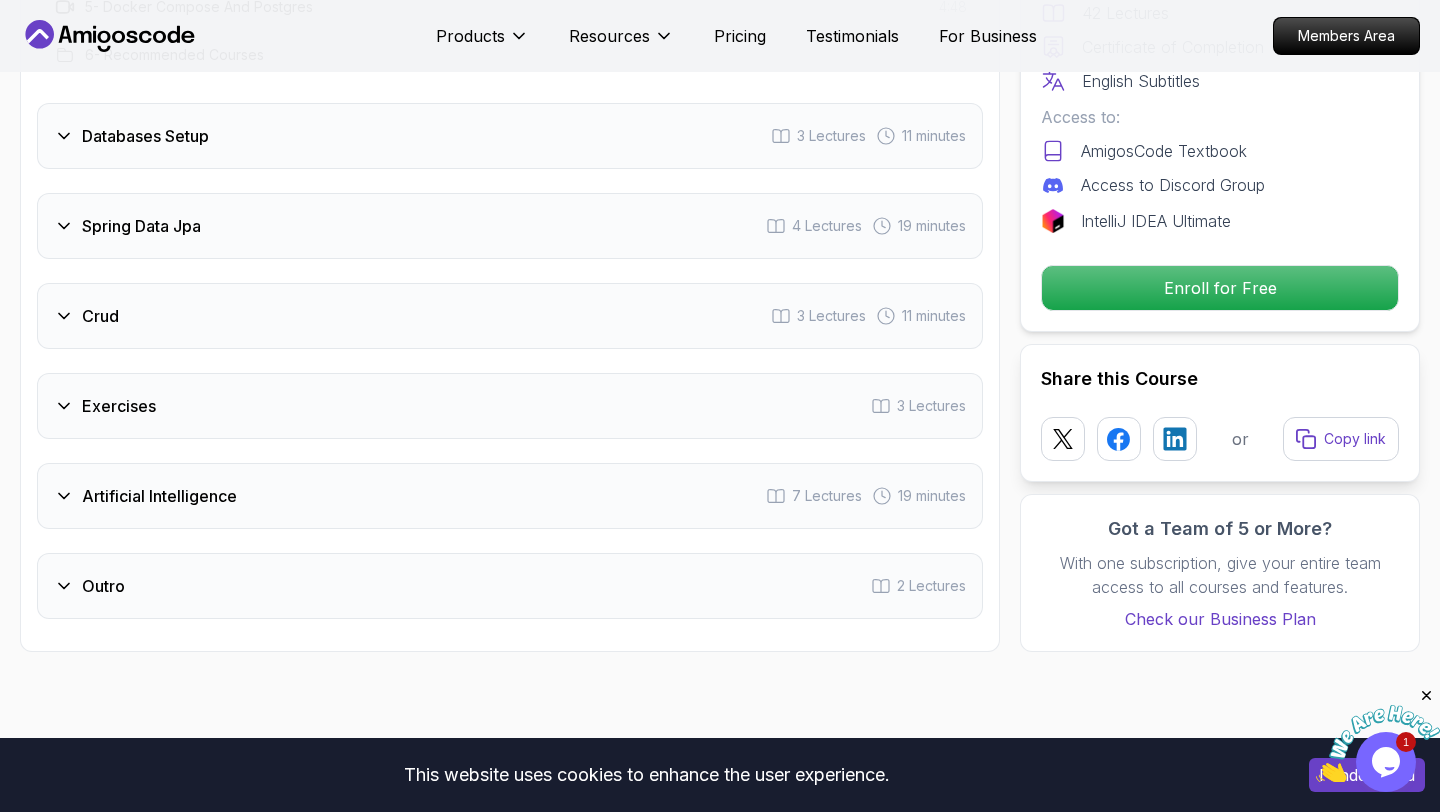 scroll, scrollTop: 3051, scrollLeft: 0, axis: vertical 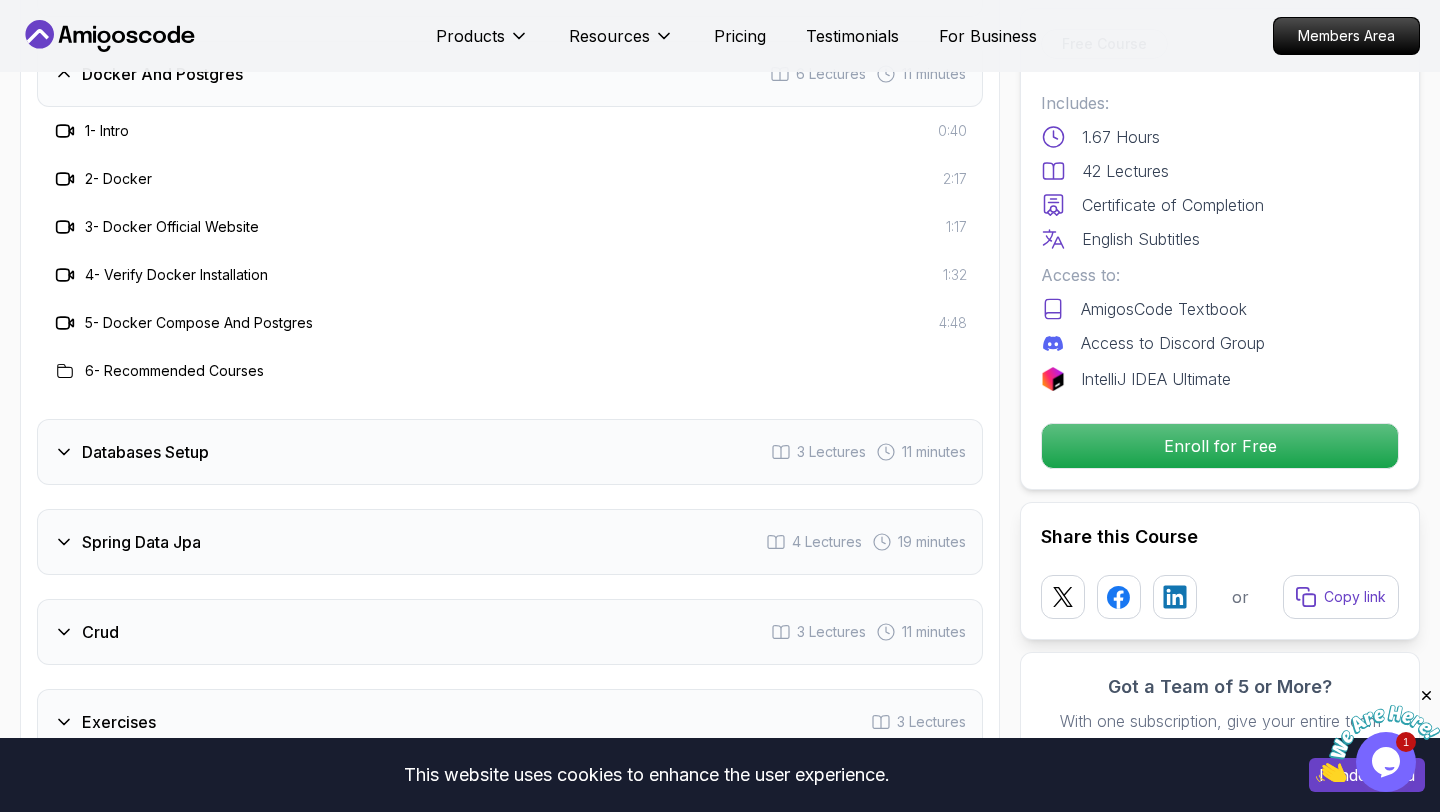 click 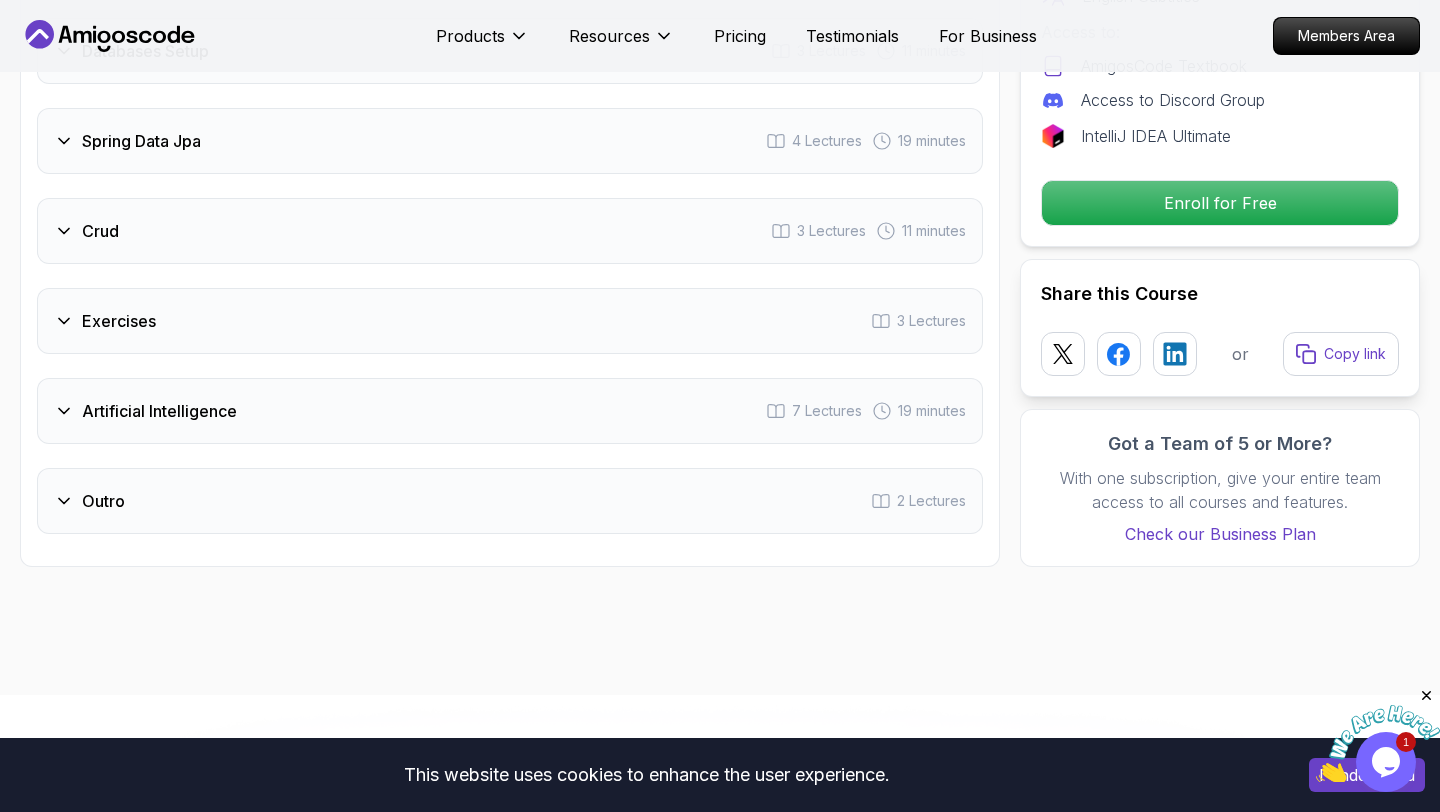 click on "Outro 2   Lectures" at bounding box center (510, 501) 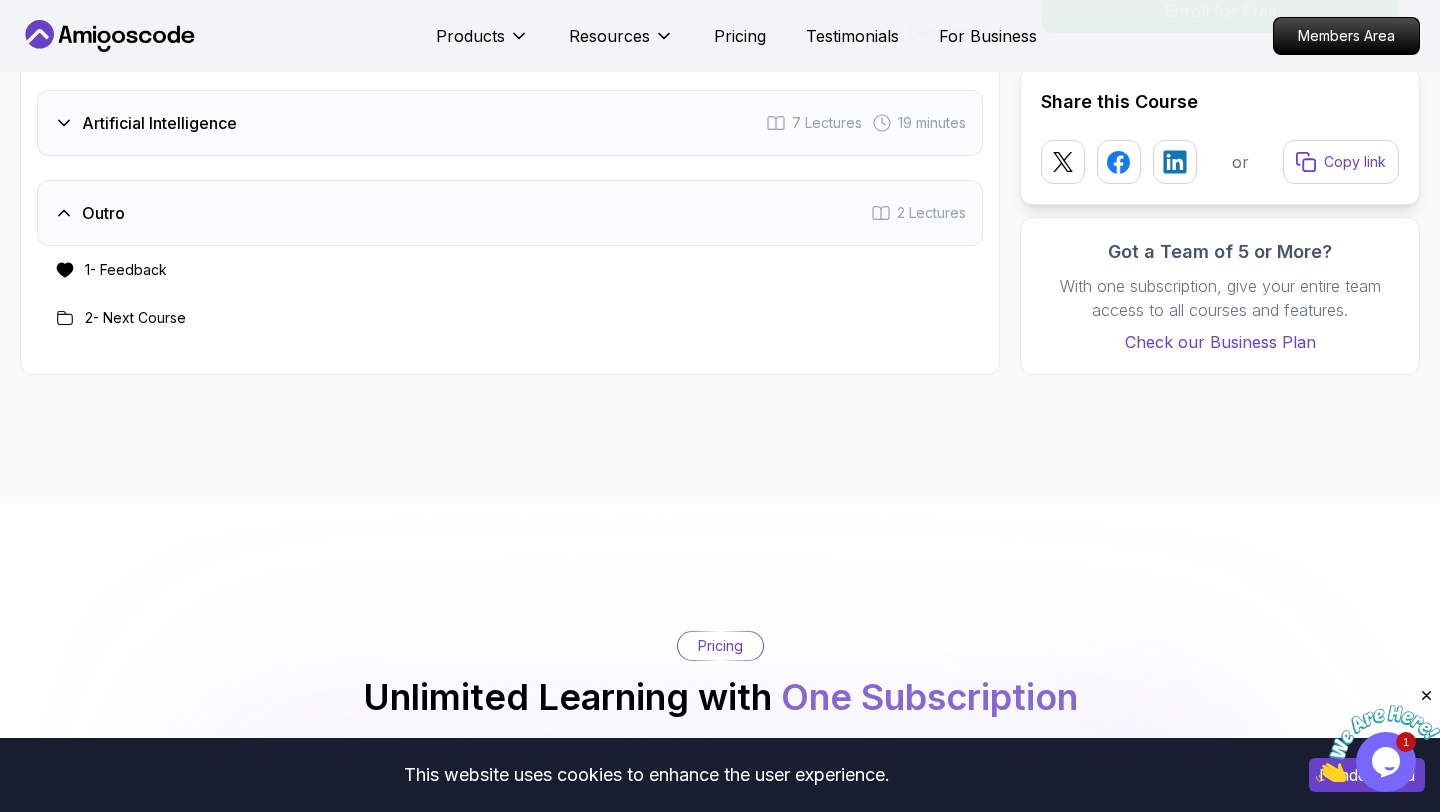 scroll, scrollTop: 3164, scrollLeft: 0, axis: vertical 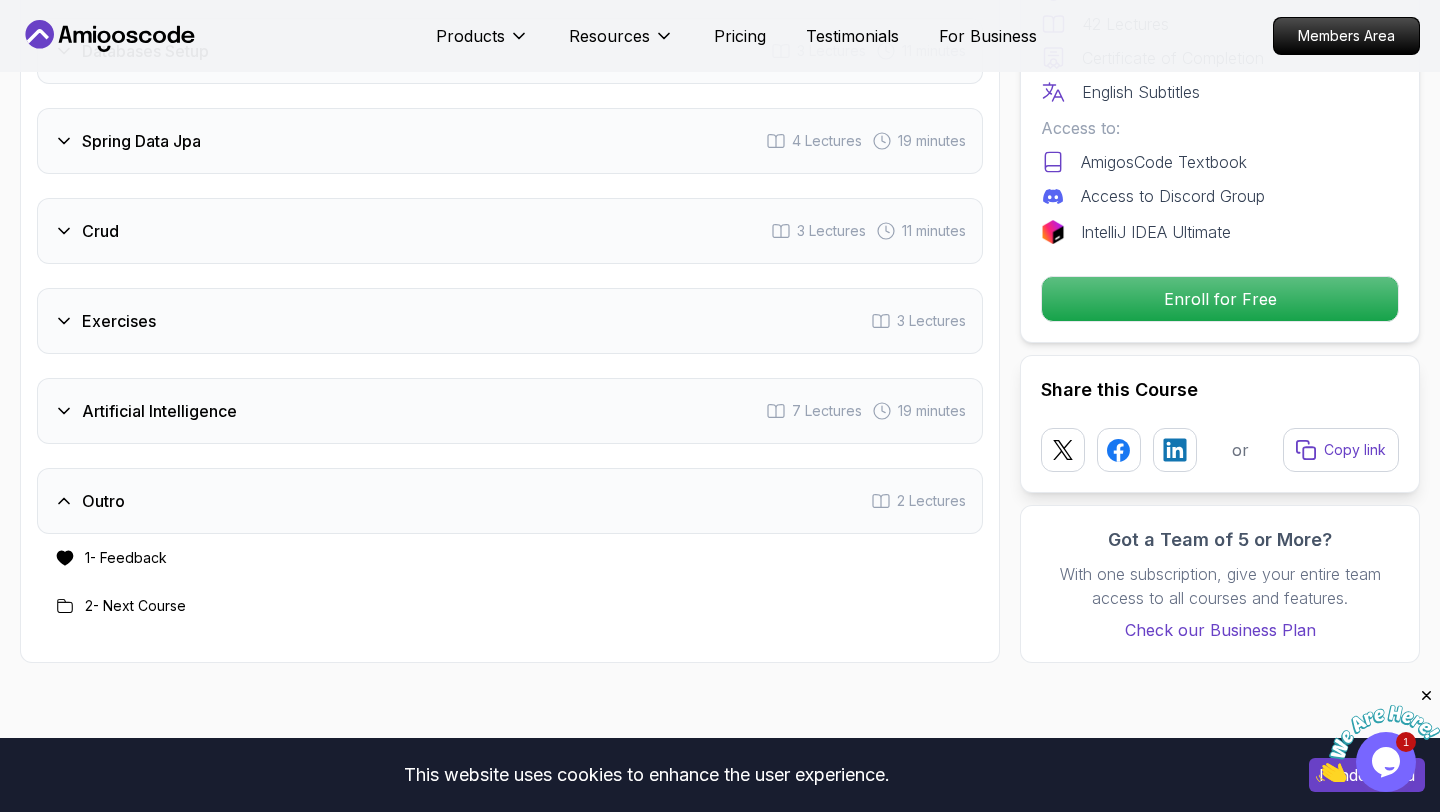click on "Artificial Intelligence 7   Lectures     19 minutes" at bounding box center [510, 411] 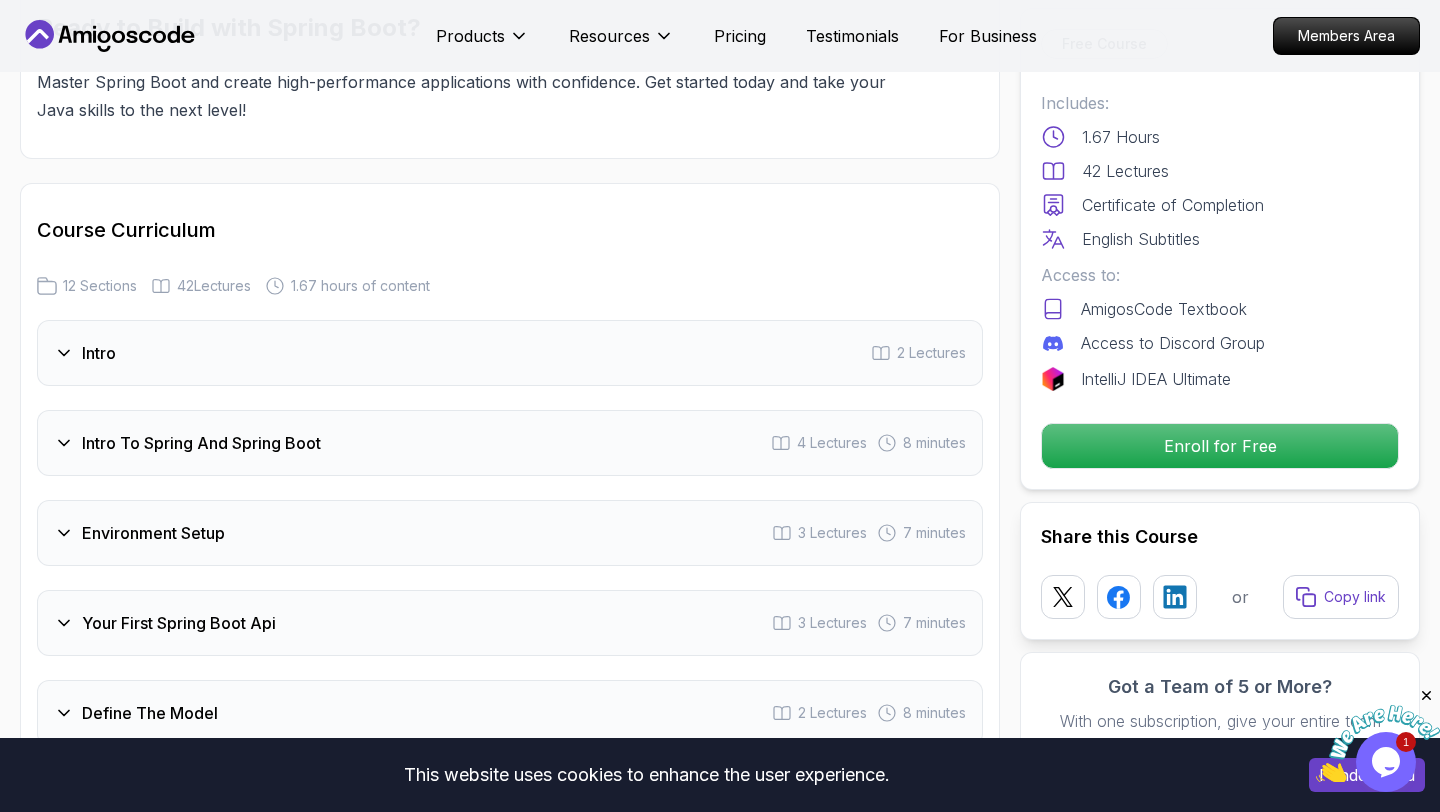 scroll, scrollTop: 2286, scrollLeft: 0, axis: vertical 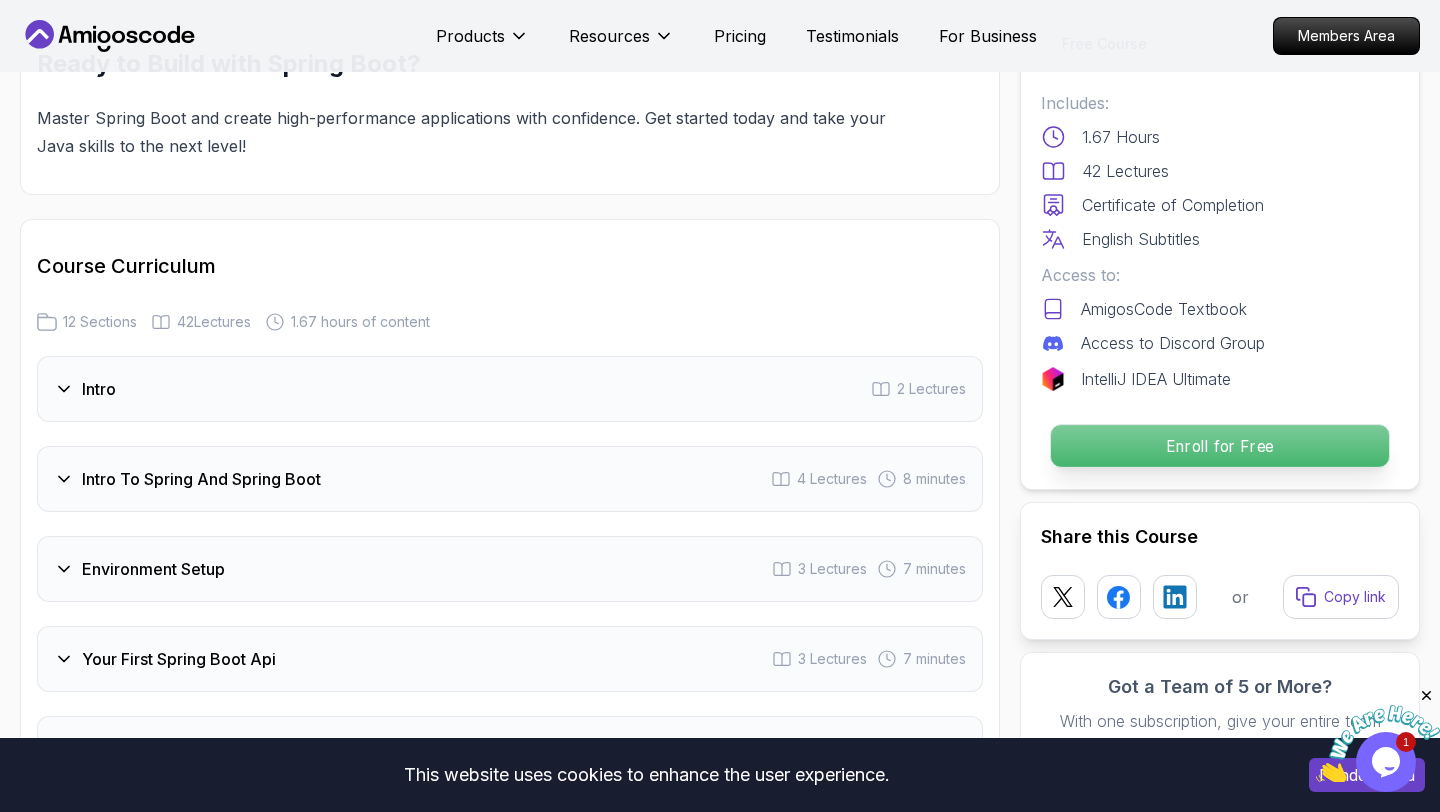 click on "Enroll for Free" at bounding box center (1220, 446) 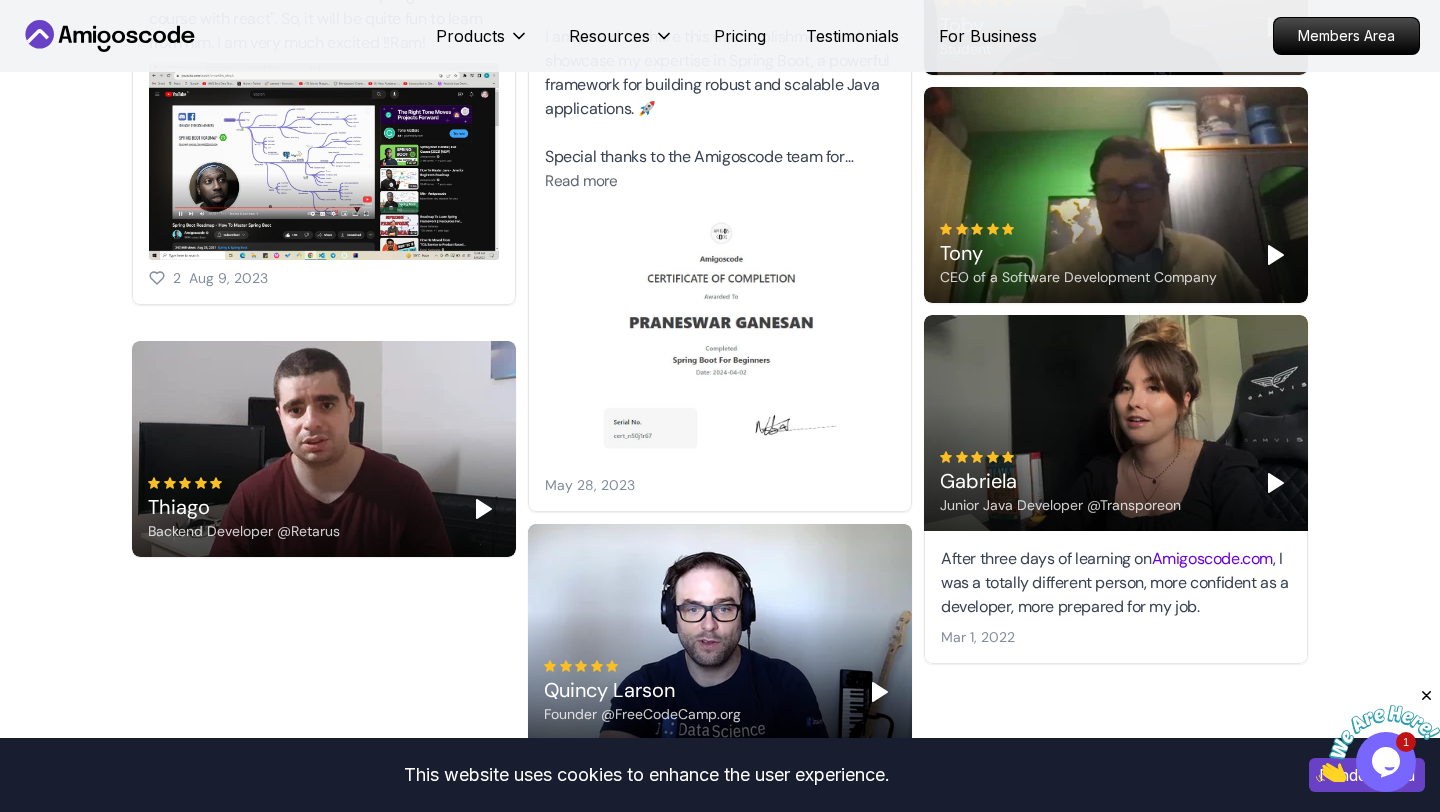 scroll, scrollTop: 6594, scrollLeft: 0, axis: vertical 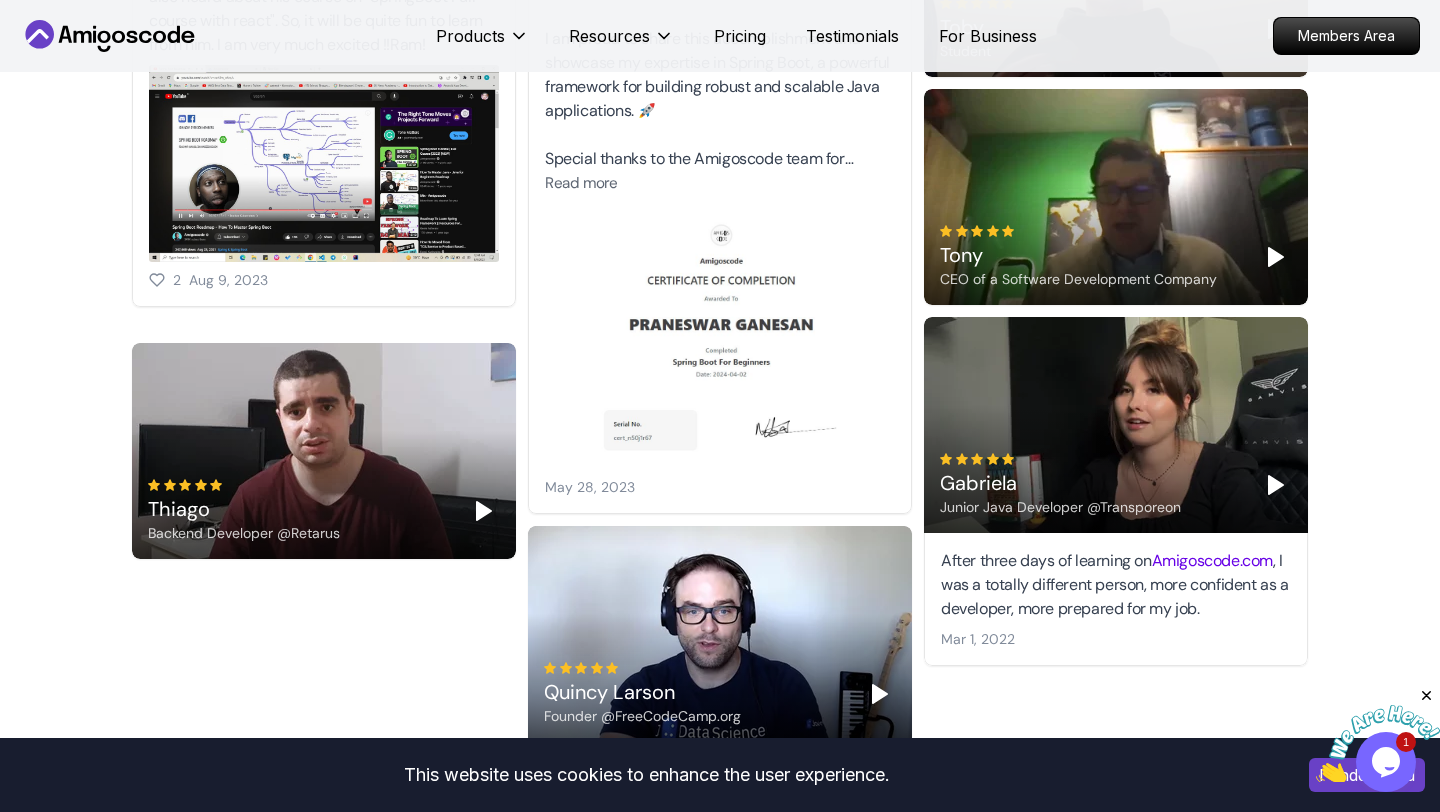 click at bounding box center (720, 336) 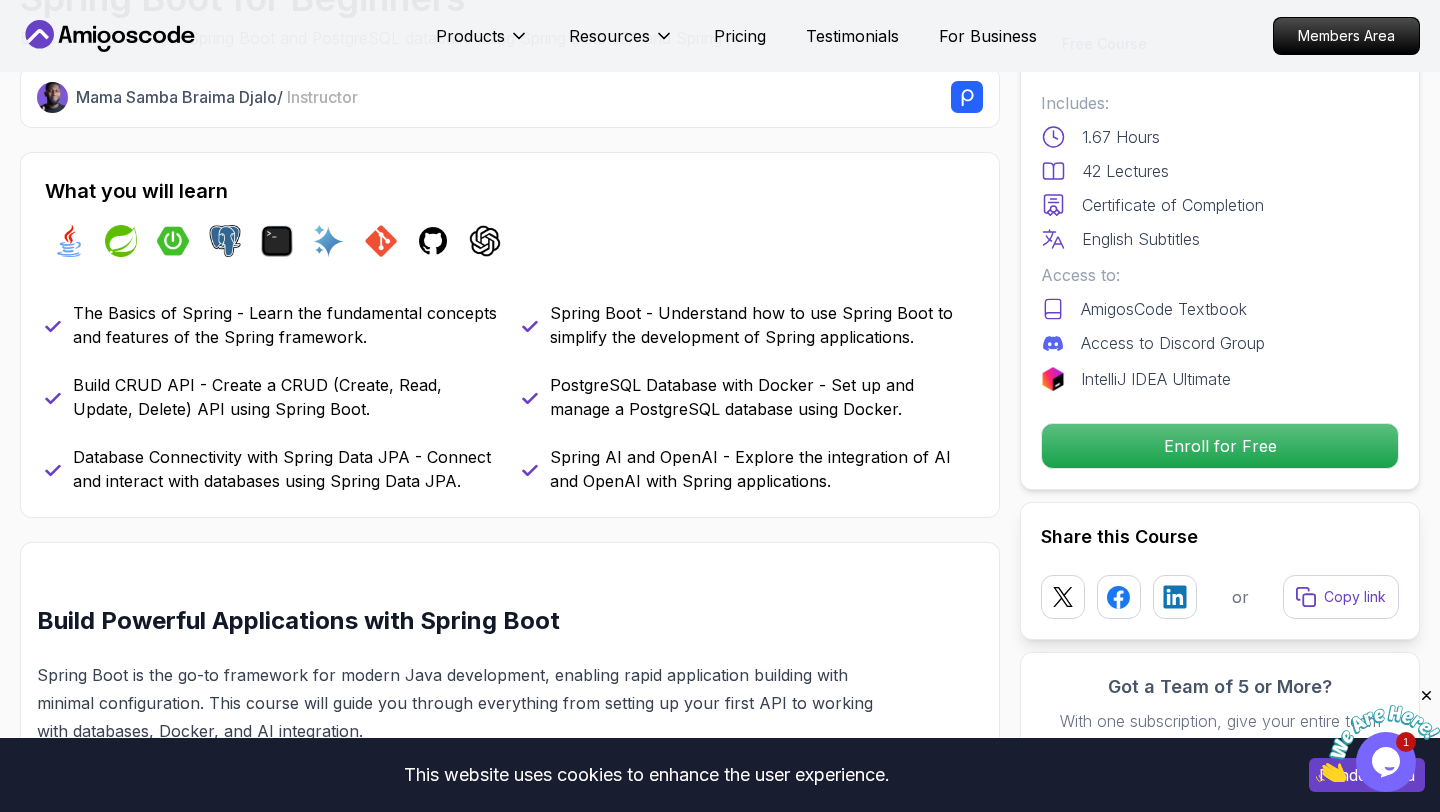 scroll, scrollTop: 0, scrollLeft: 0, axis: both 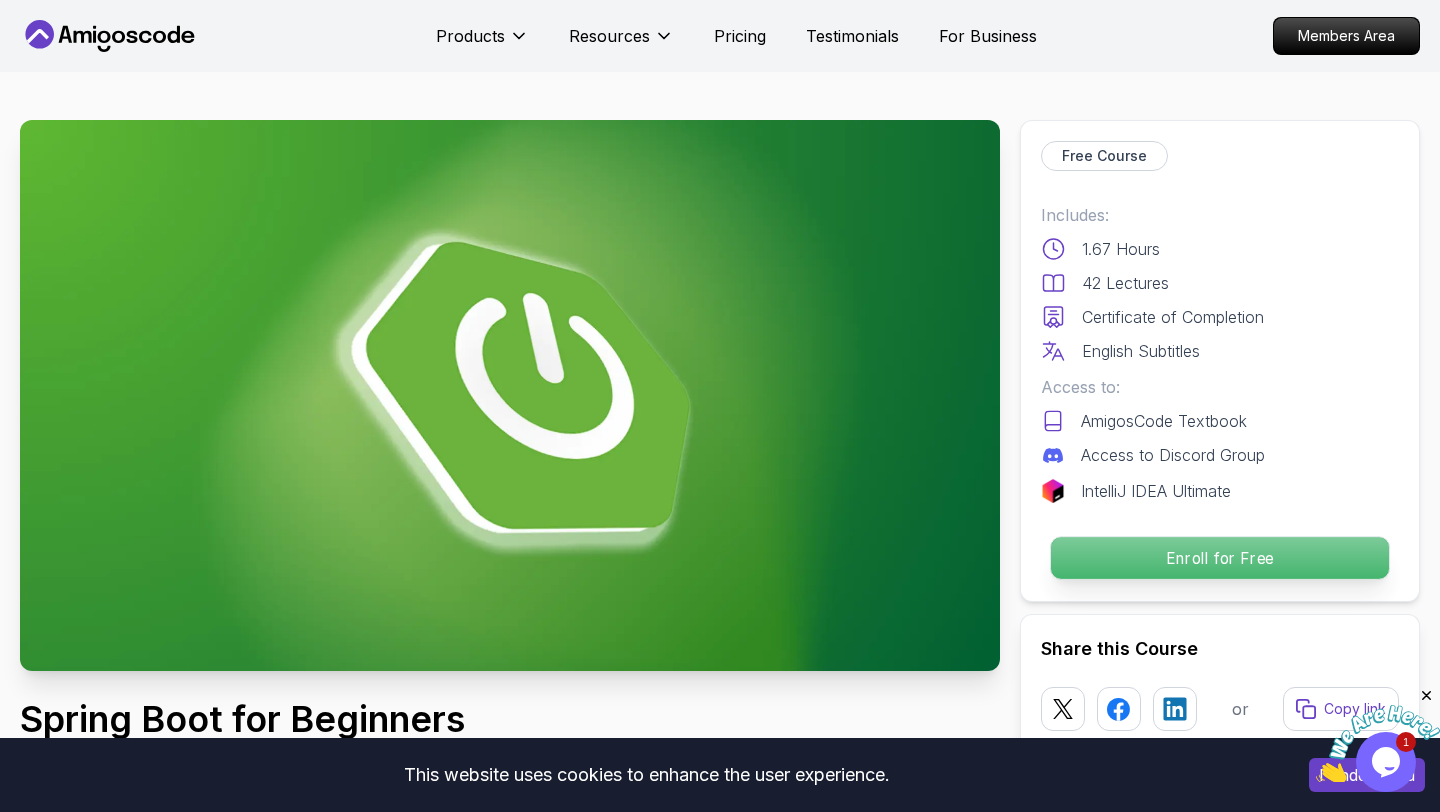 click on "Enroll for Free" at bounding box center [1220, 558] 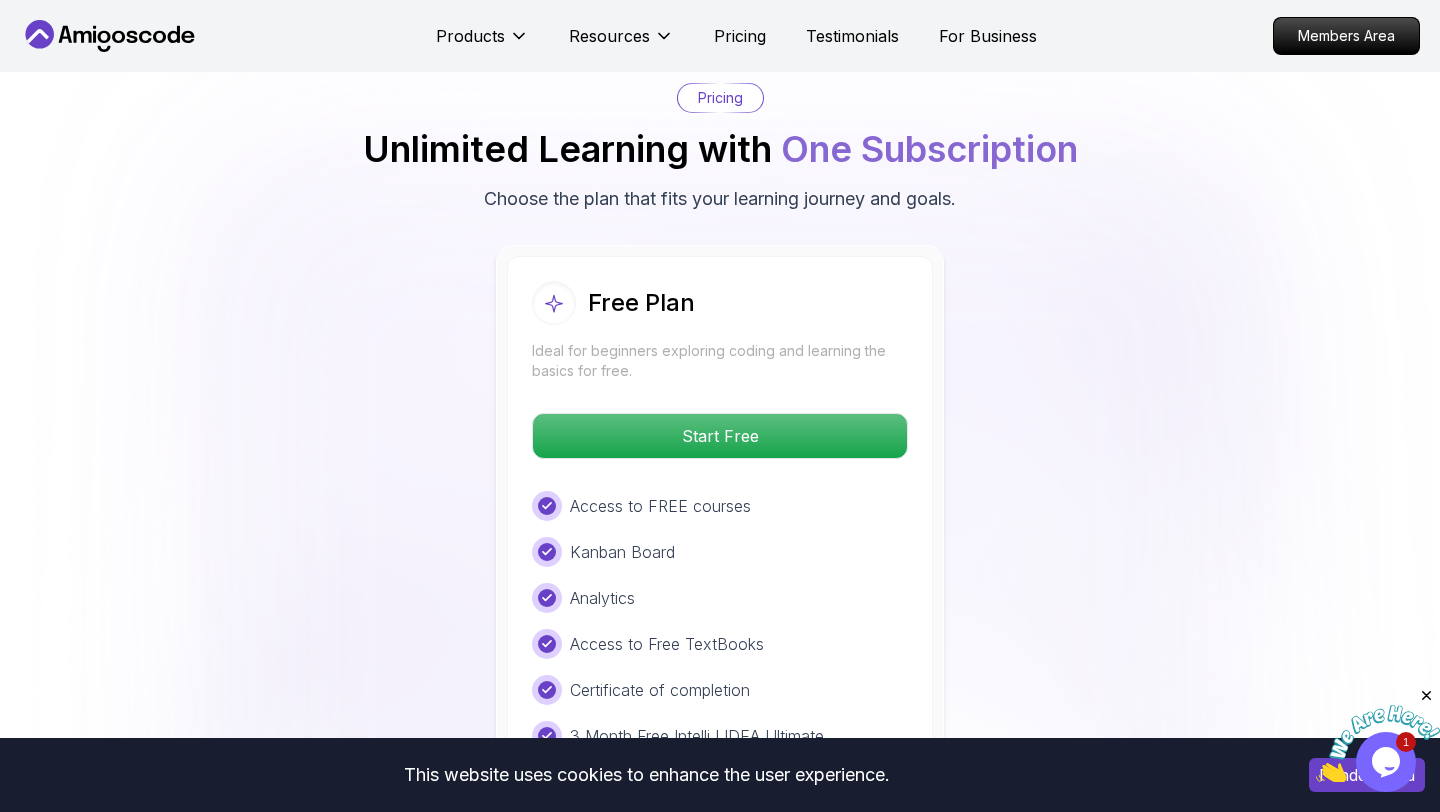 scroll, scrollTop: 4242, scrollLeft: 0, axis: vertical 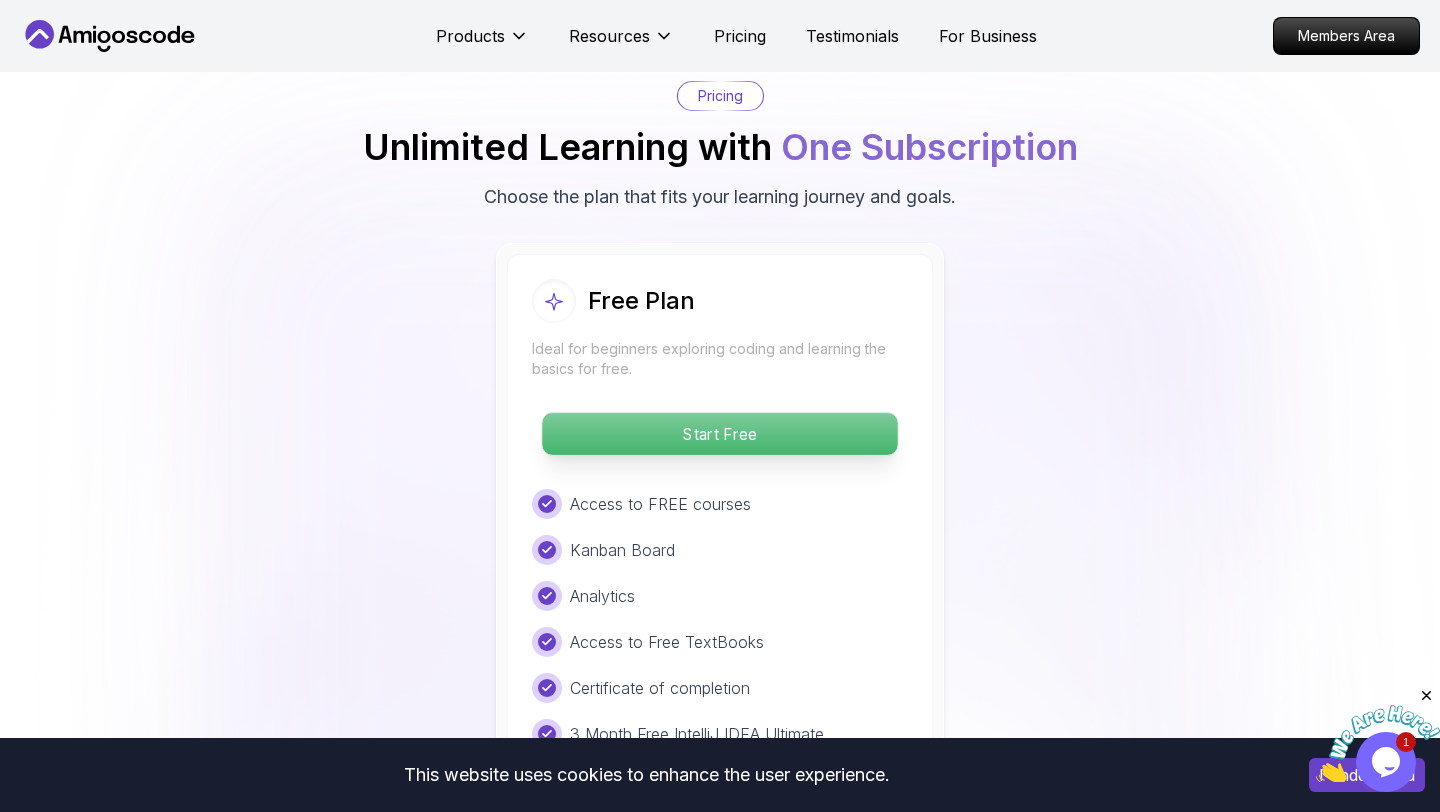 click on "Start Free" at bounding box center (719, 434) 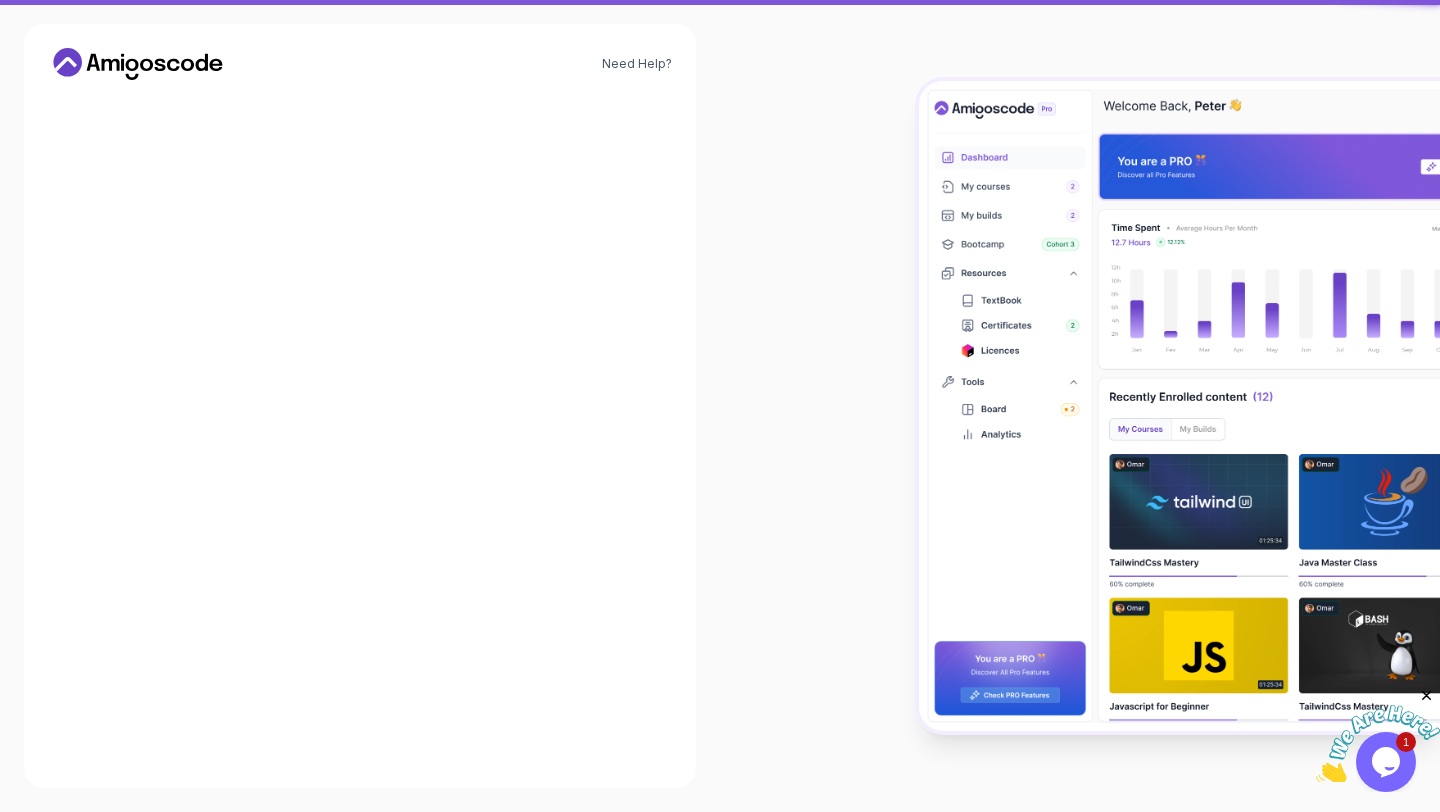 scroll, scrollTop: 0, scrollLeft: 0, axis: both 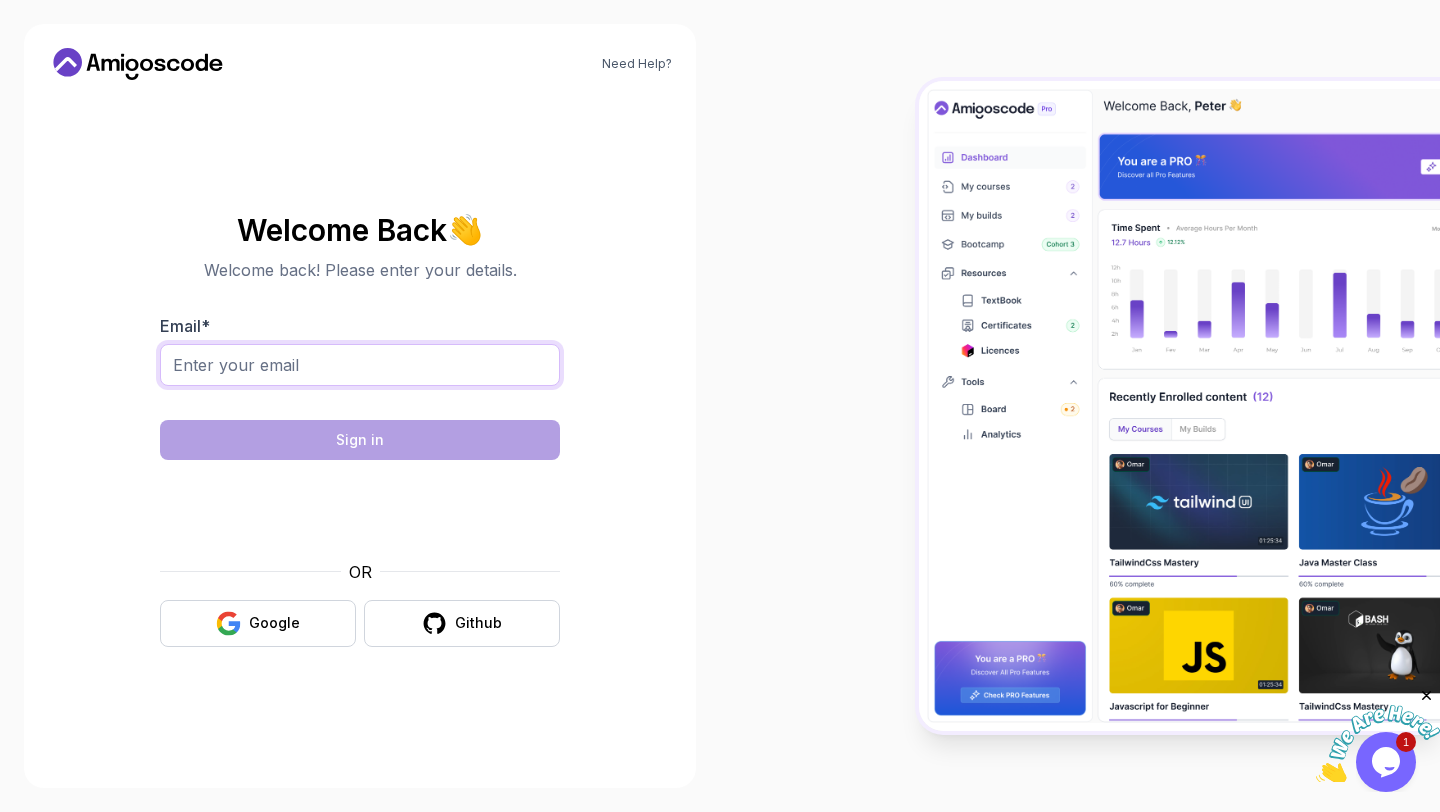 click on "Email *" at bounding box center [360, 365] 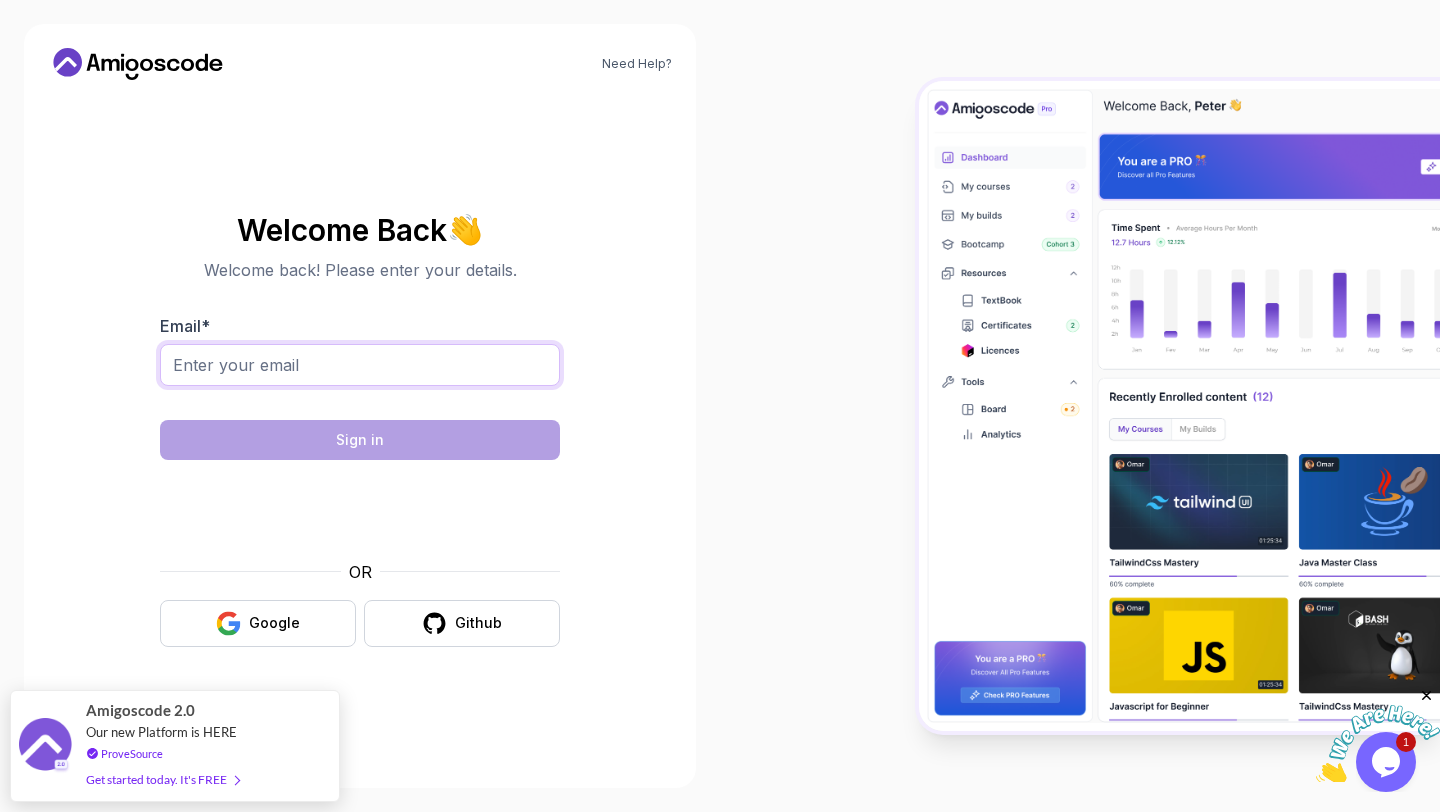 type on "[EMAIL]" 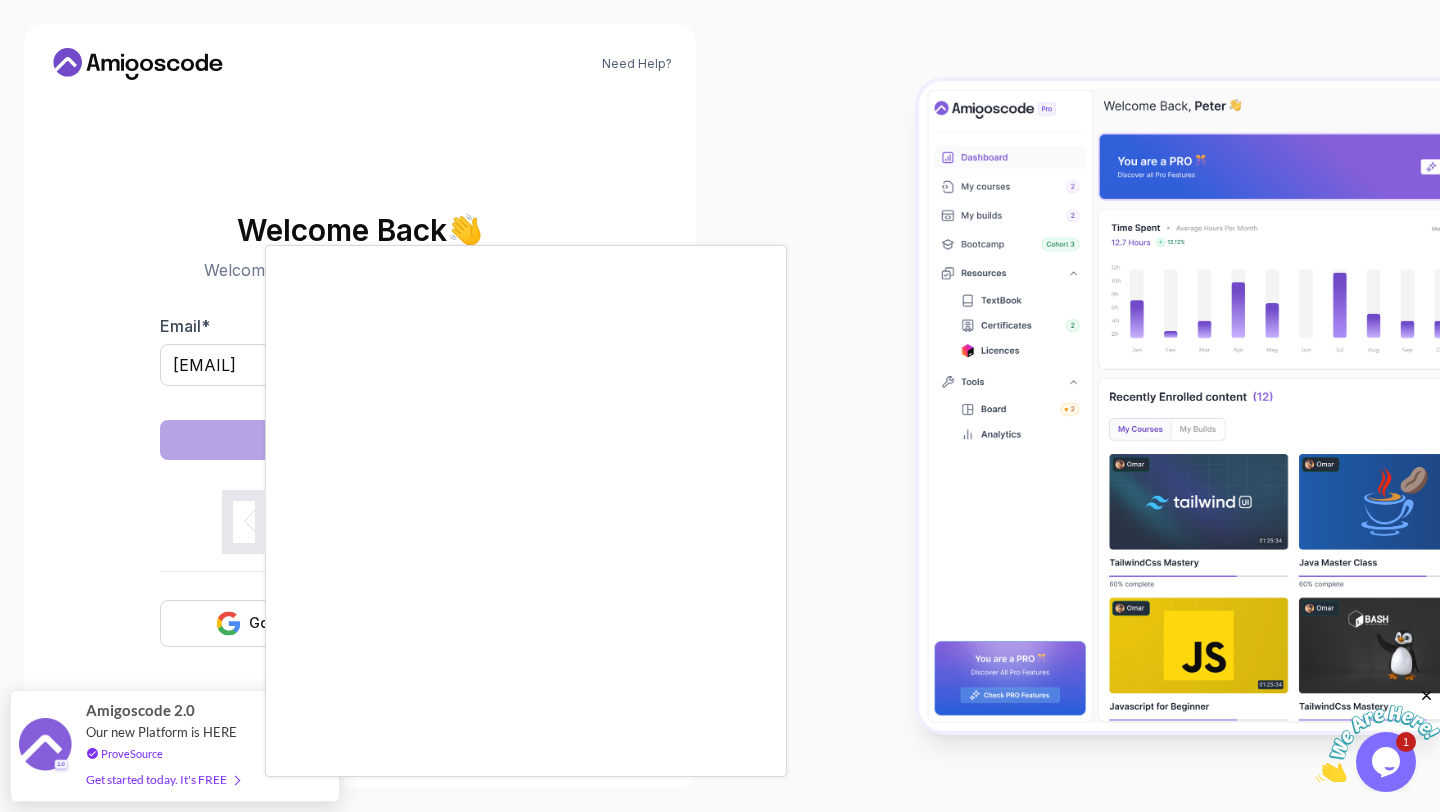 click at bounding box center [720, 406] 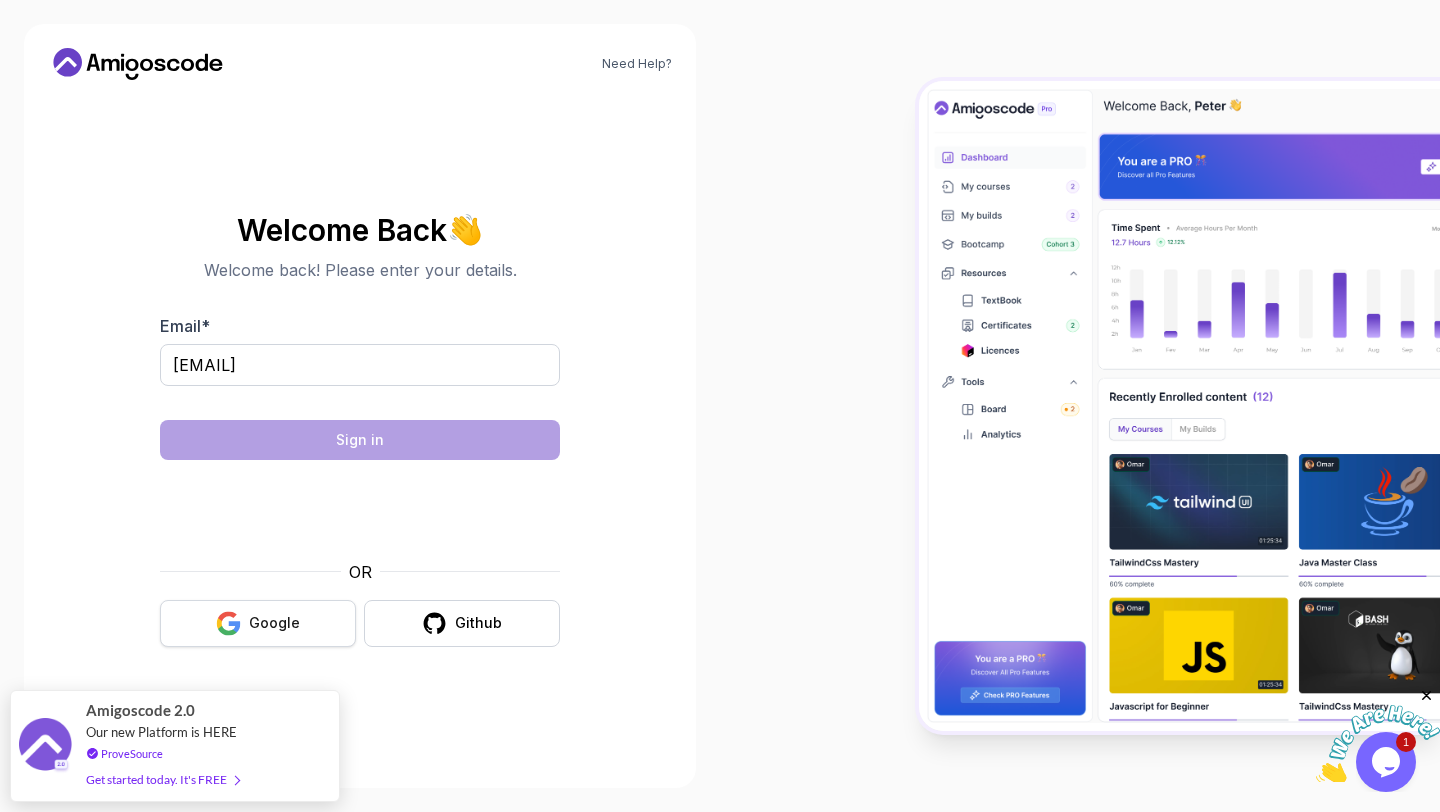 click on "Google" at bounding box center (274, 623) 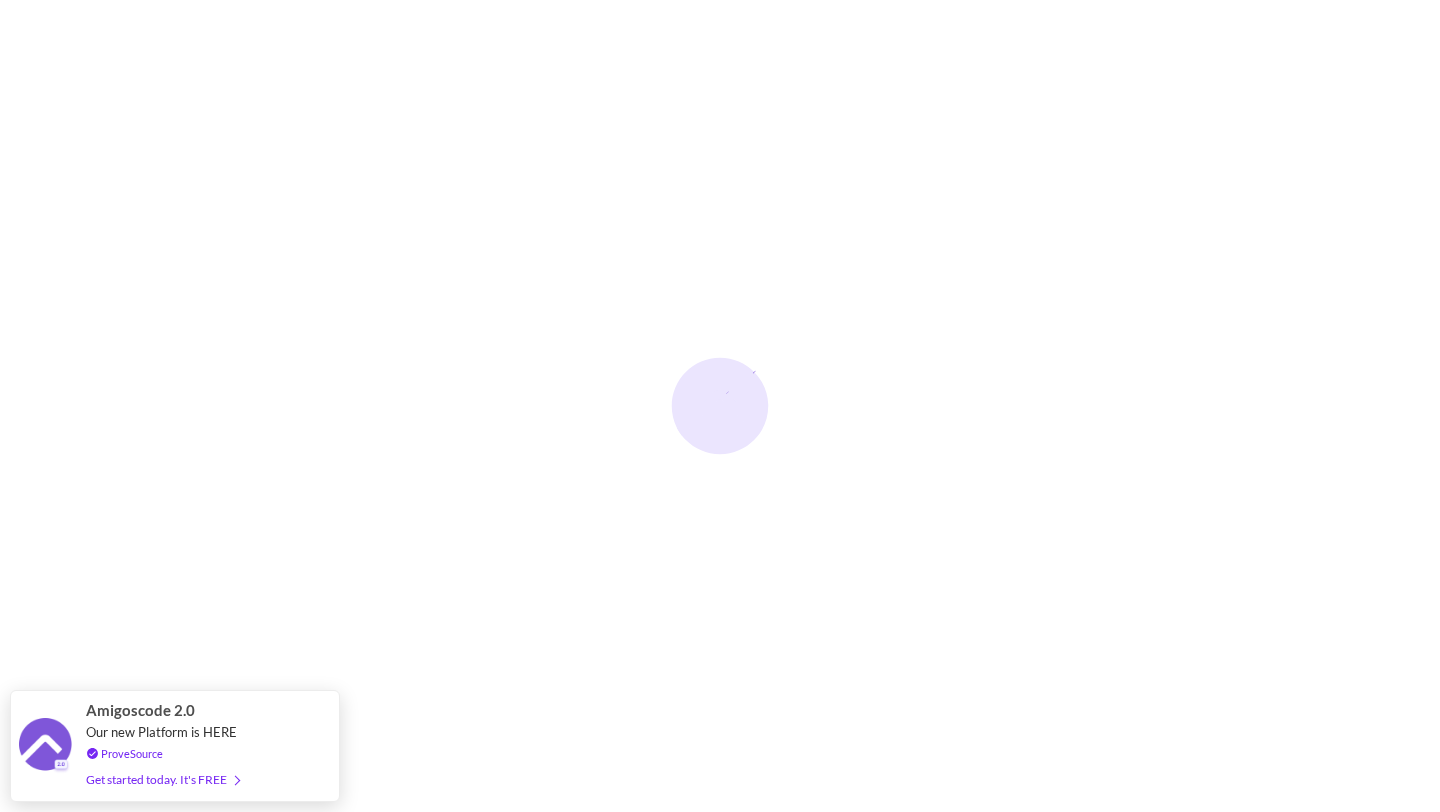 scroll, scrollTop: 0, scrollLeft: 0, axis: both 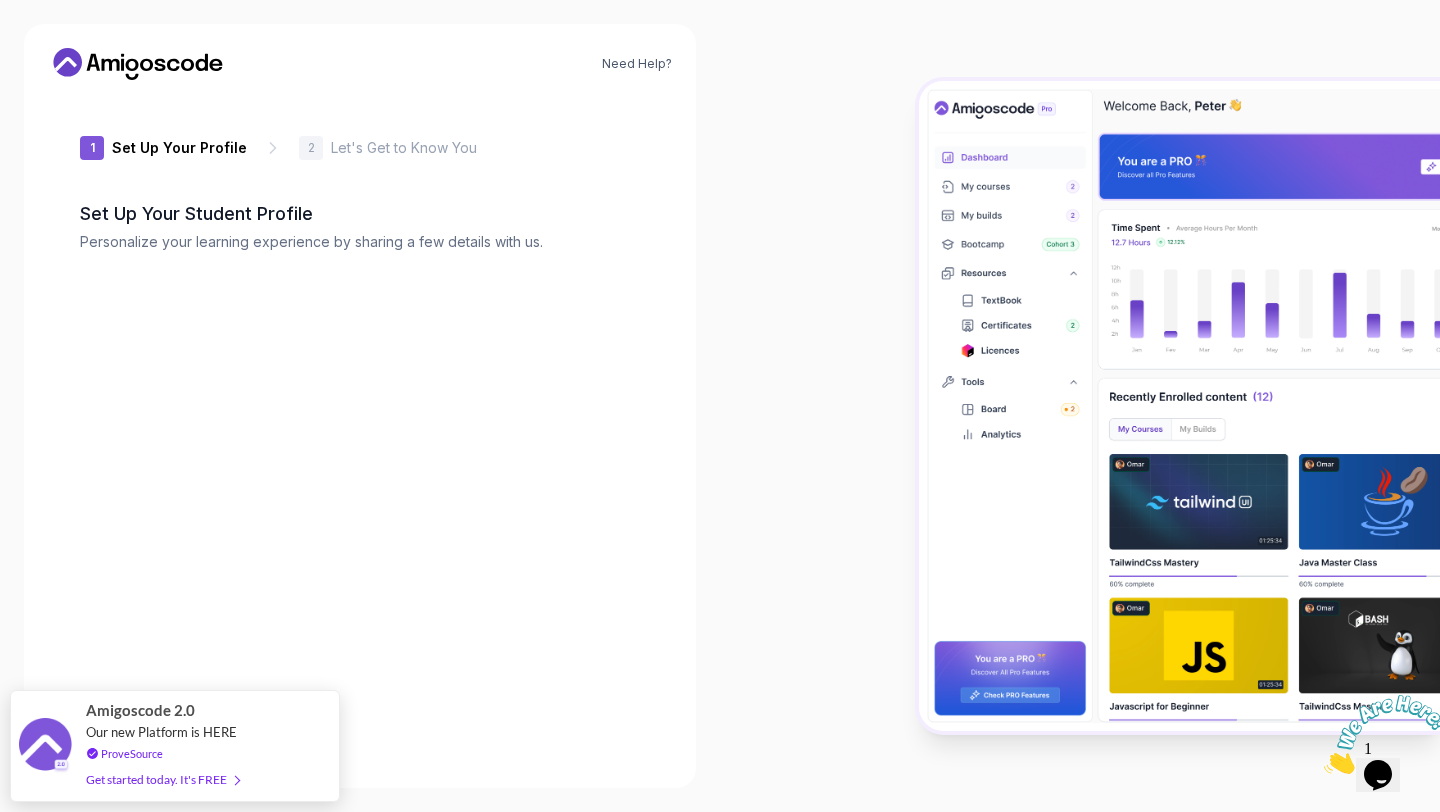 type on "quicksquirrelbf9da" 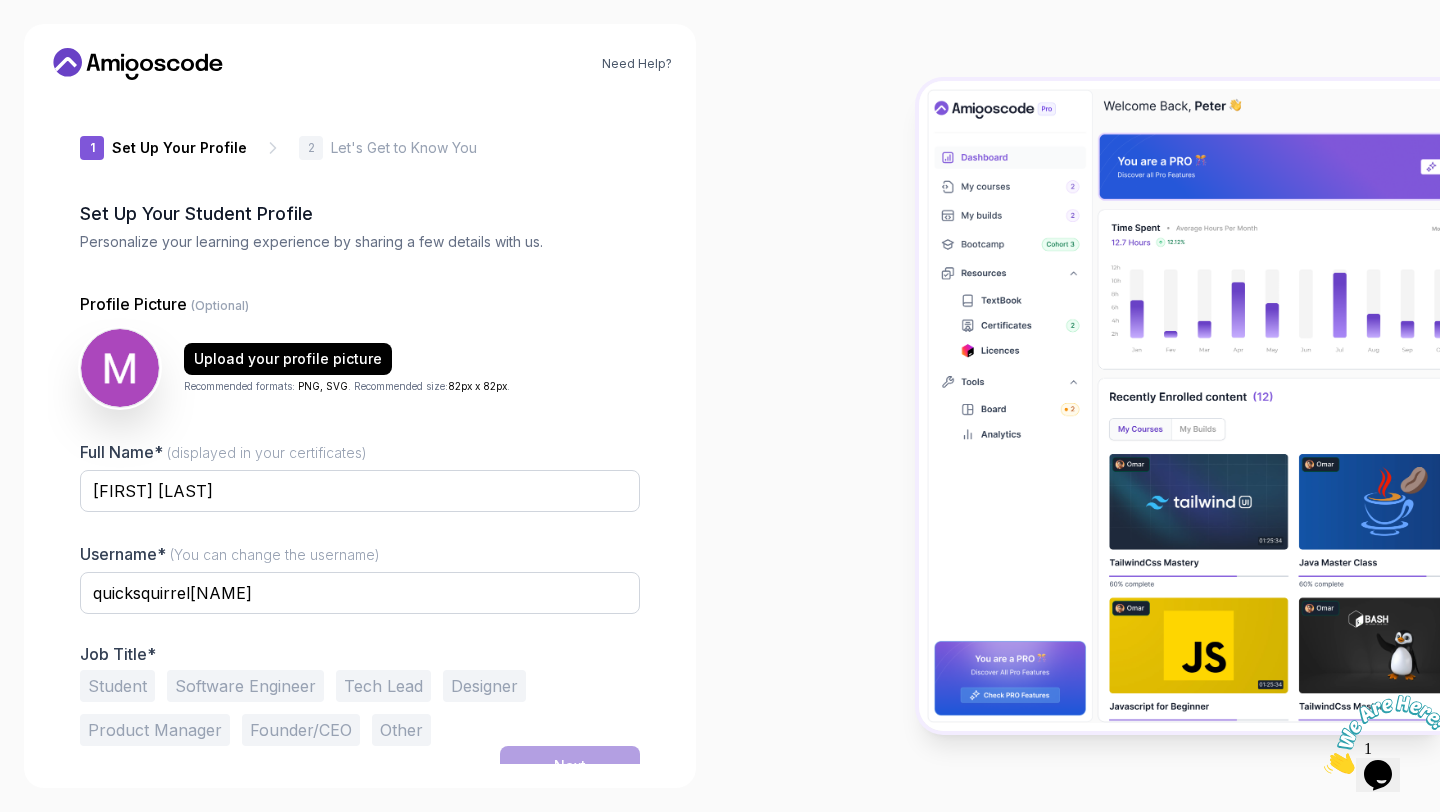 scroll, scrollTop: 22, scrollLeft: 0, axis: vertical 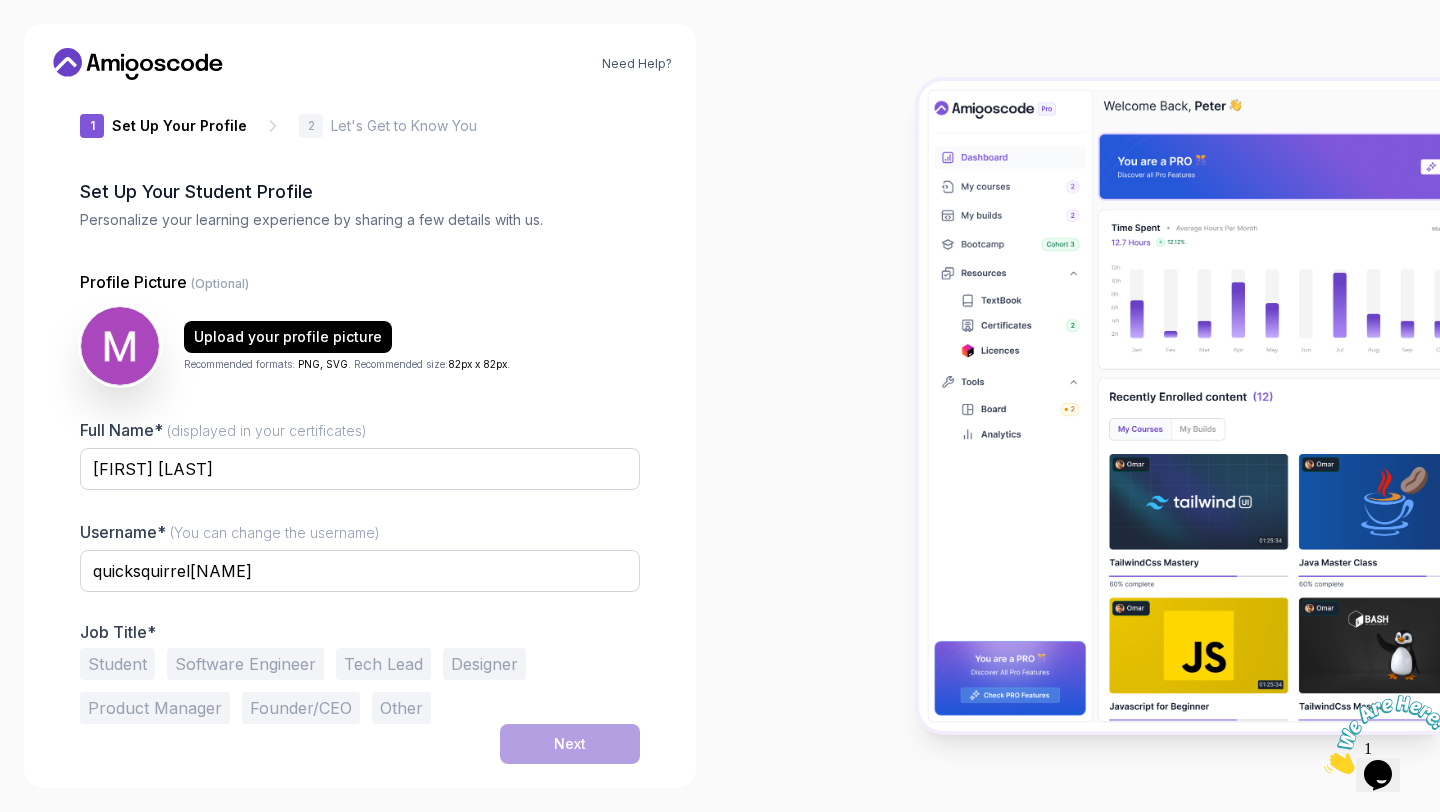 click on "Software Engineer" at bounding box center (245, 664) 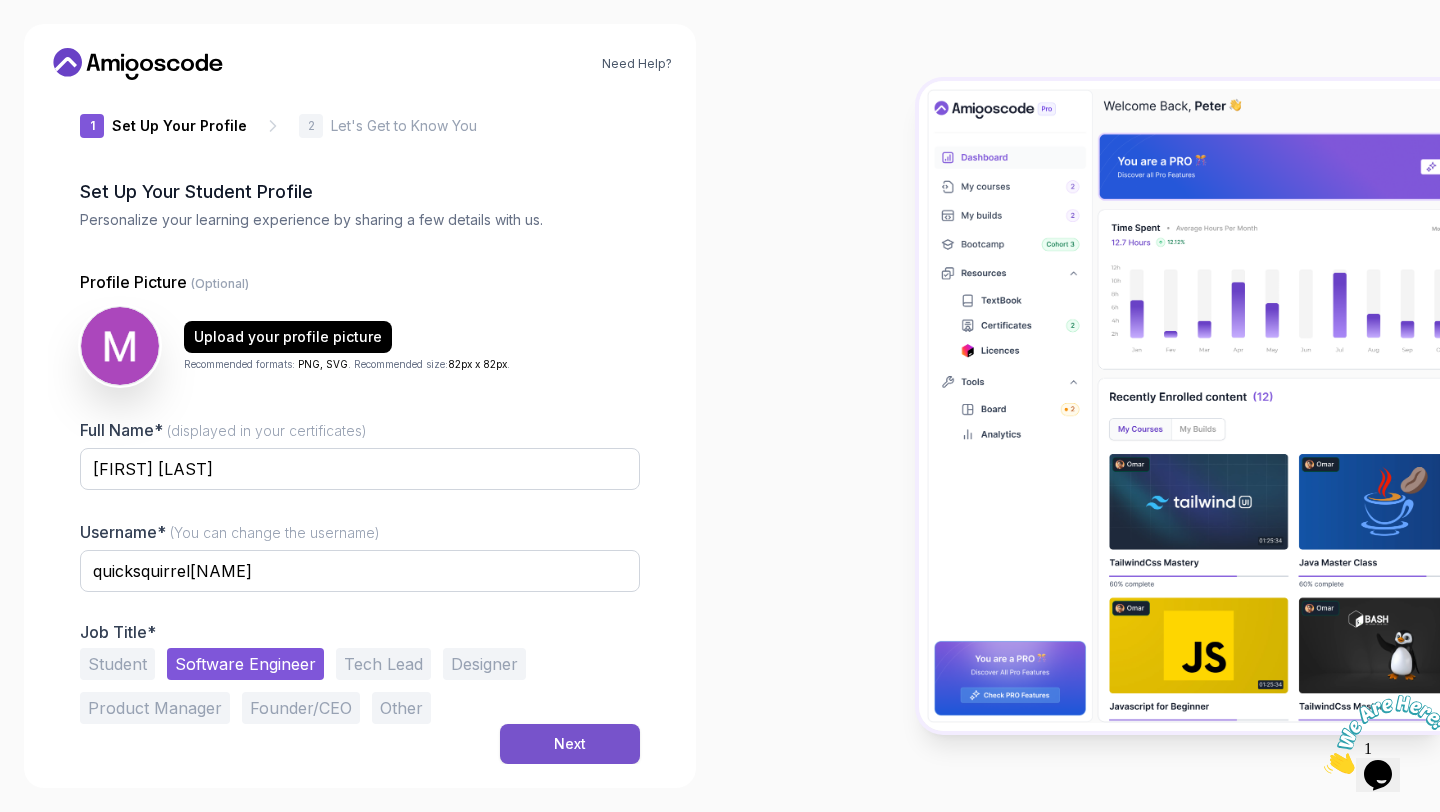 click on "Next" at bounding box center (570, 744) 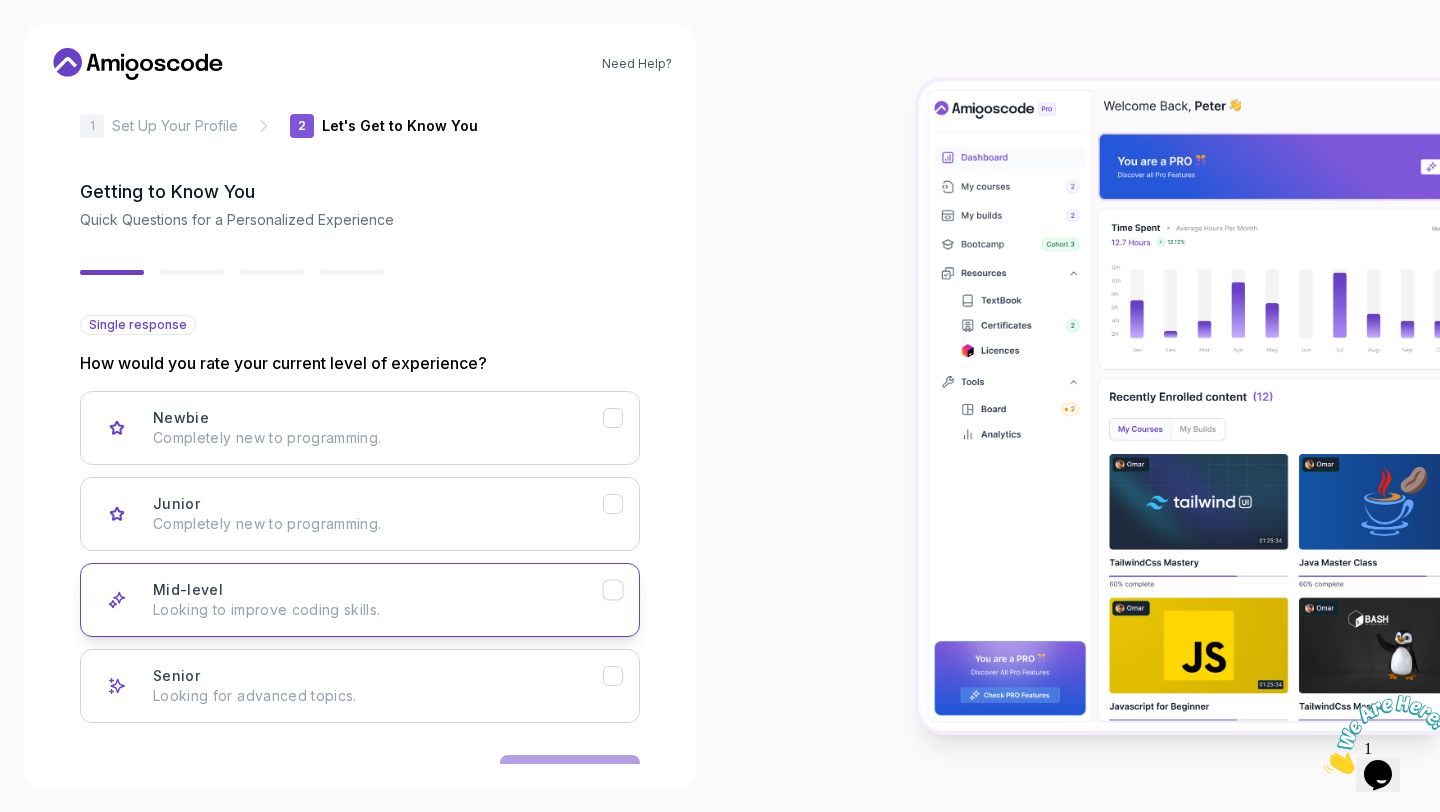 click on "Mid-level Looking to improve coding skills." at bounding box center (378, 600) 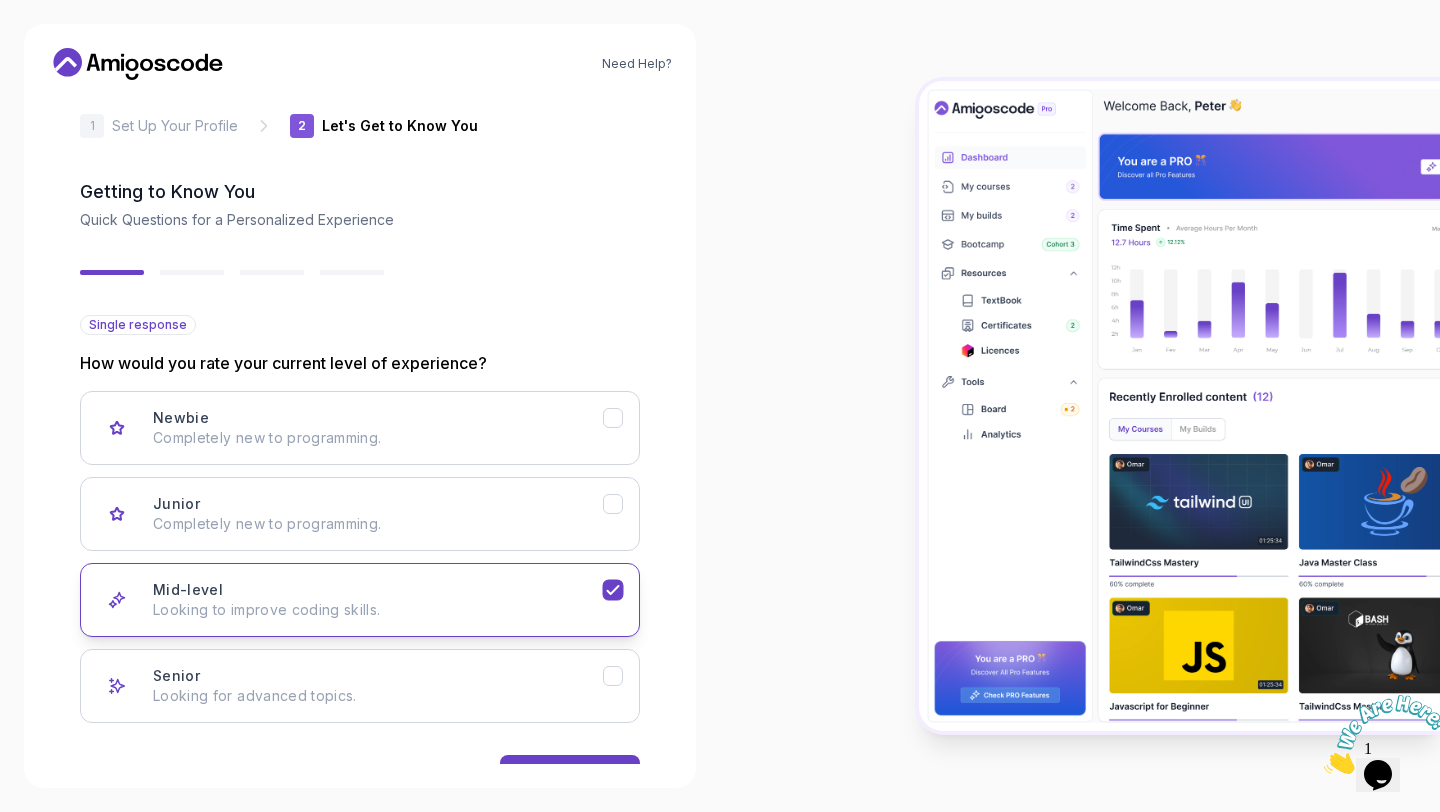 scroll, scrollTop: 85, scrollLeft: 0, axis: vertical 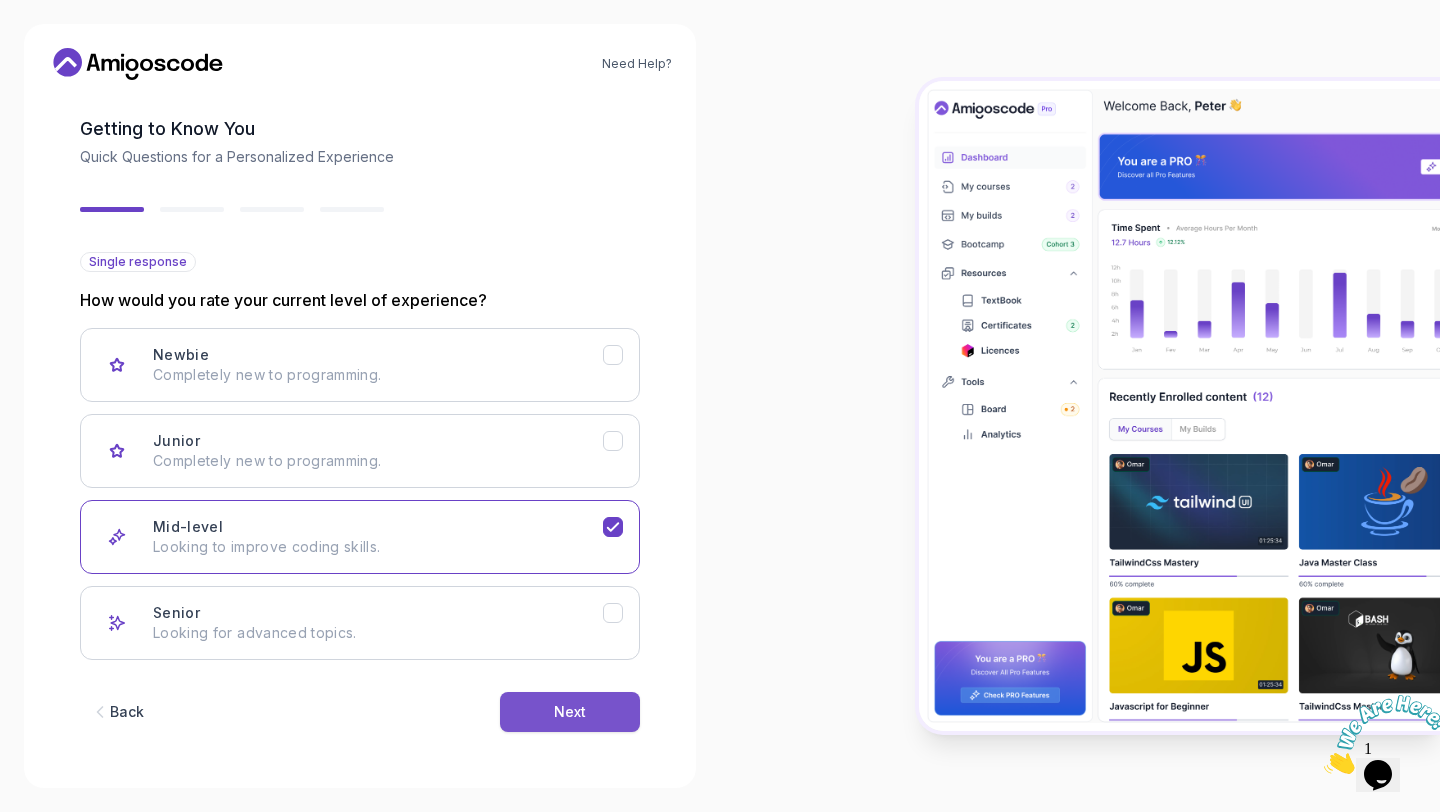 click on "Next" at bounding box center (570, 712) 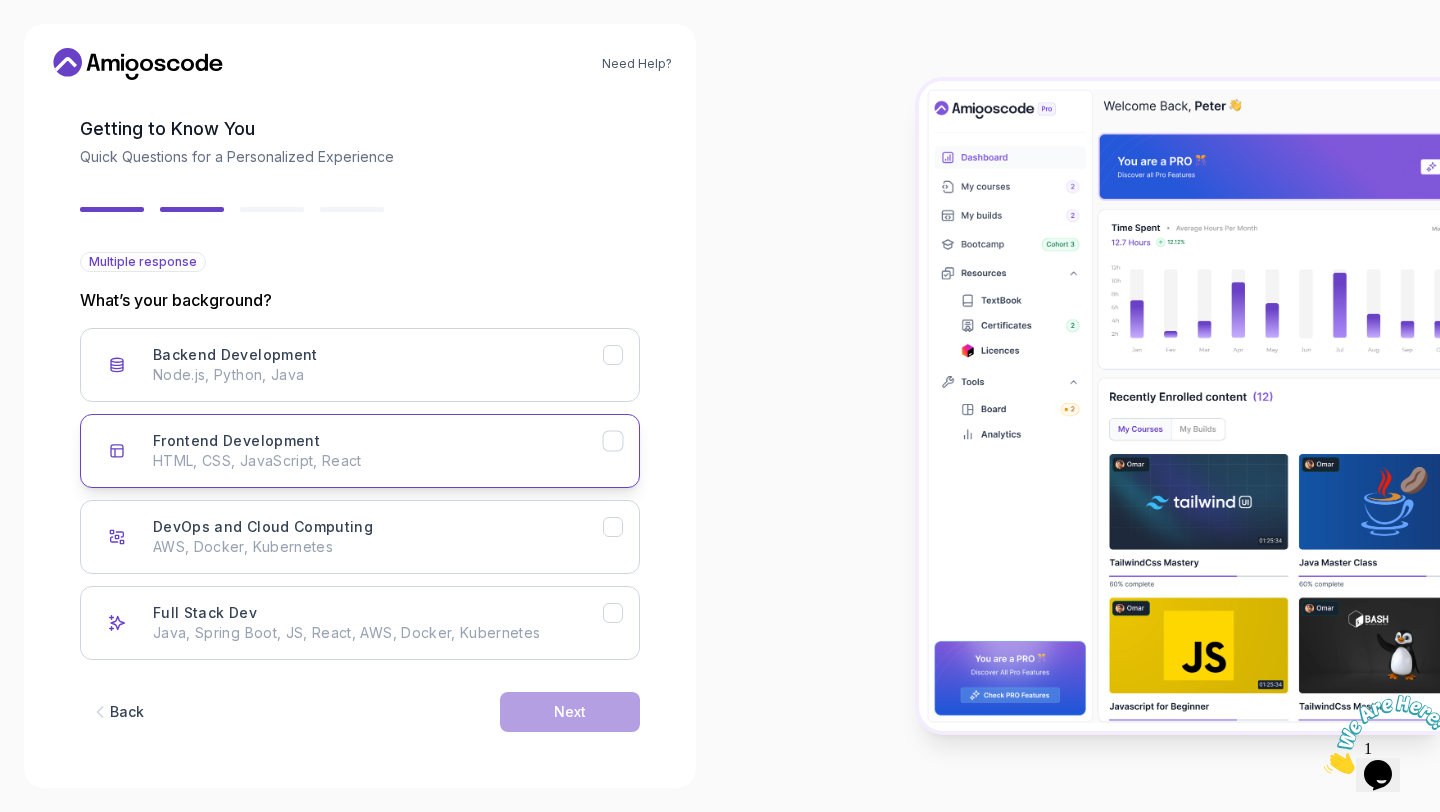 click on "HTML, CSS, JavaScript, React" at bounding box center (378, 461) 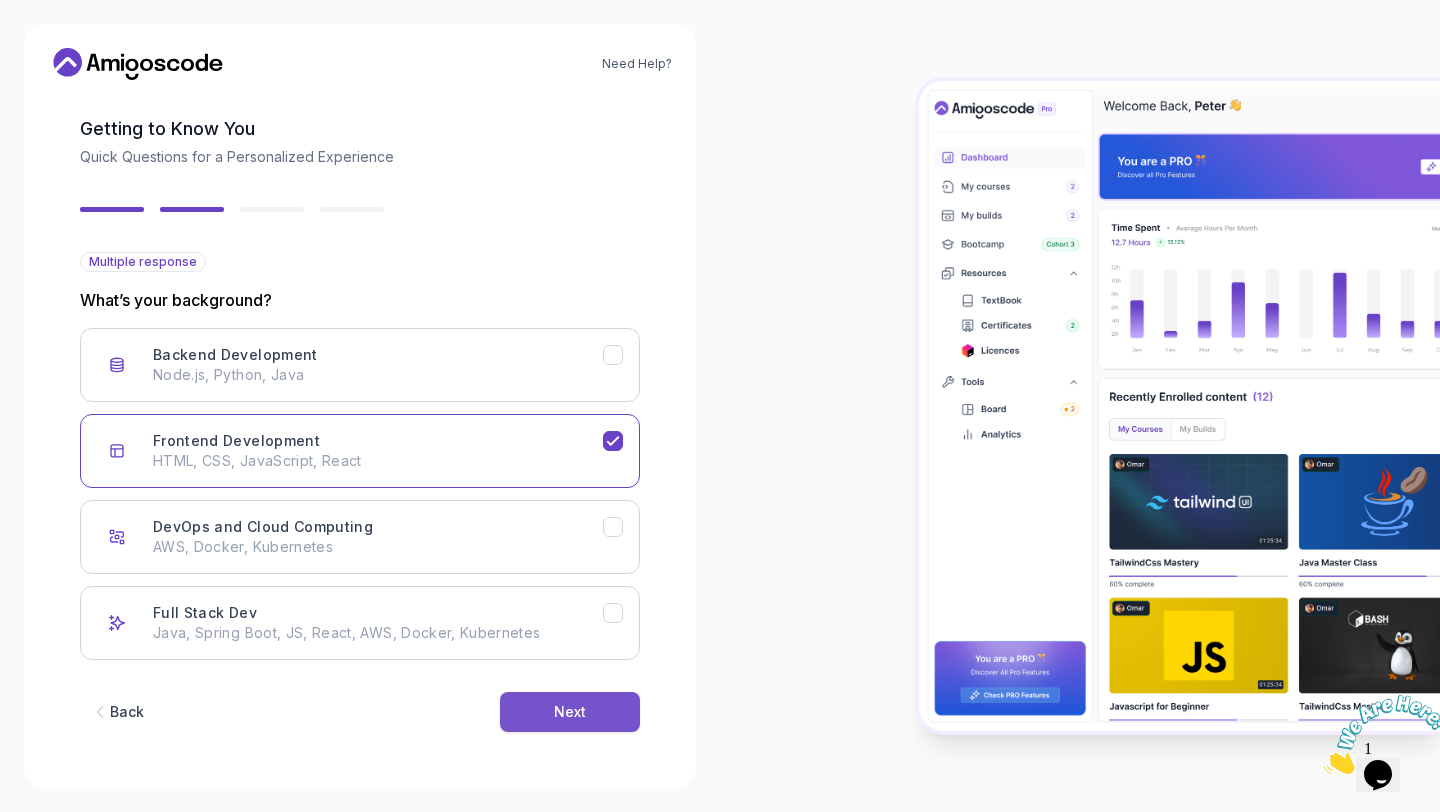 click on "Next" at bounding box center (570, 712) 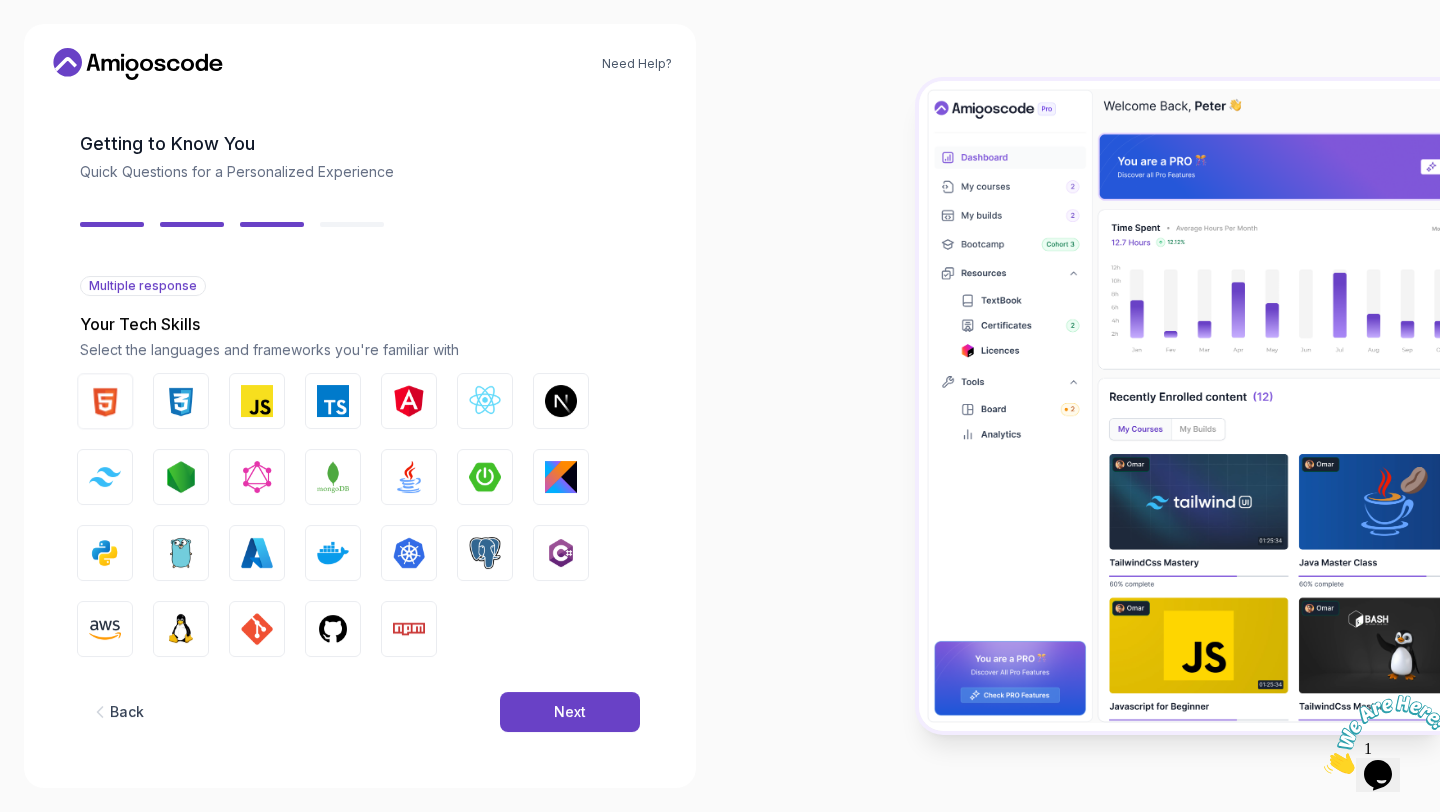 scroll, scrollTop: 61, scrollLeft: 0, axis: vertical 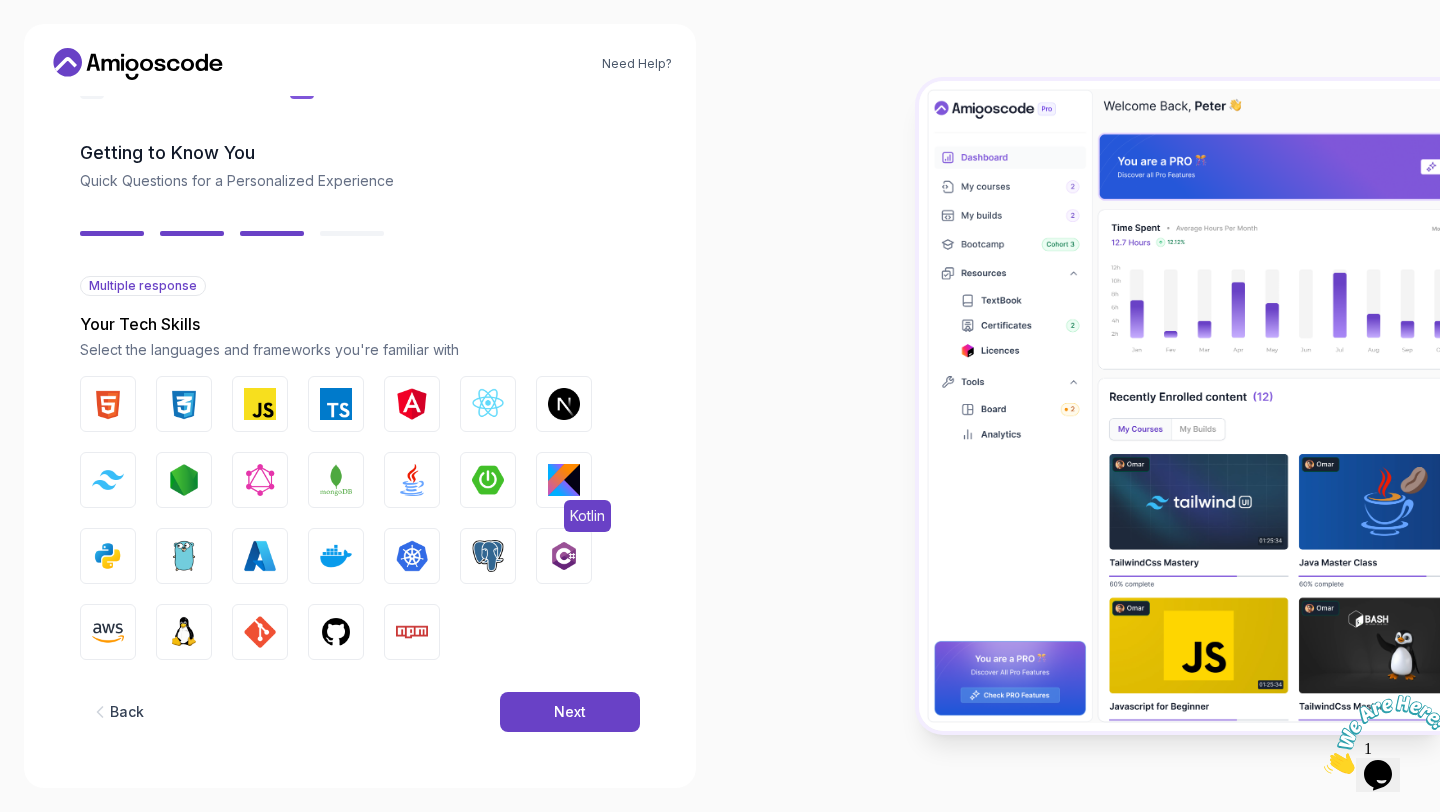 click at bounding box center [564, 480] 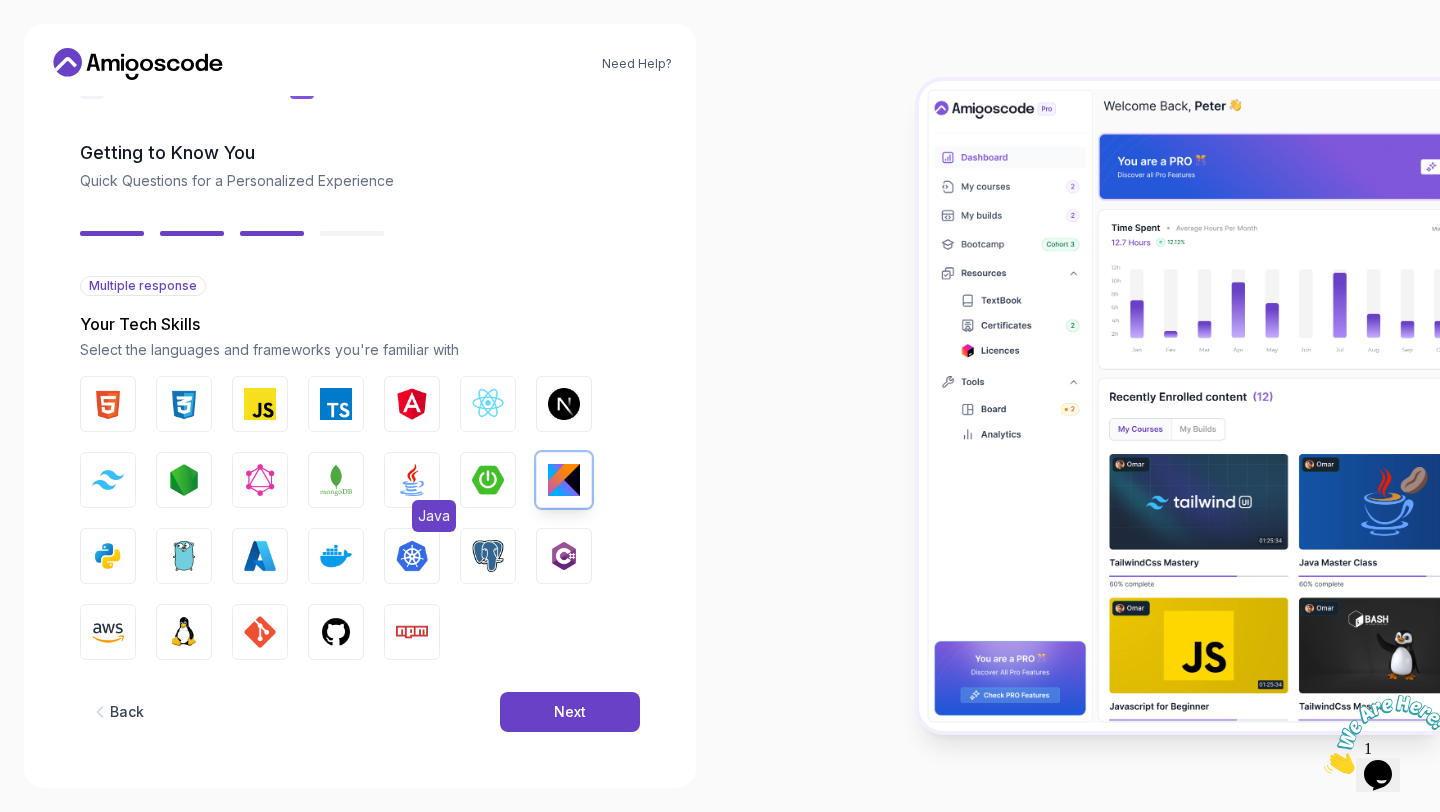 click on "Java" at bounding box center [412, 480] 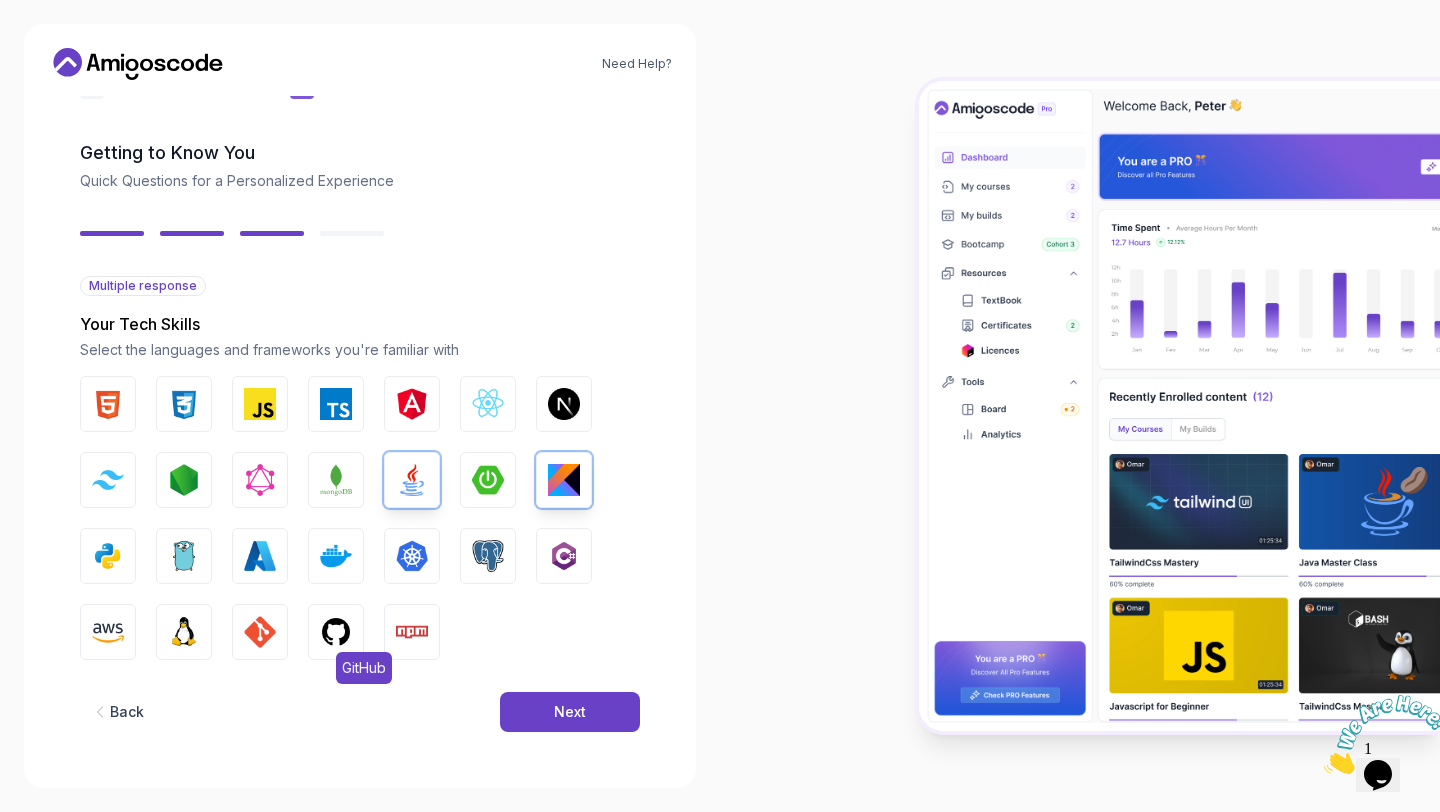 click at bounding box center (336, 632) 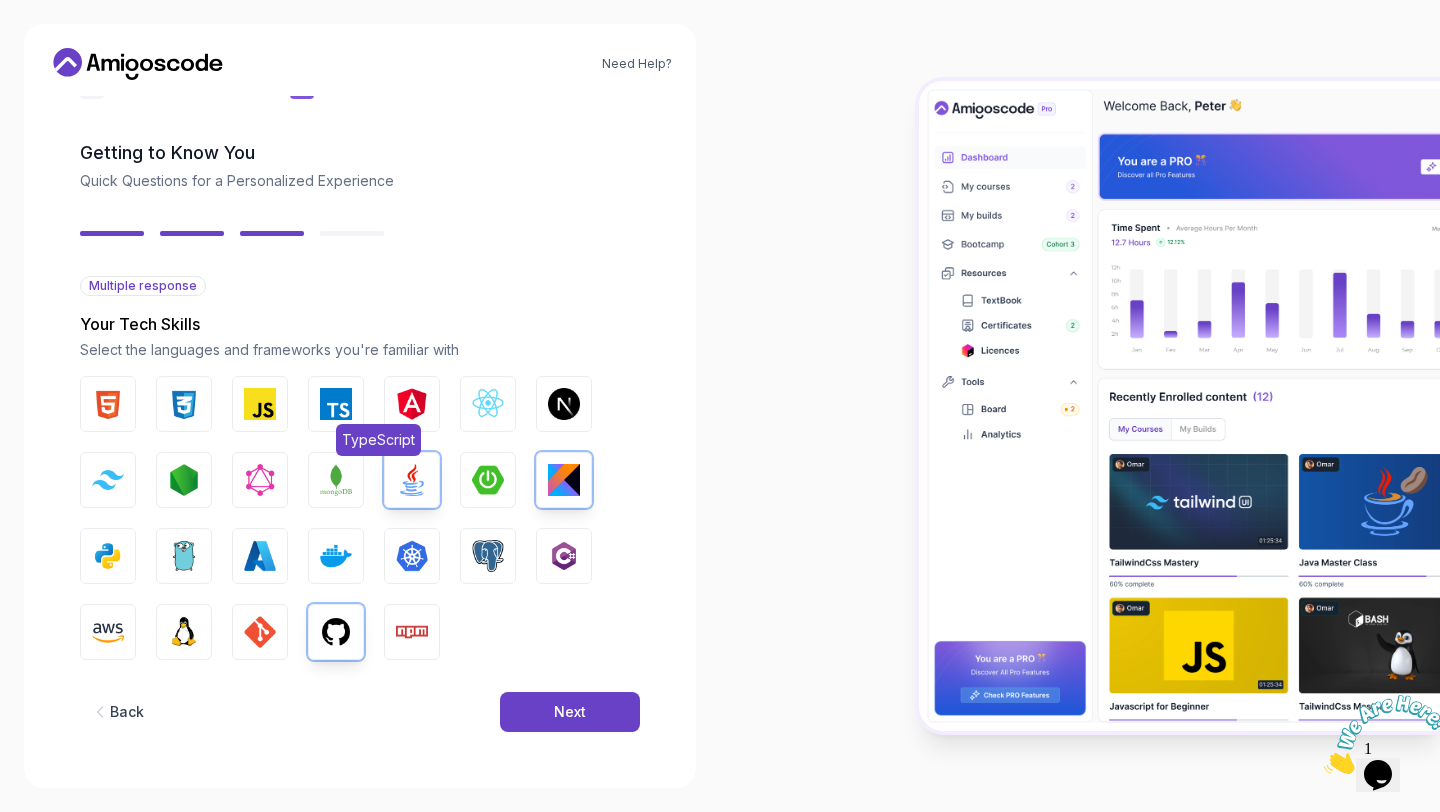 click at bounding box center (336, 404) 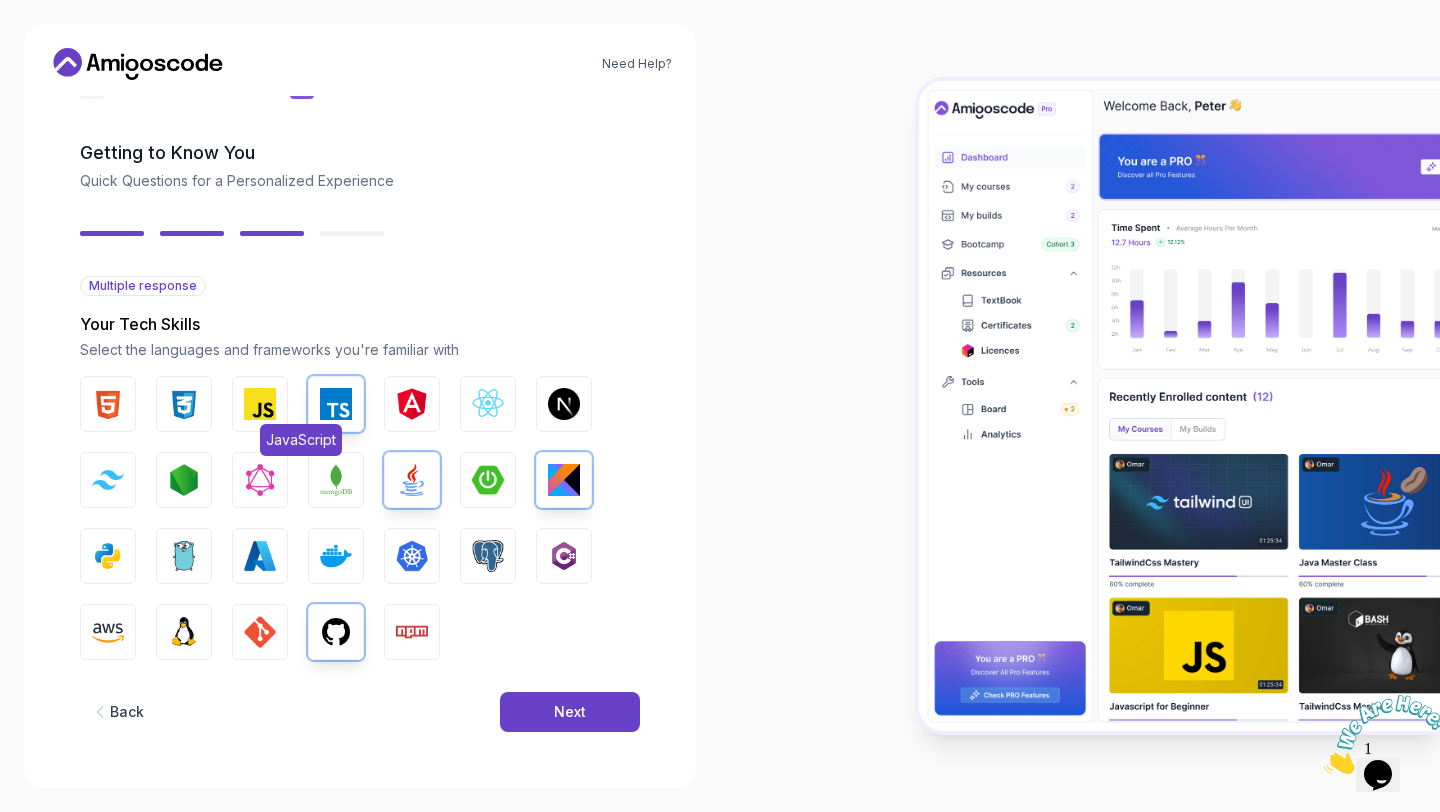 click at bounding box center (260, 404) 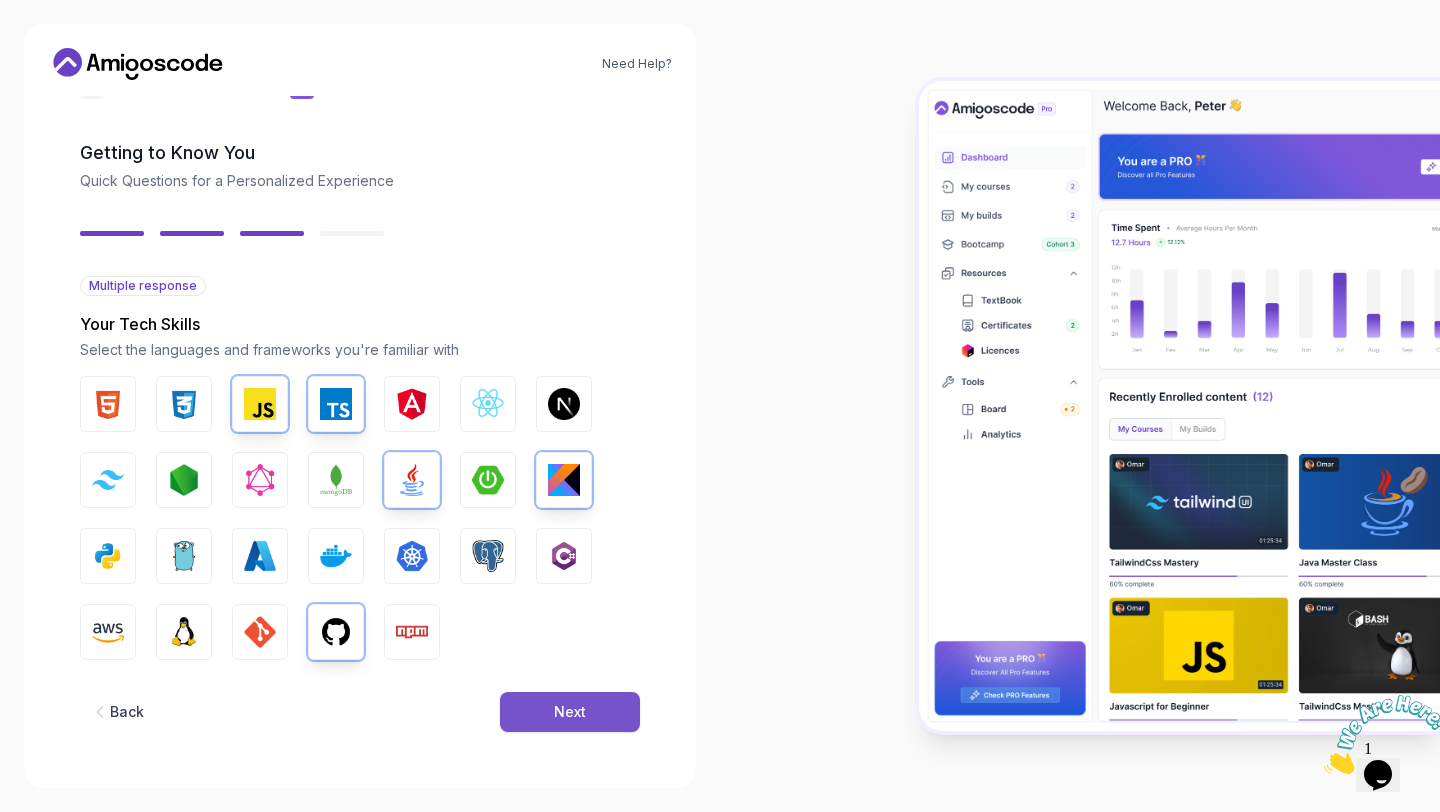 click on "Next" at bounding box center [570, 712] 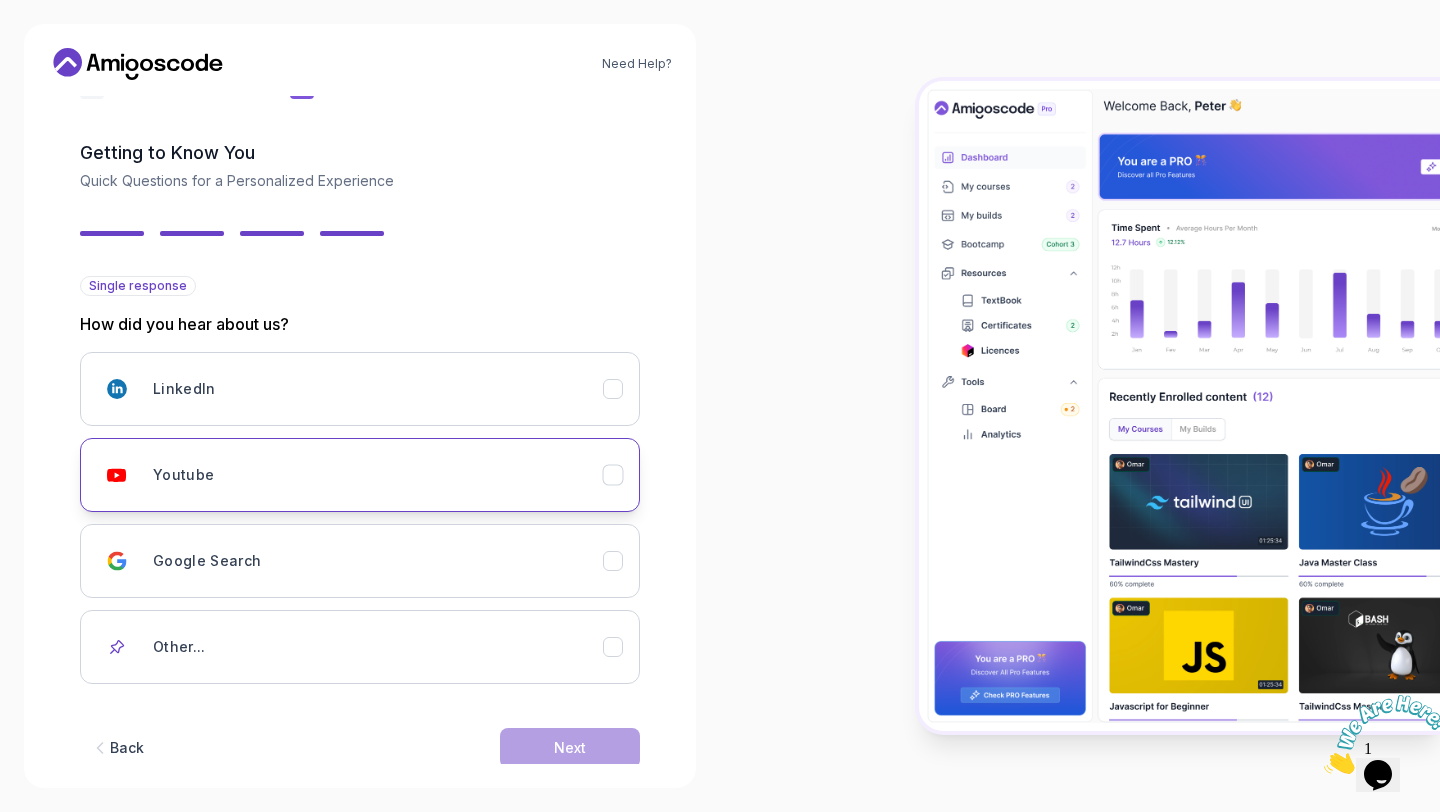 click 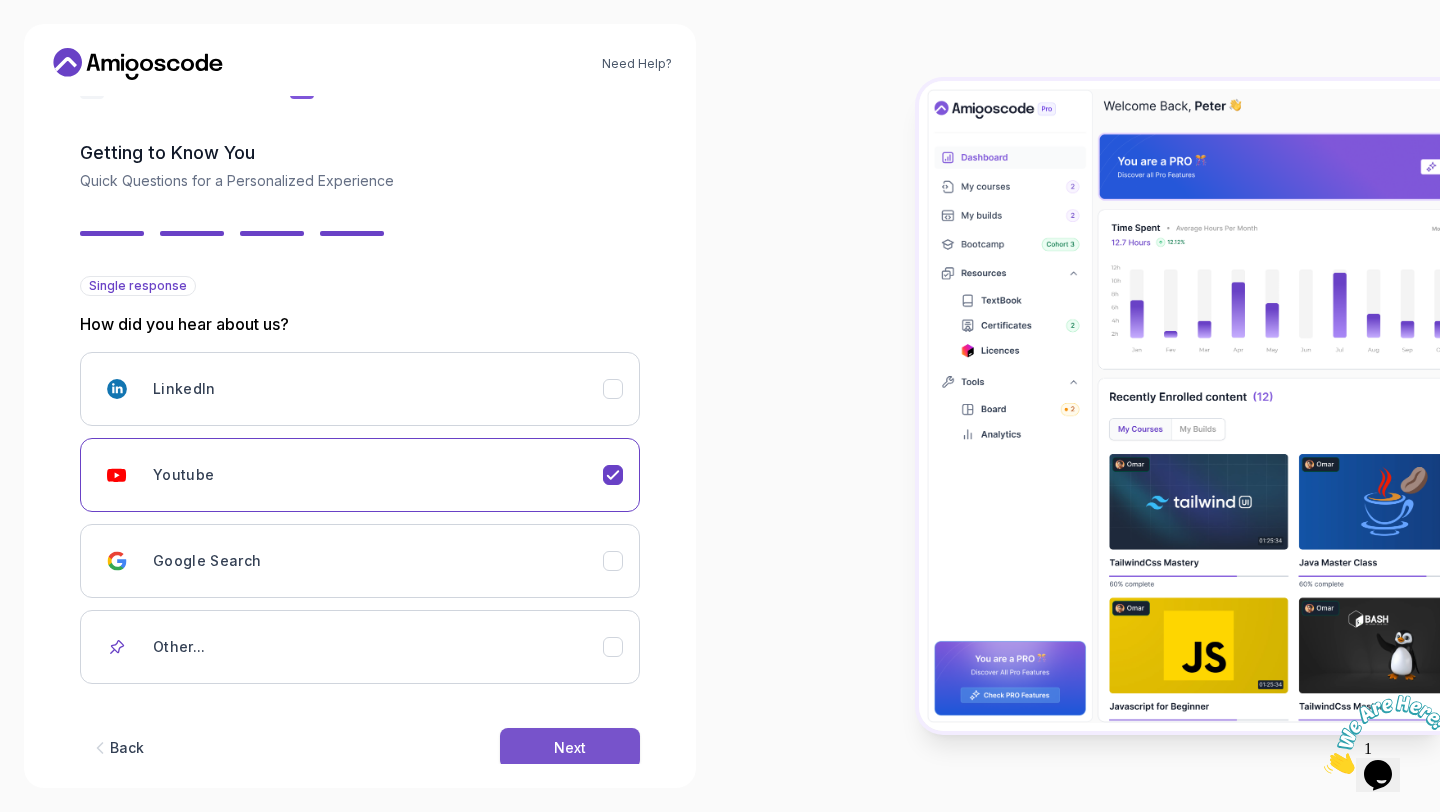 click on "Next" at bounding box center (570, 748) 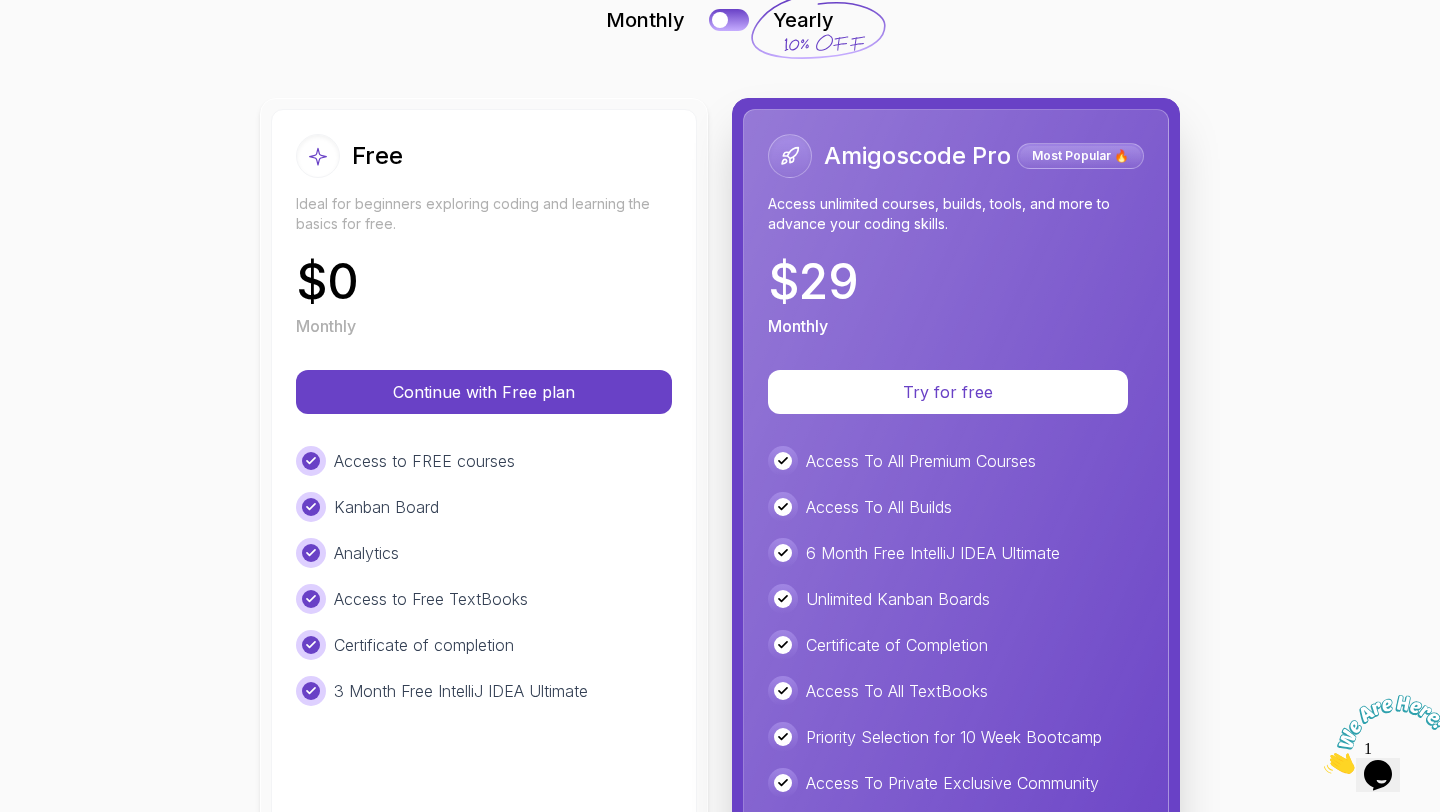 scroll, scrollTop: 171, scrollLeft: 0, axis: vertical 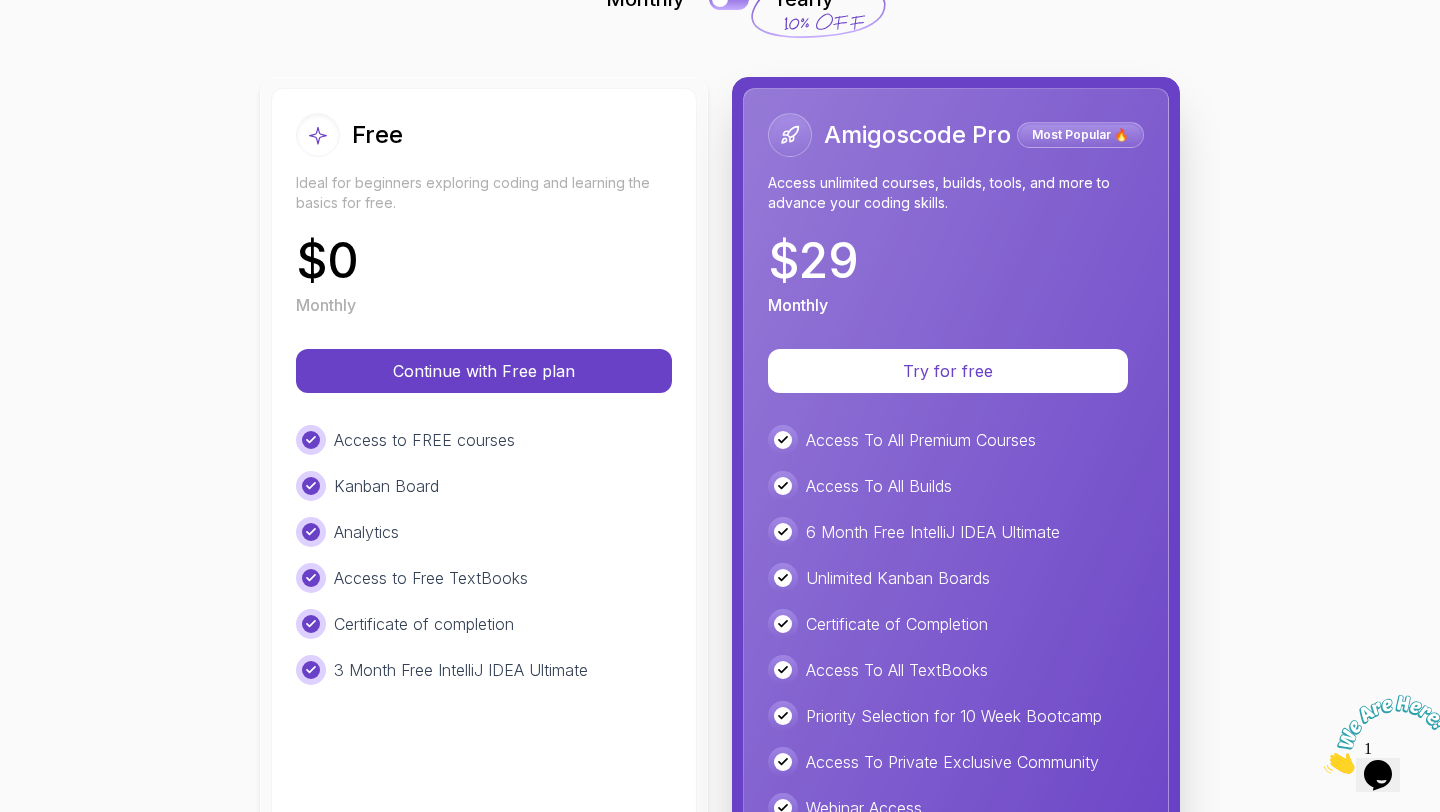 click on "Access to FREE courses Kanban Board Analytics Access to Free TextBooks Certificate of completion 3 Month Free IntelliJ IDEA Ultimate" at bounding box center [484, 555] 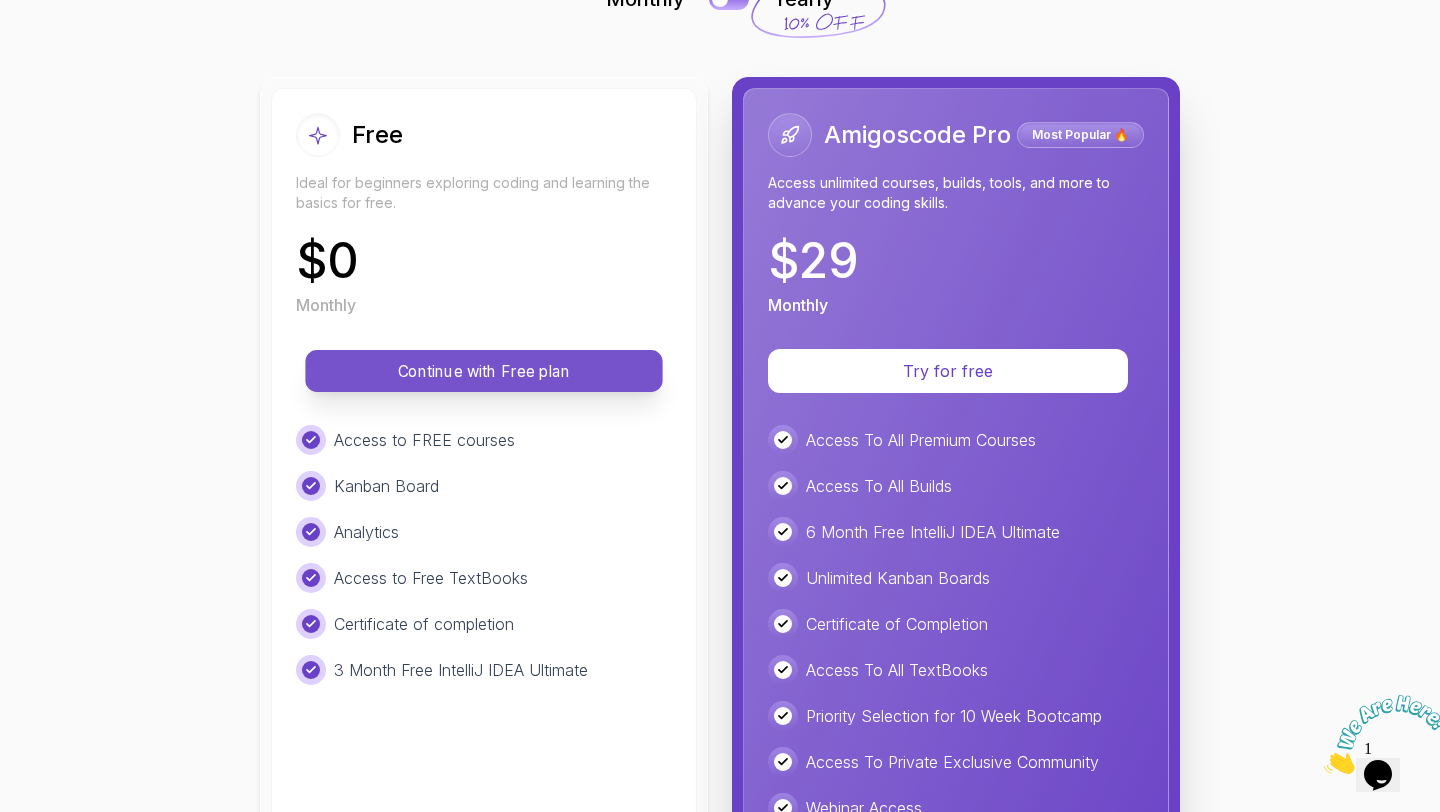 click on "Continue with Free plan" at bounding box center (484, 371) 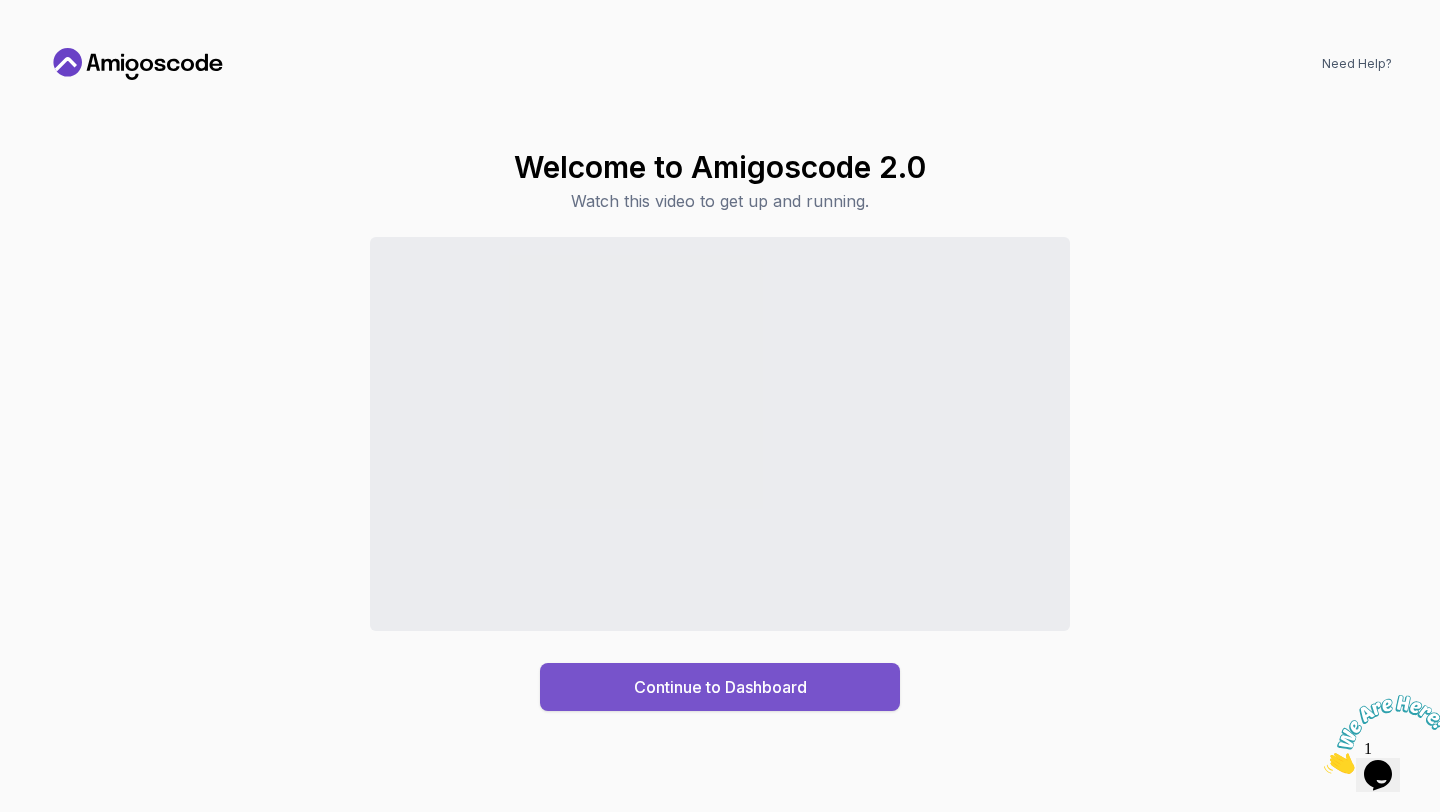click on "Continue to Dashboard" at bounding box center [720, 687] 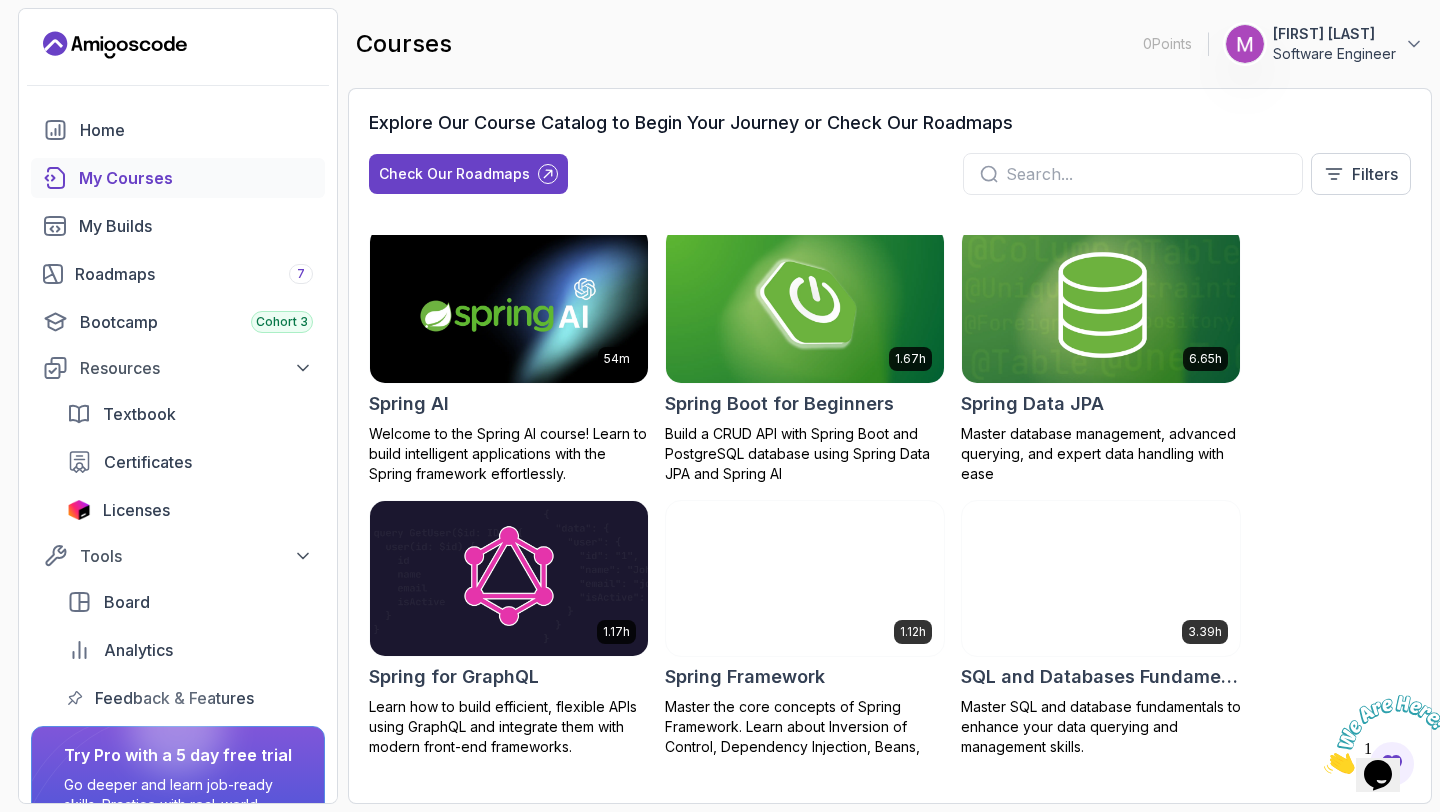 scroll, scrollTop: 3340, scrollLeft: 0, axis: vertical 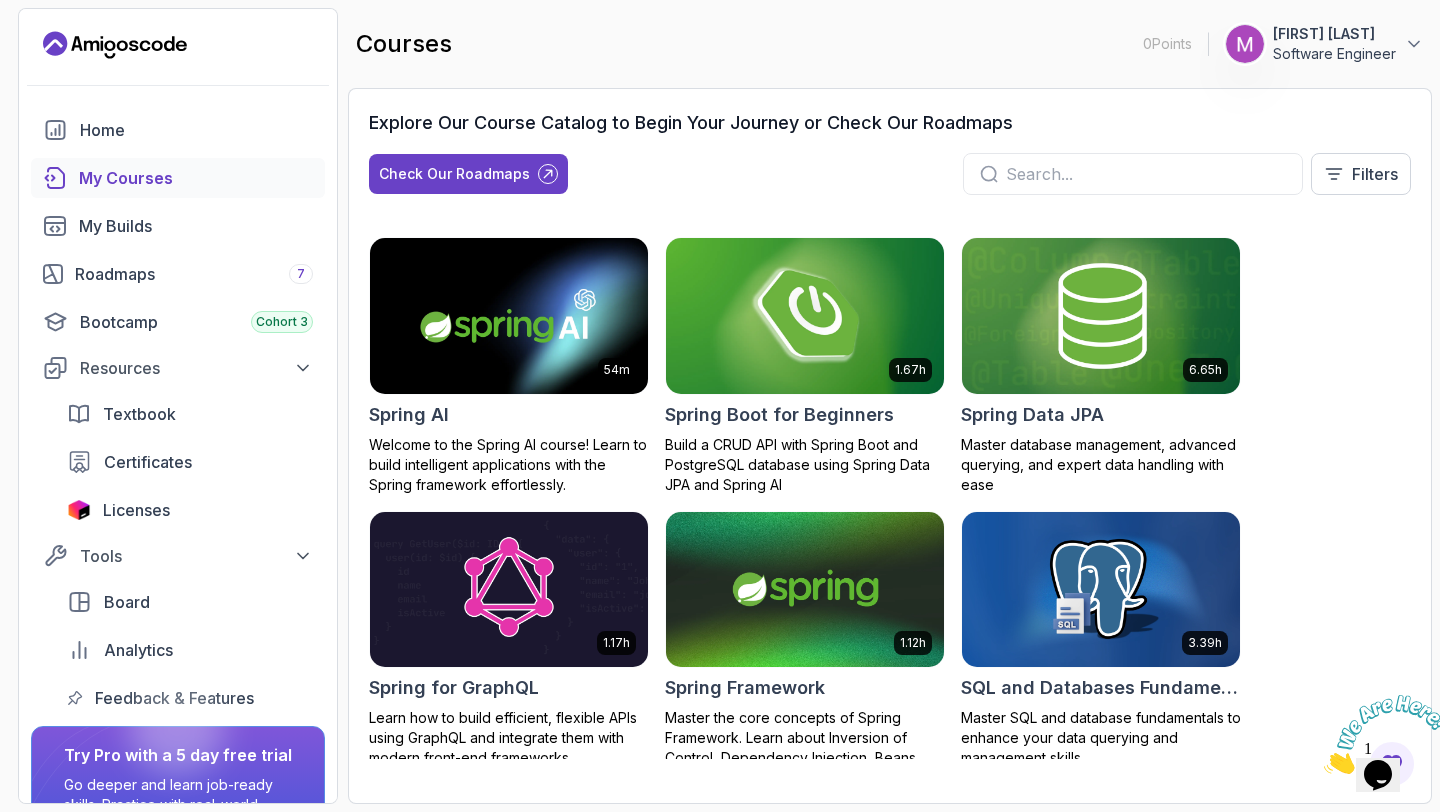 click at bounding box center (805, 315) 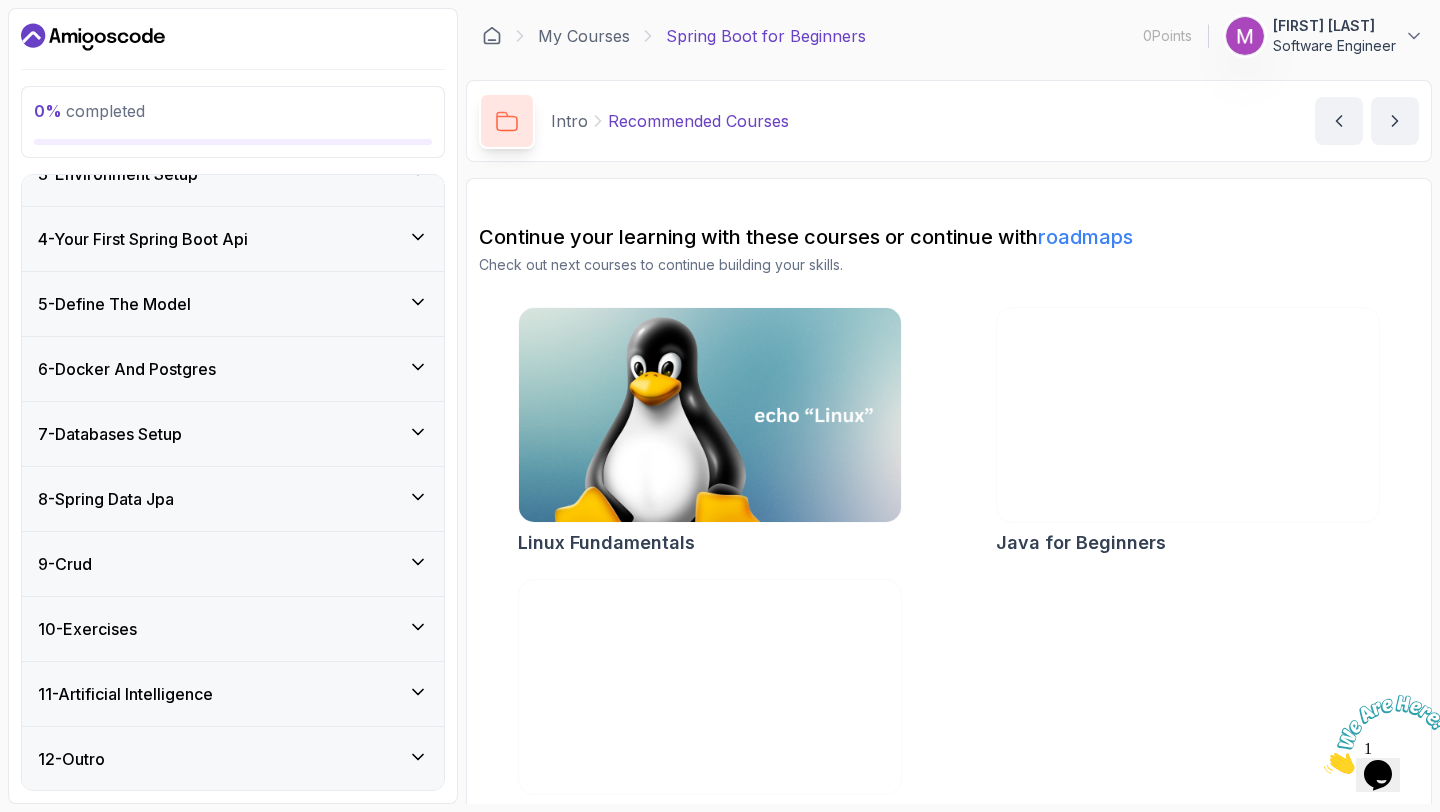 scroll, scrollTop: 0, scrollLeft: 0, axis: both 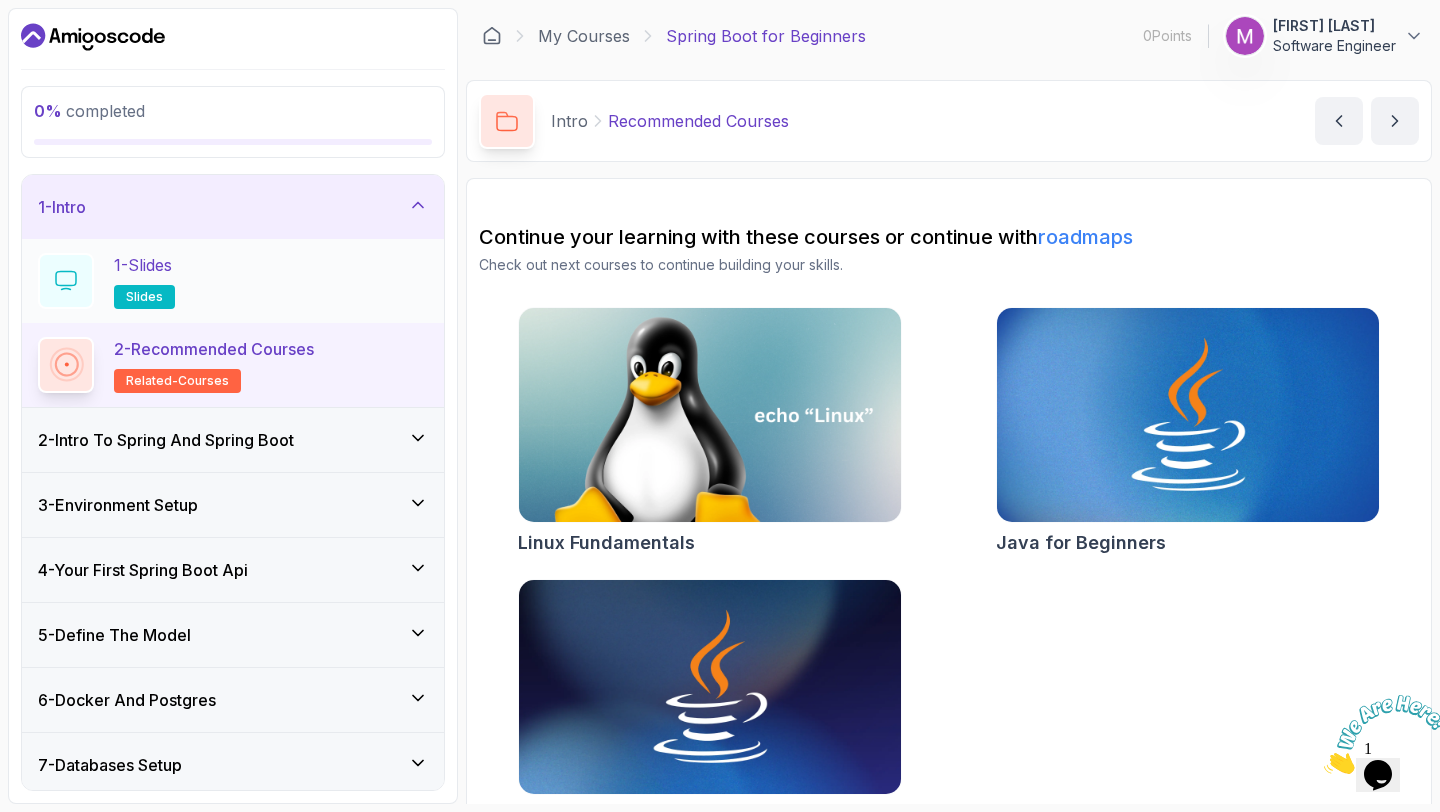 click at bounding box center (66, 281) 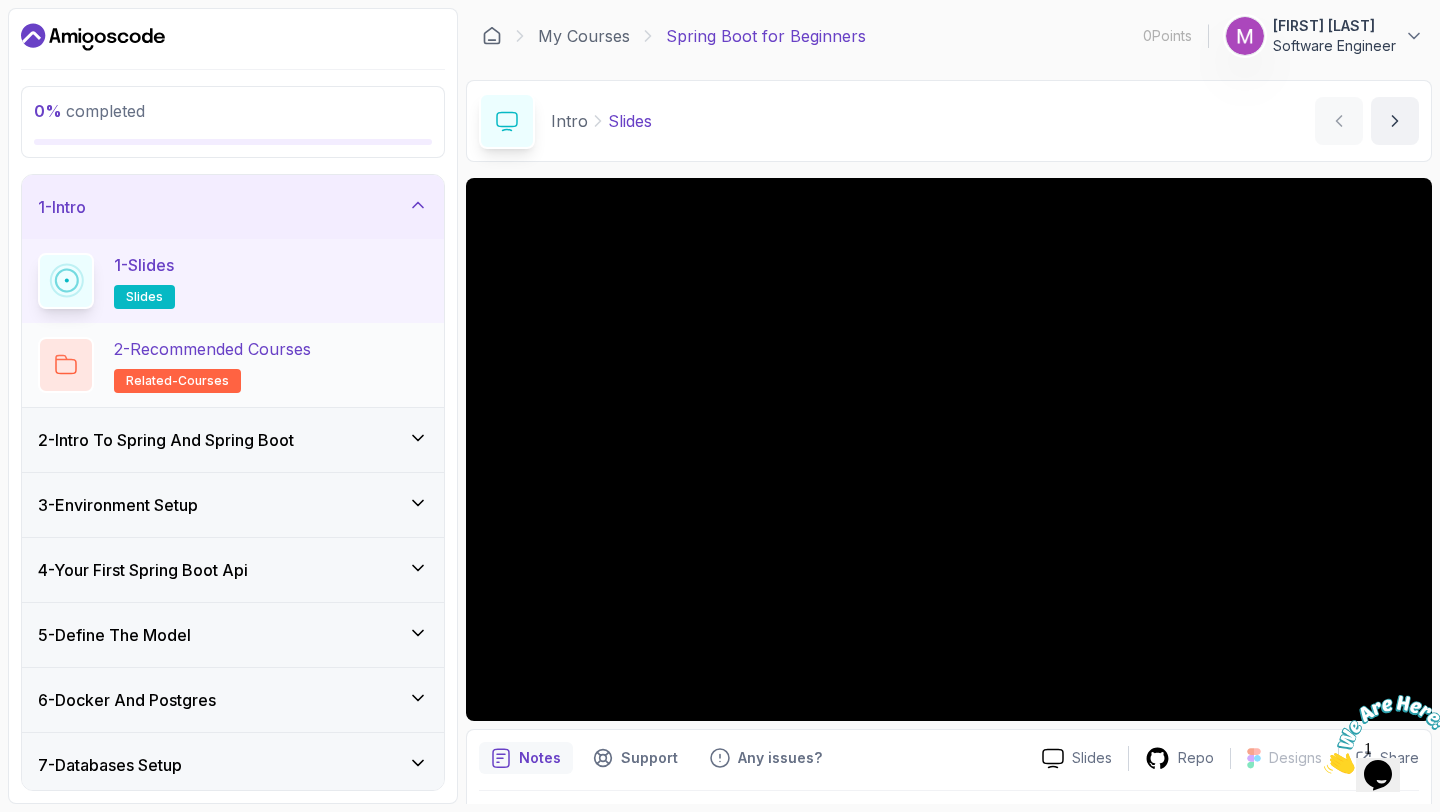 click on "2  -  Recommended Courses related-courses" at bounding box center (212, 365) 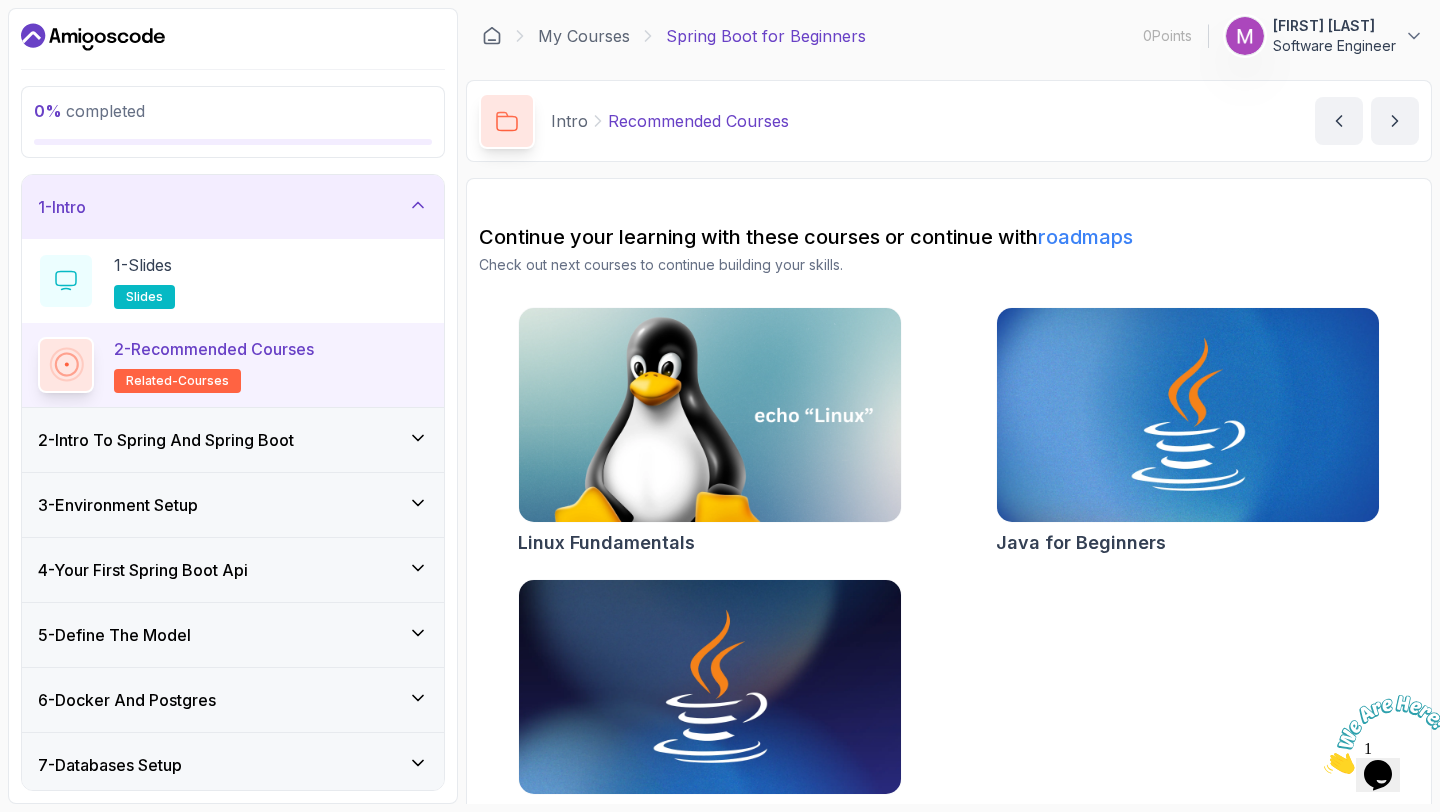 scroll, scrollTop: 44, scrollLeft: 0, axis: vertical 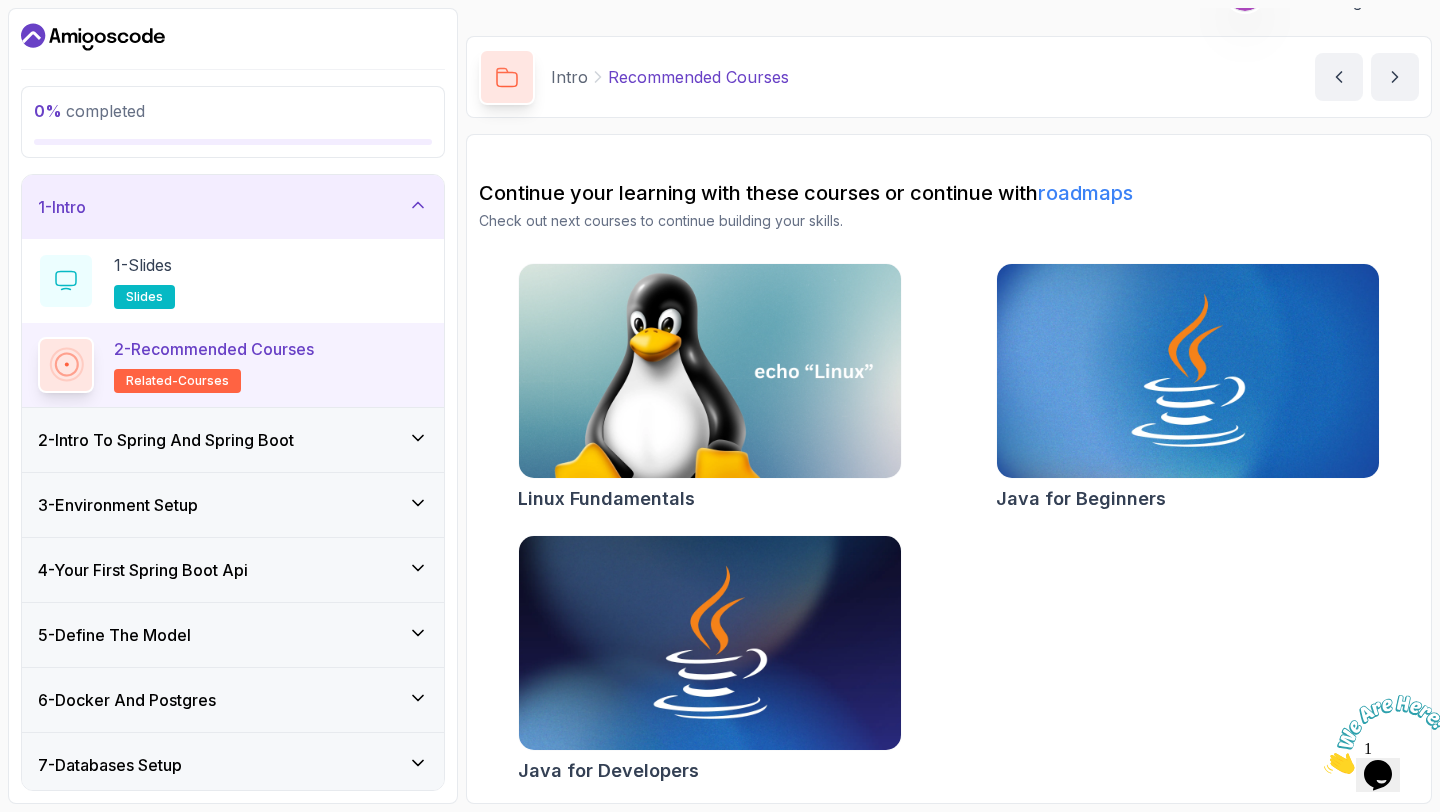 click on "2  -  Intro To Spring And Spring Boot" at bounding box center (233, 440) 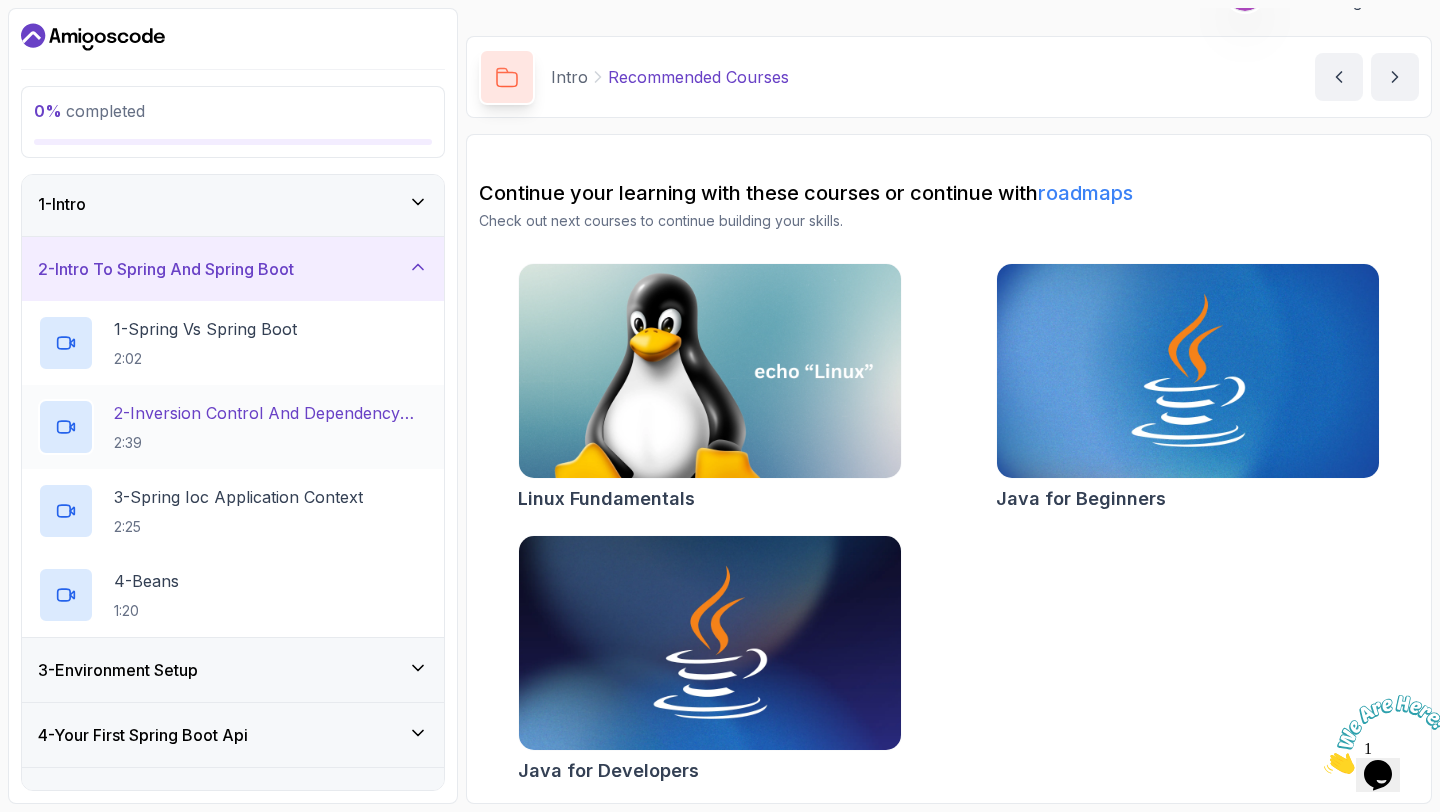 scroll, scrollTop: 0, scrollLeft: 0, axis: both 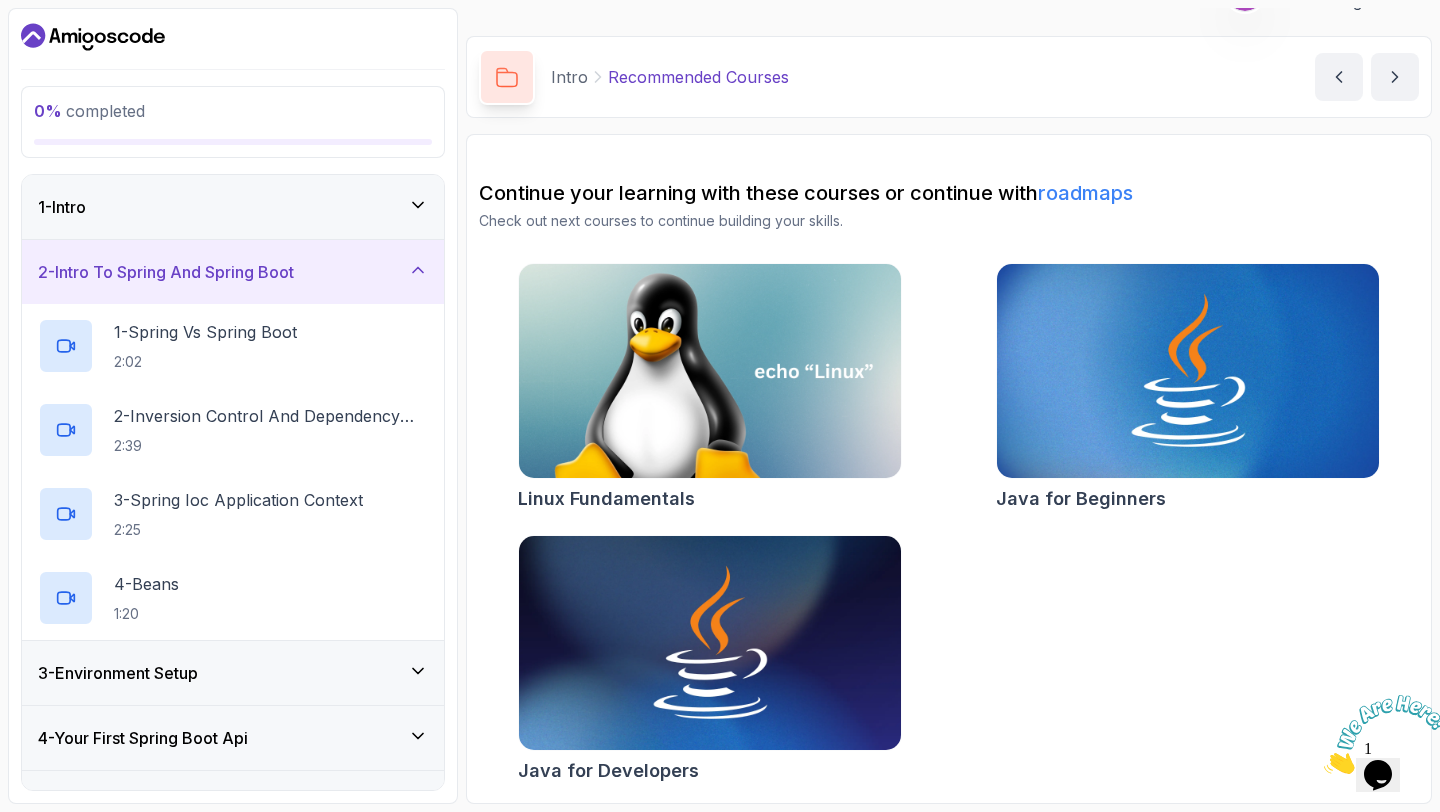 click 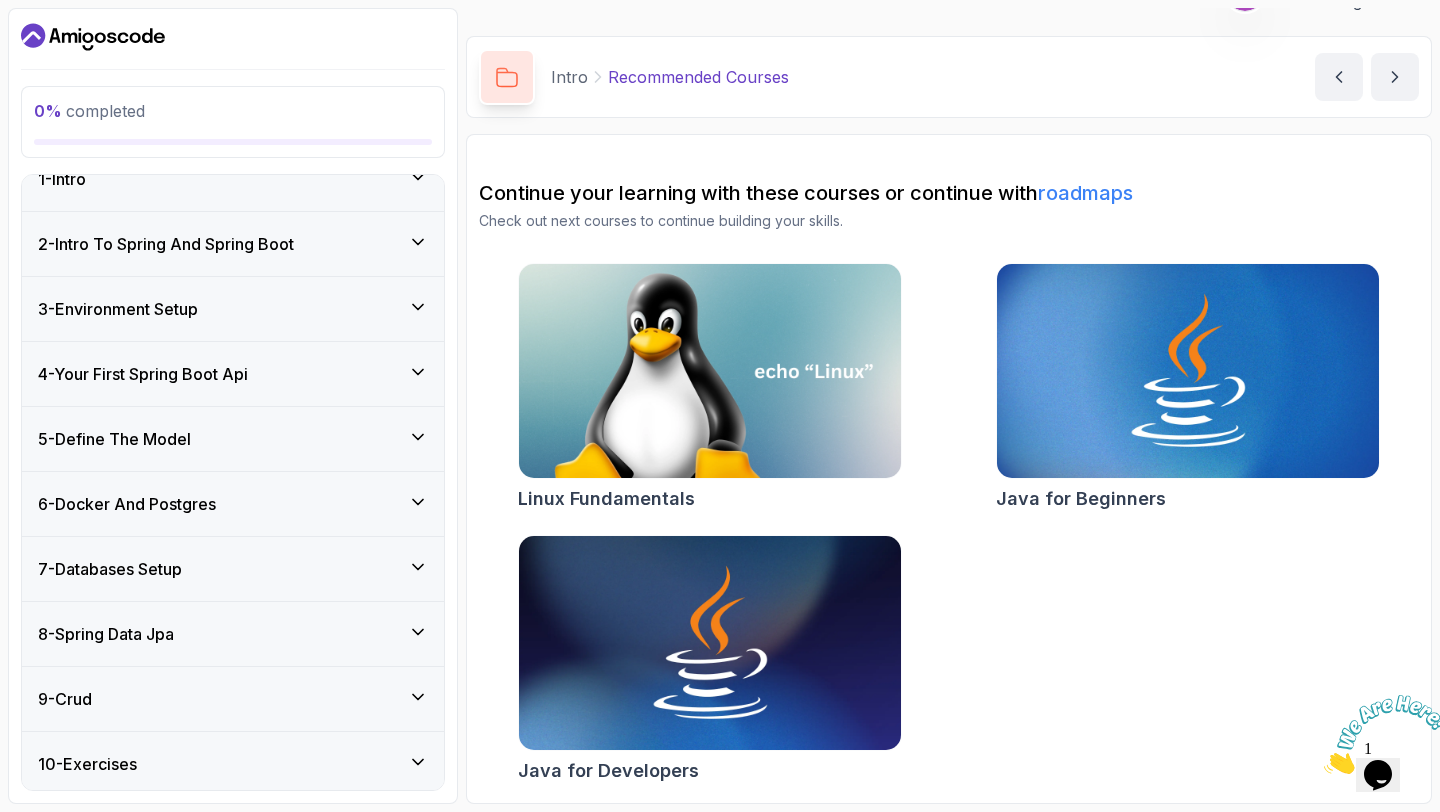 scroll, scrollTop: 164, scrollLeft: 0, axis: vertical 